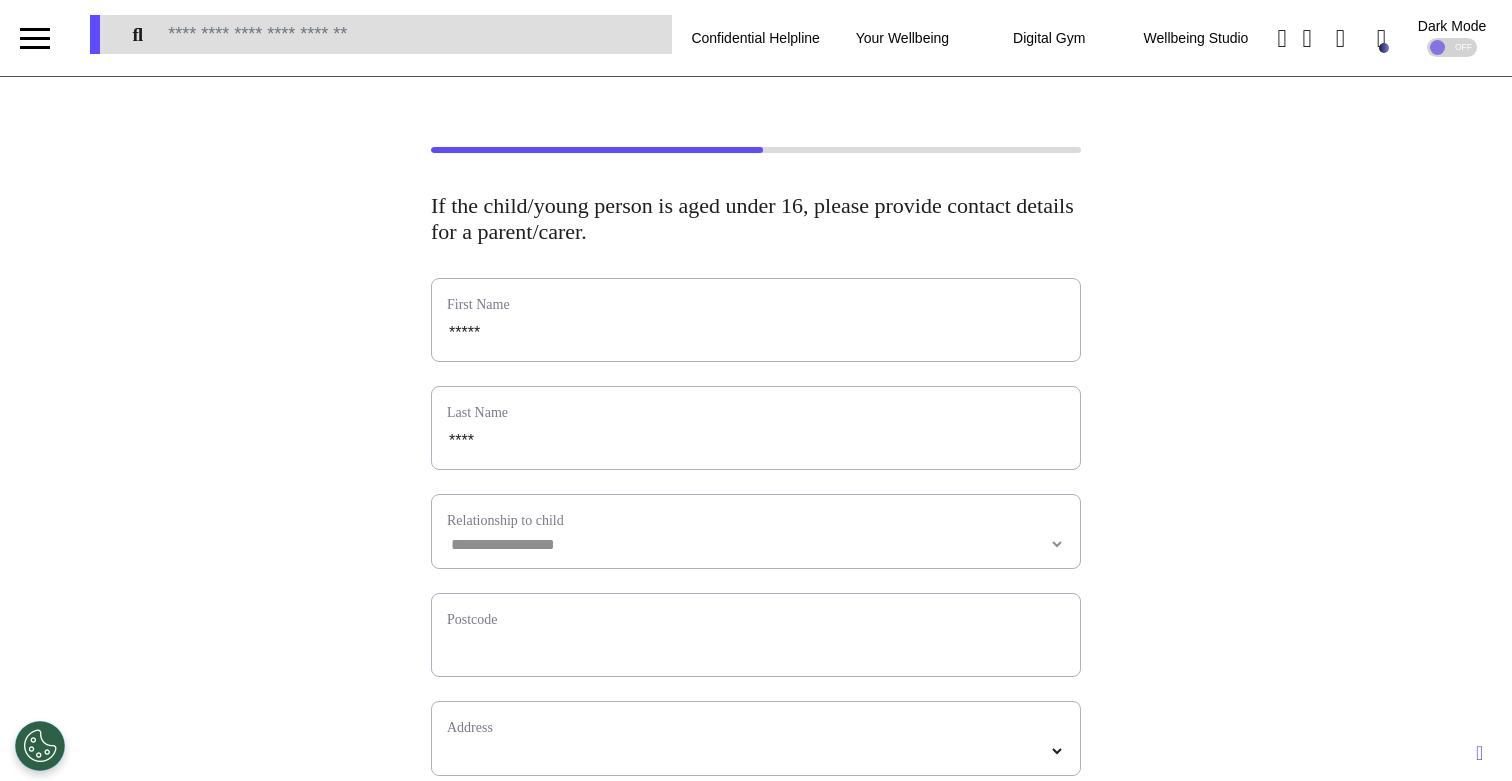 scroll, scrollTop: 0, scrollLeft: 0, axis: both 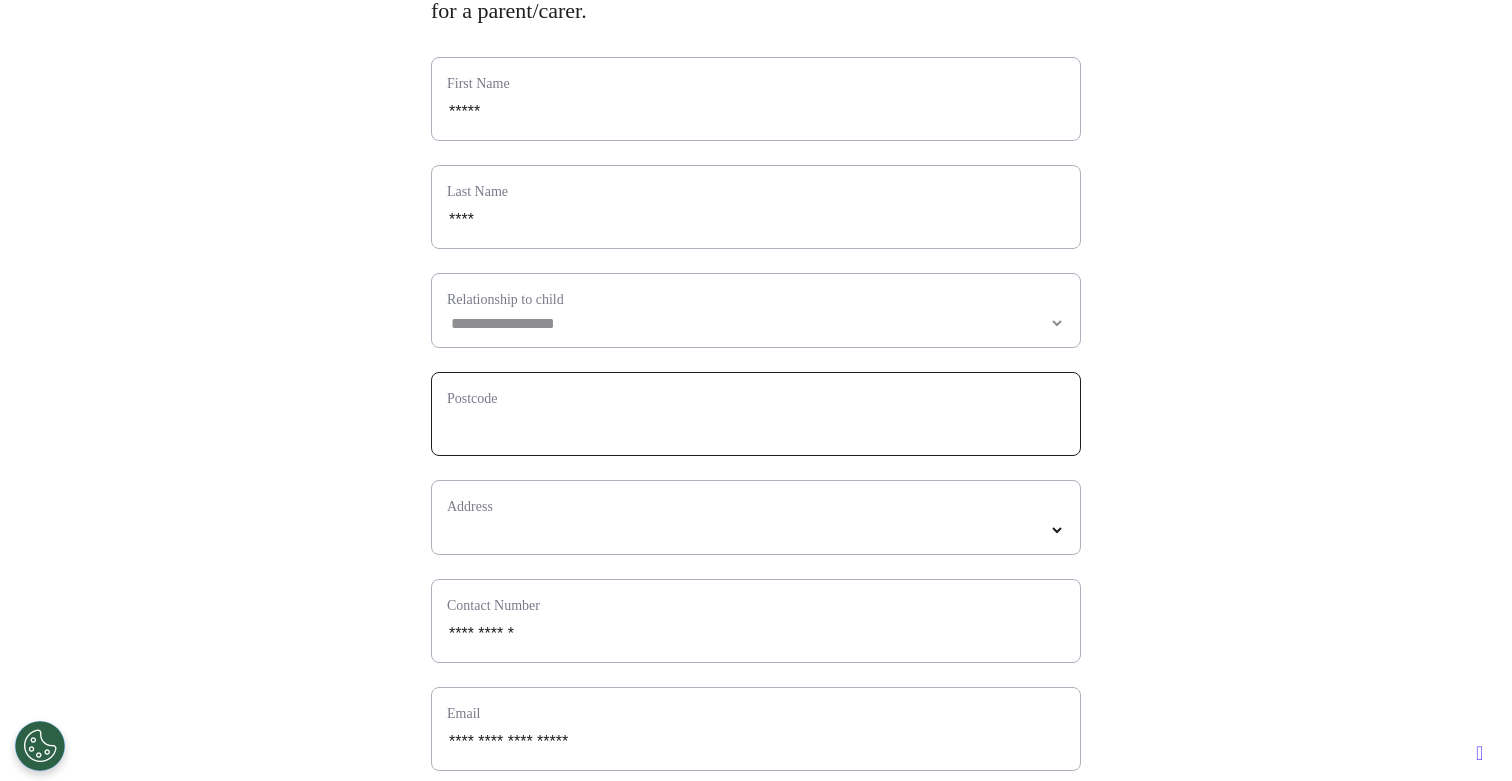 click at bounding box center (756, 427) 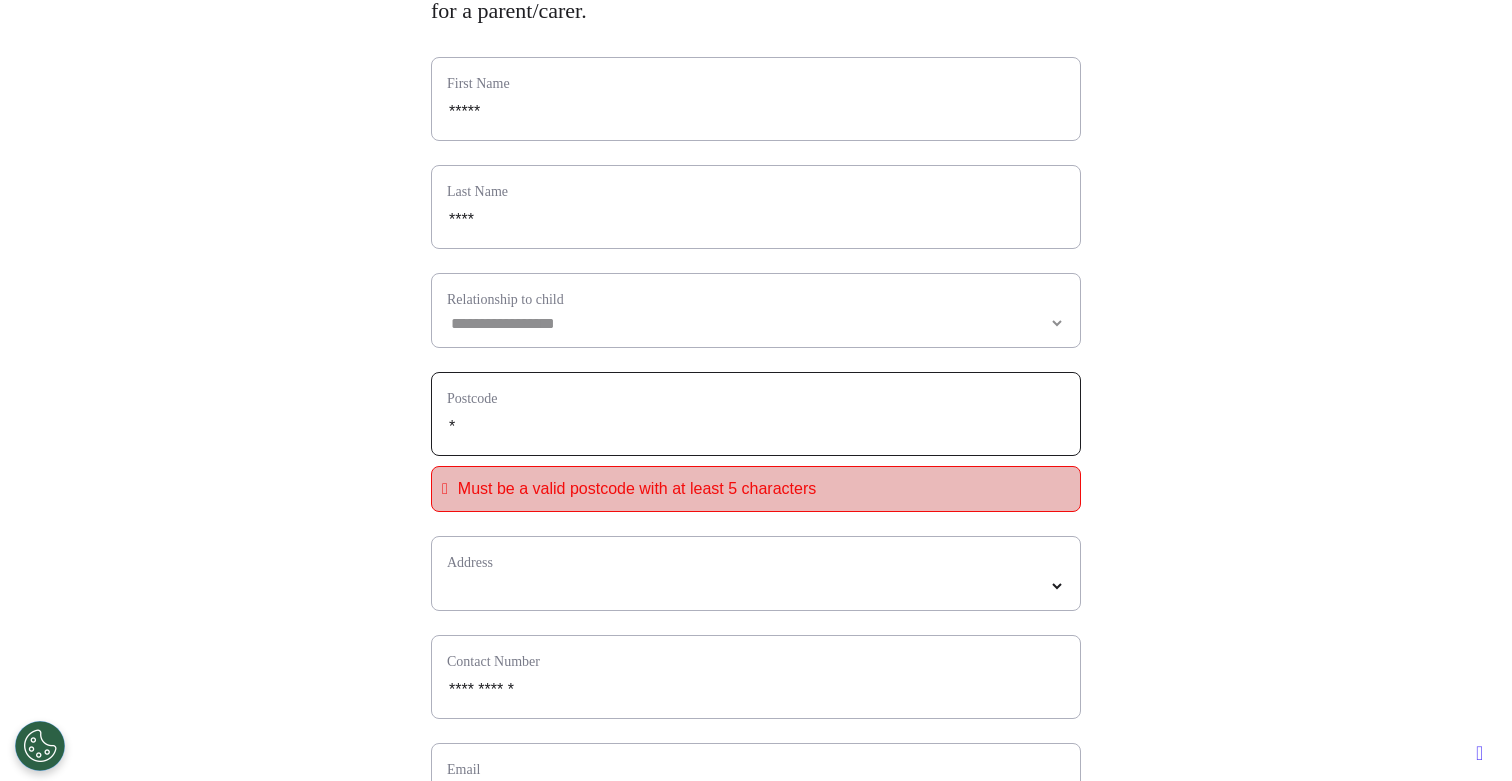 type on "**" 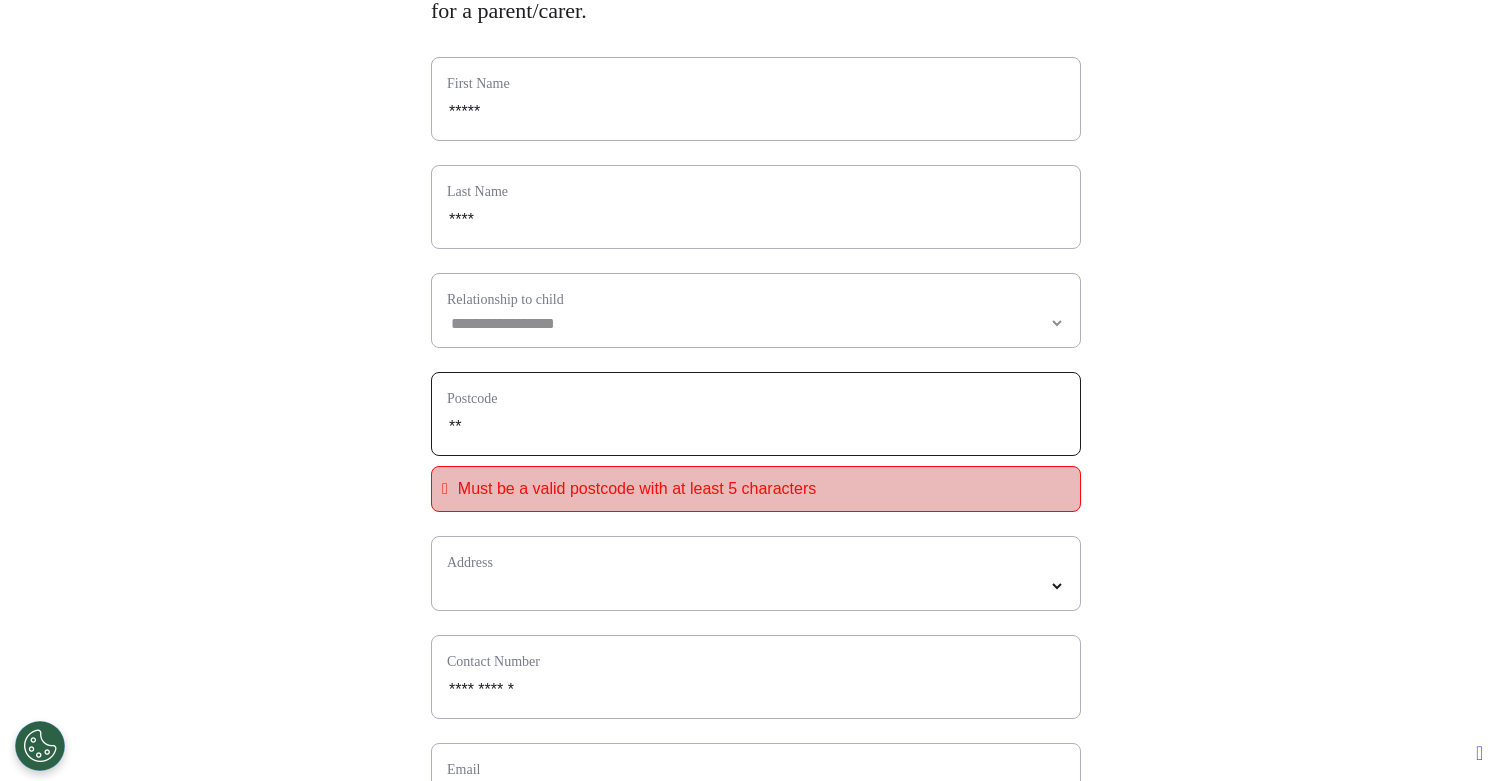 select 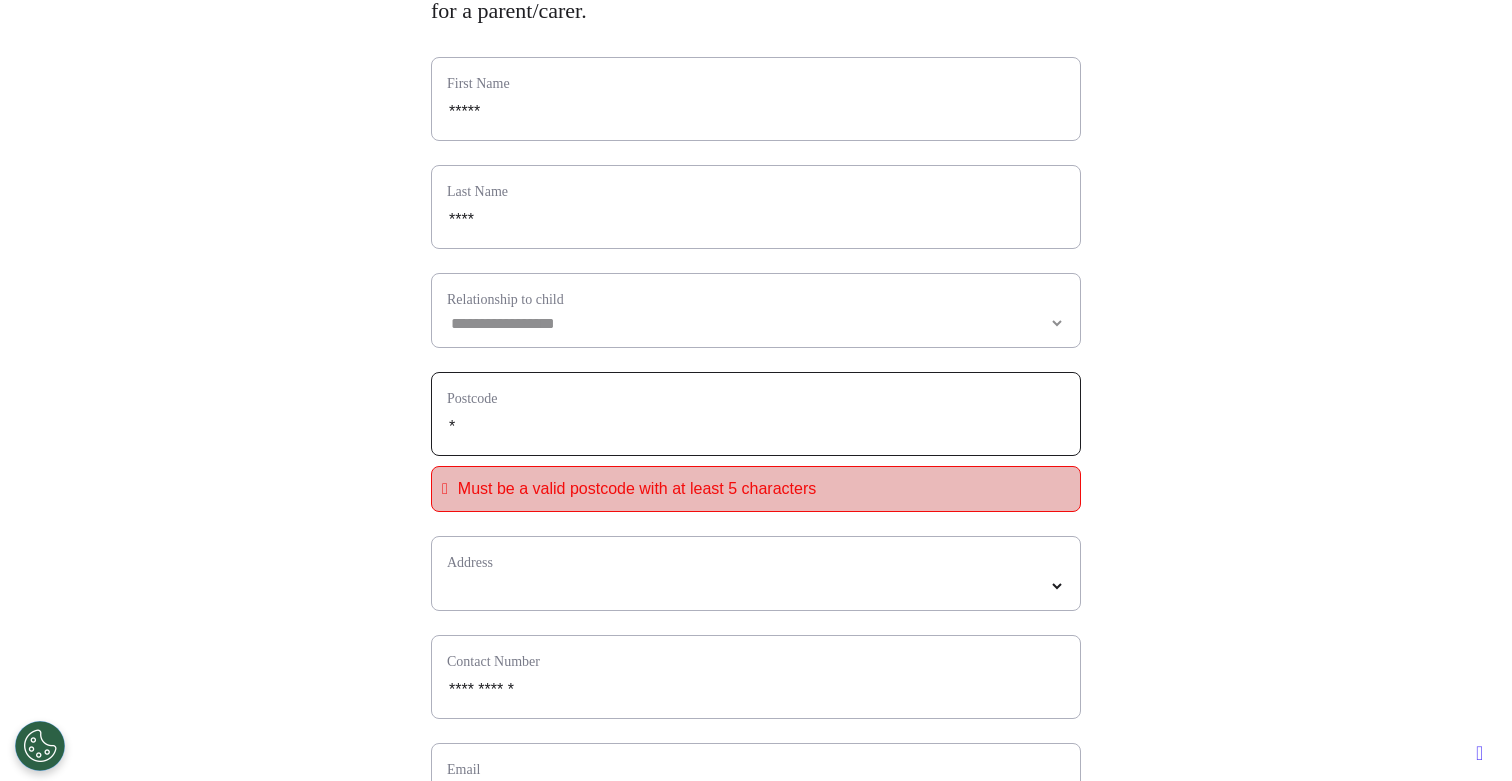 type on "**" 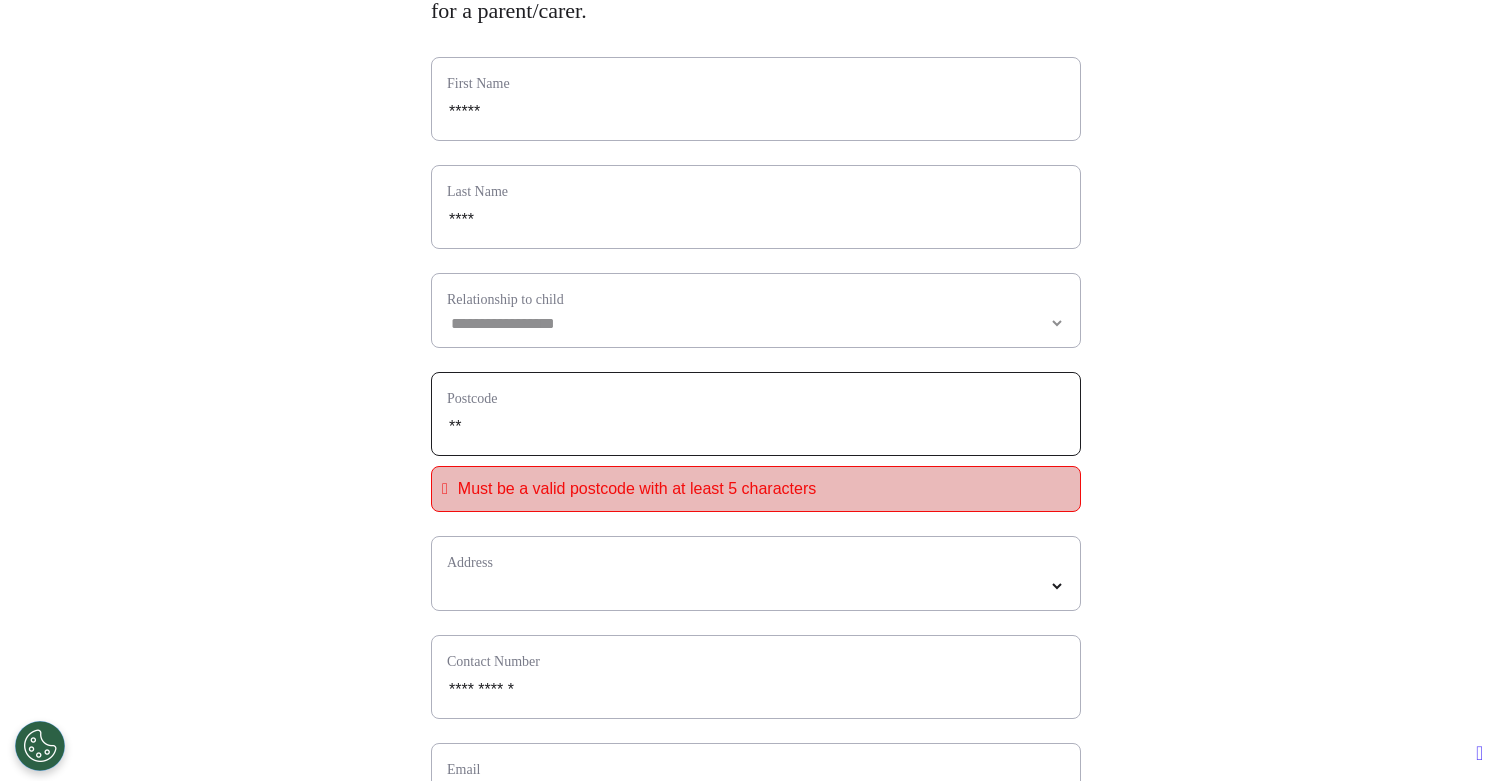 type on "***" 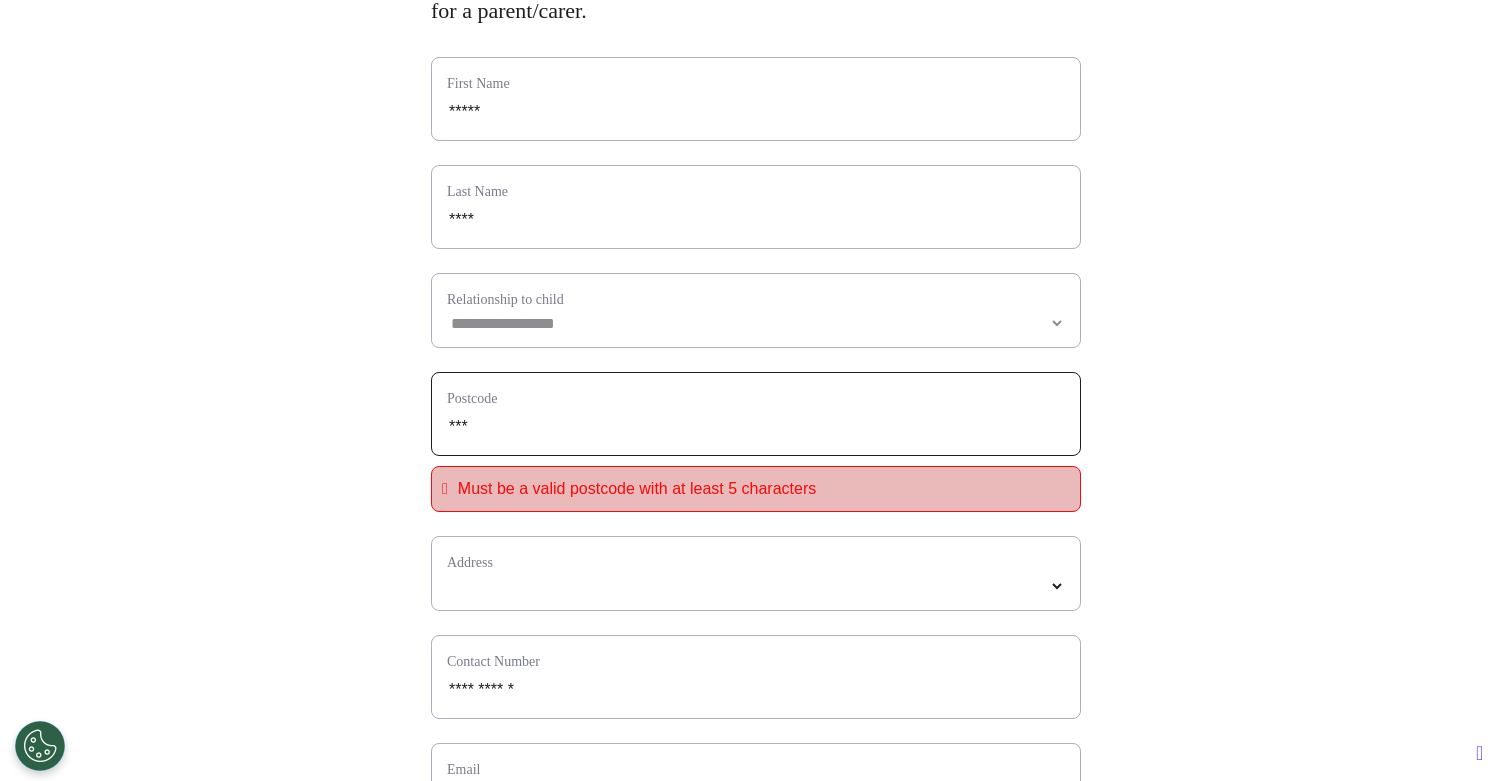 type on "****" 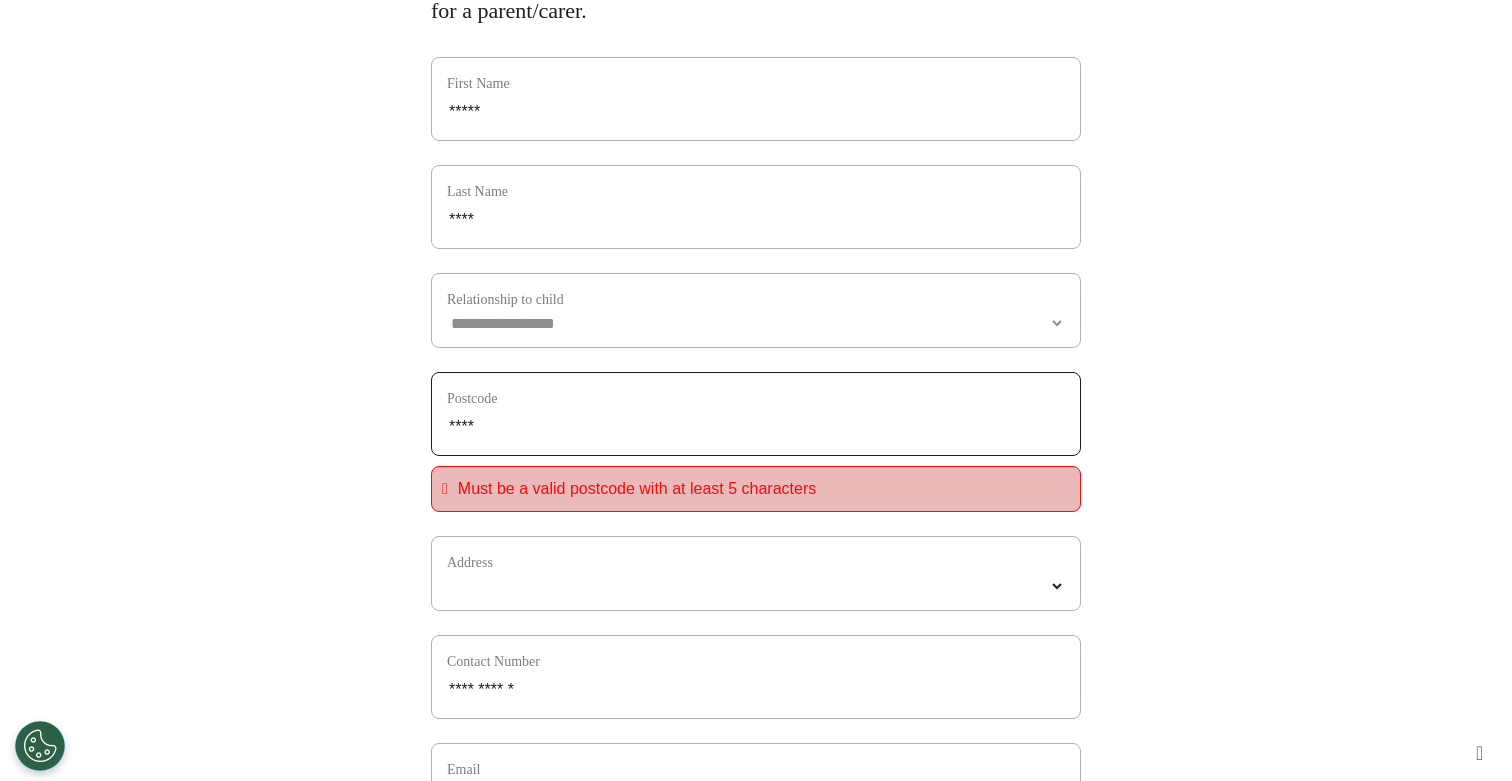 type on "*****" 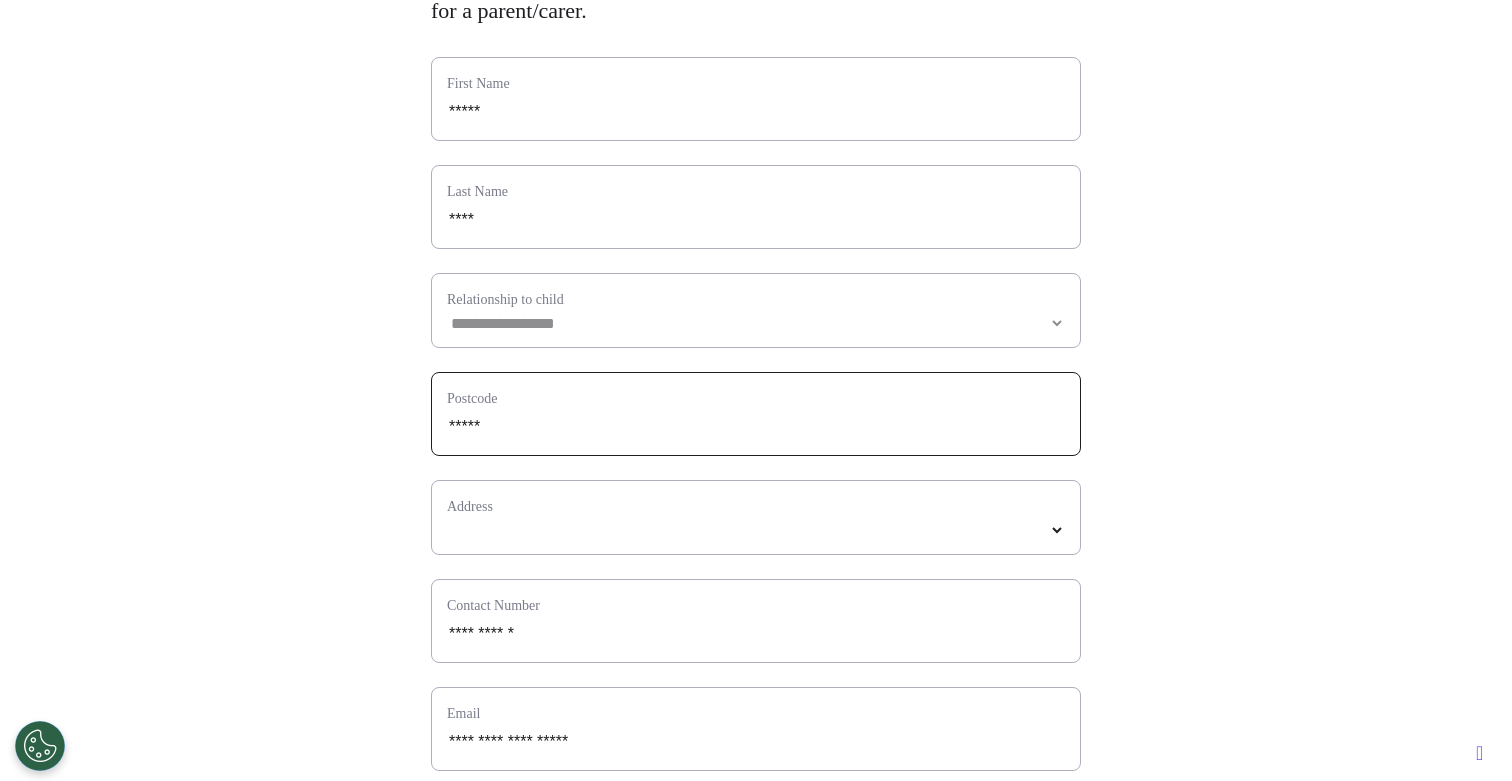 type on "*****" 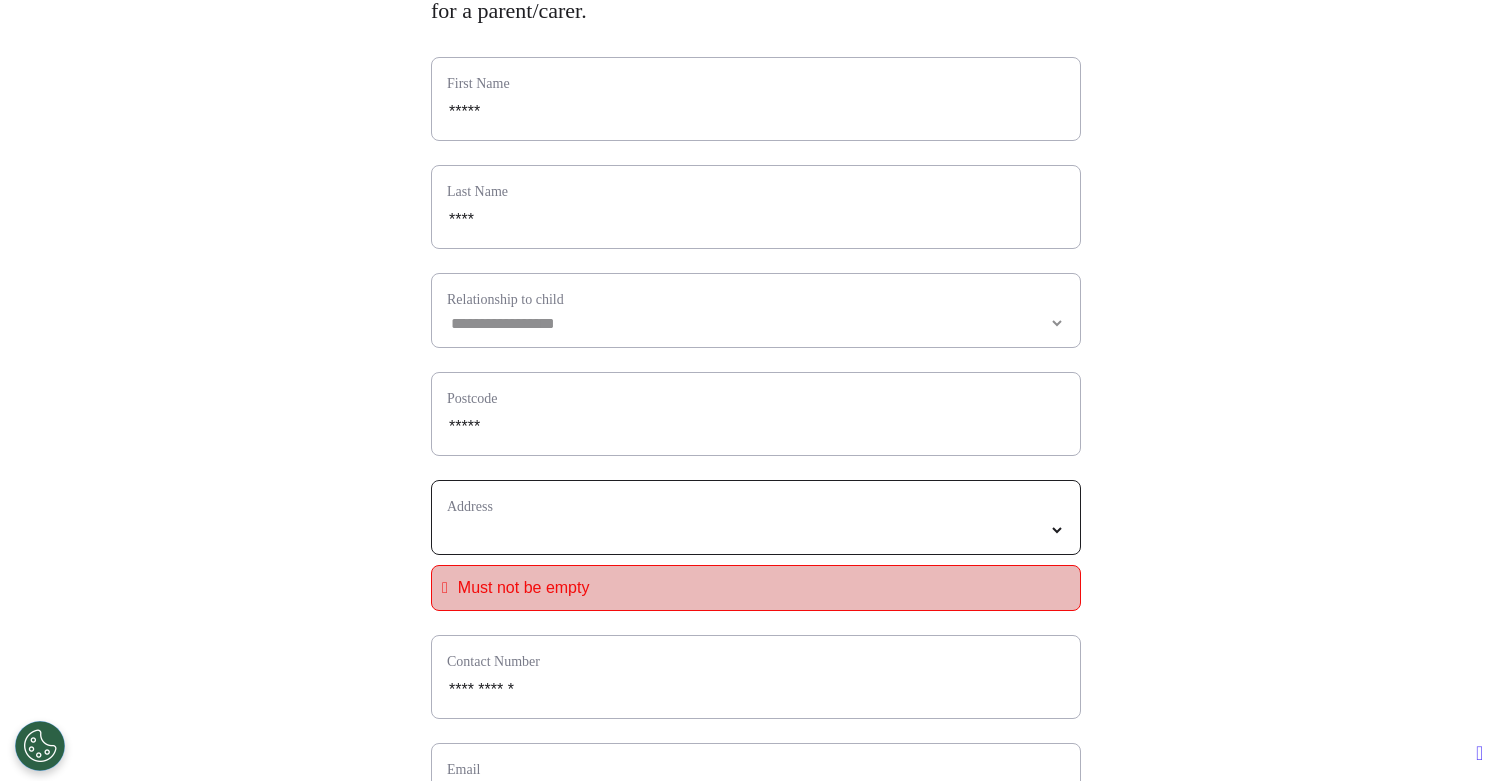 click at bounding box center [756, 530] 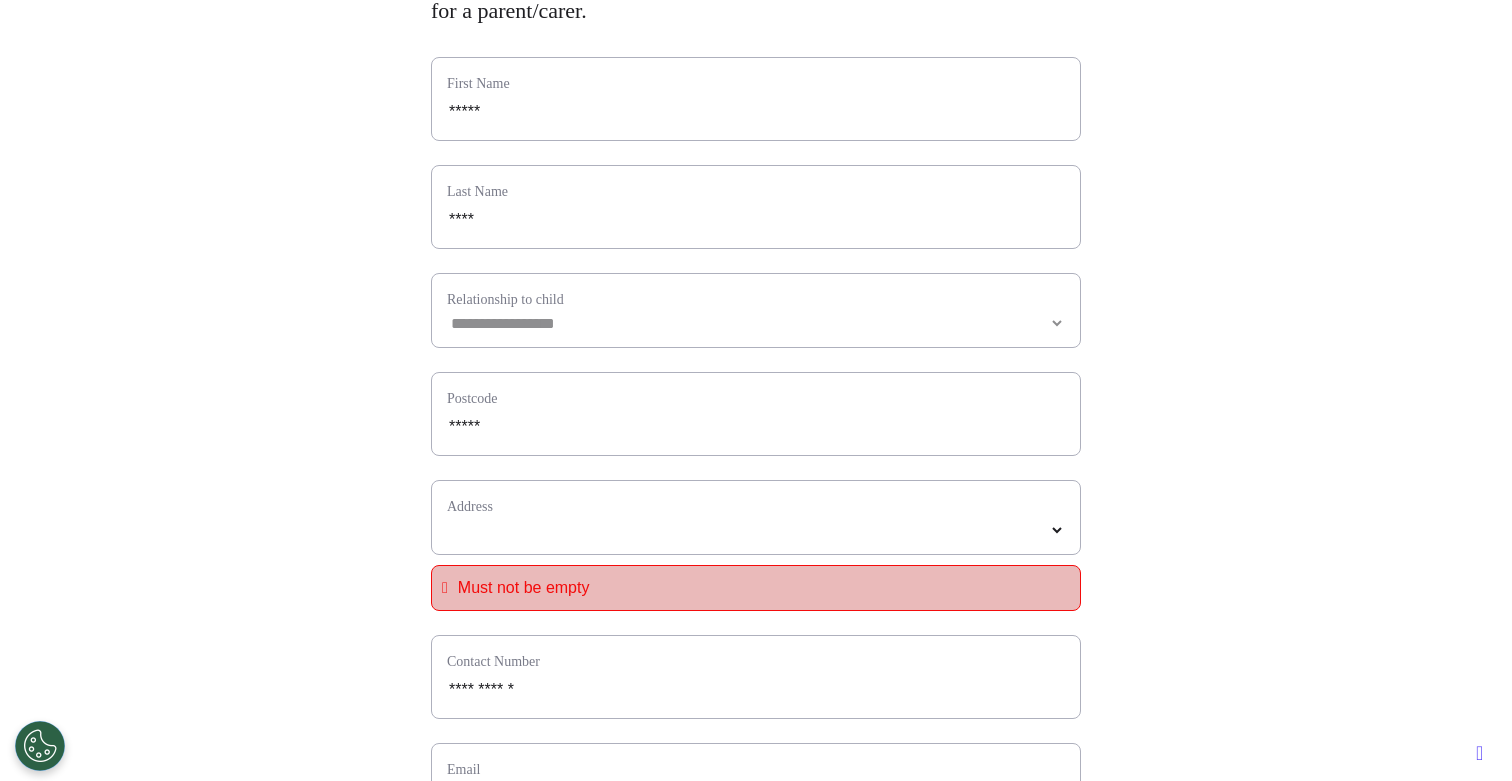 click on "**********" at bounding box center (756, 517) 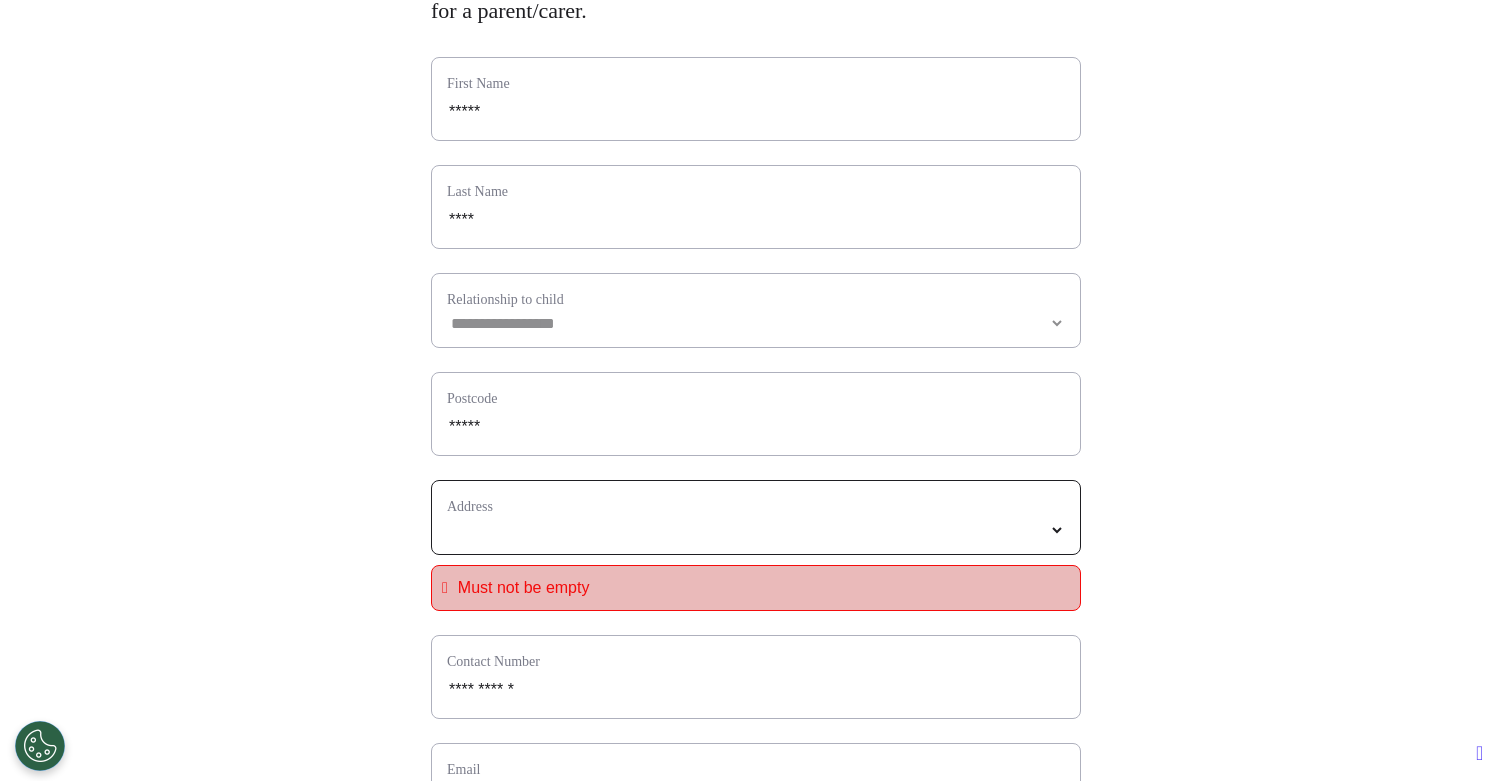 click on "**********" at bounding box center (756, 530) 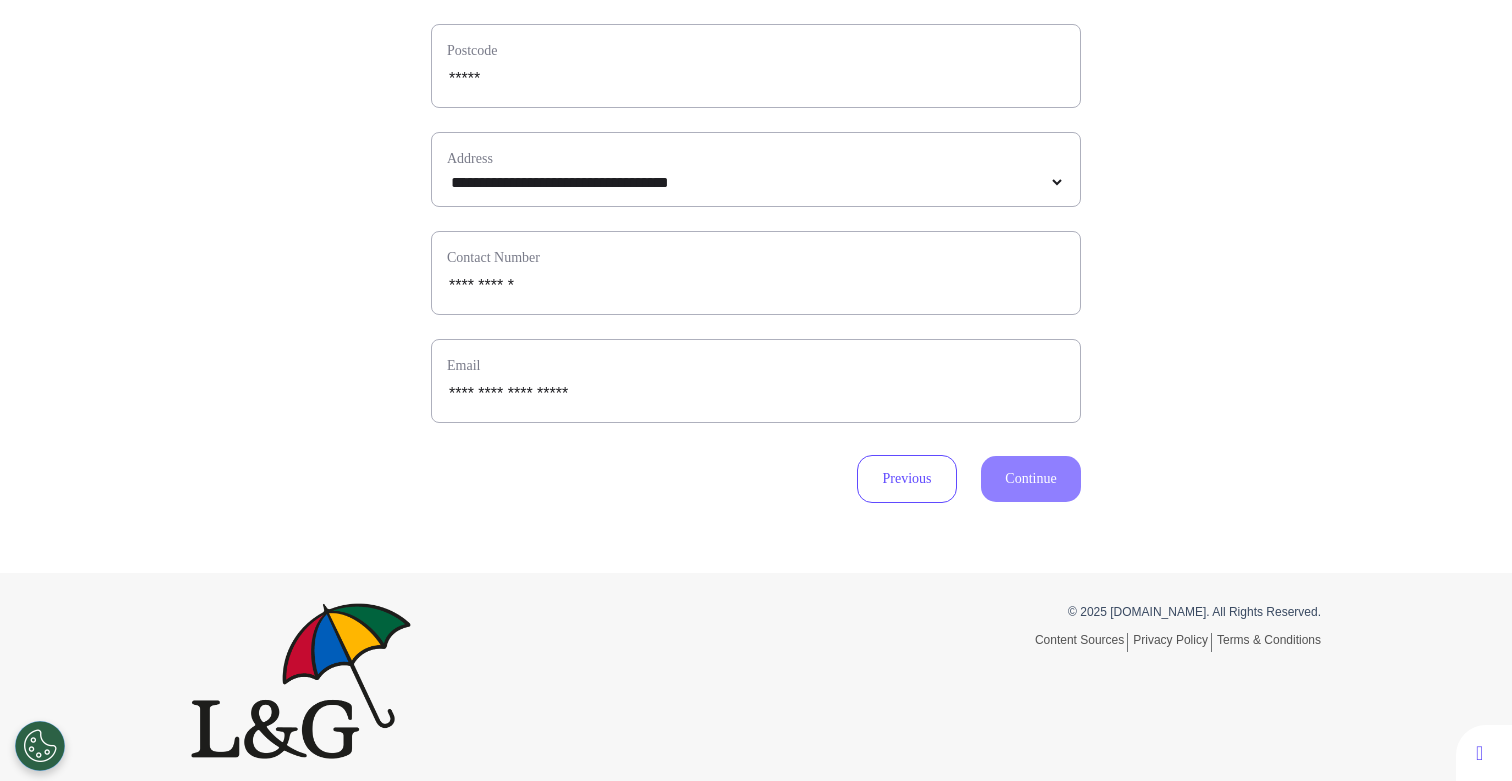 scroll, scrollTop: 560, scrollLeft: 0, axis: vertical 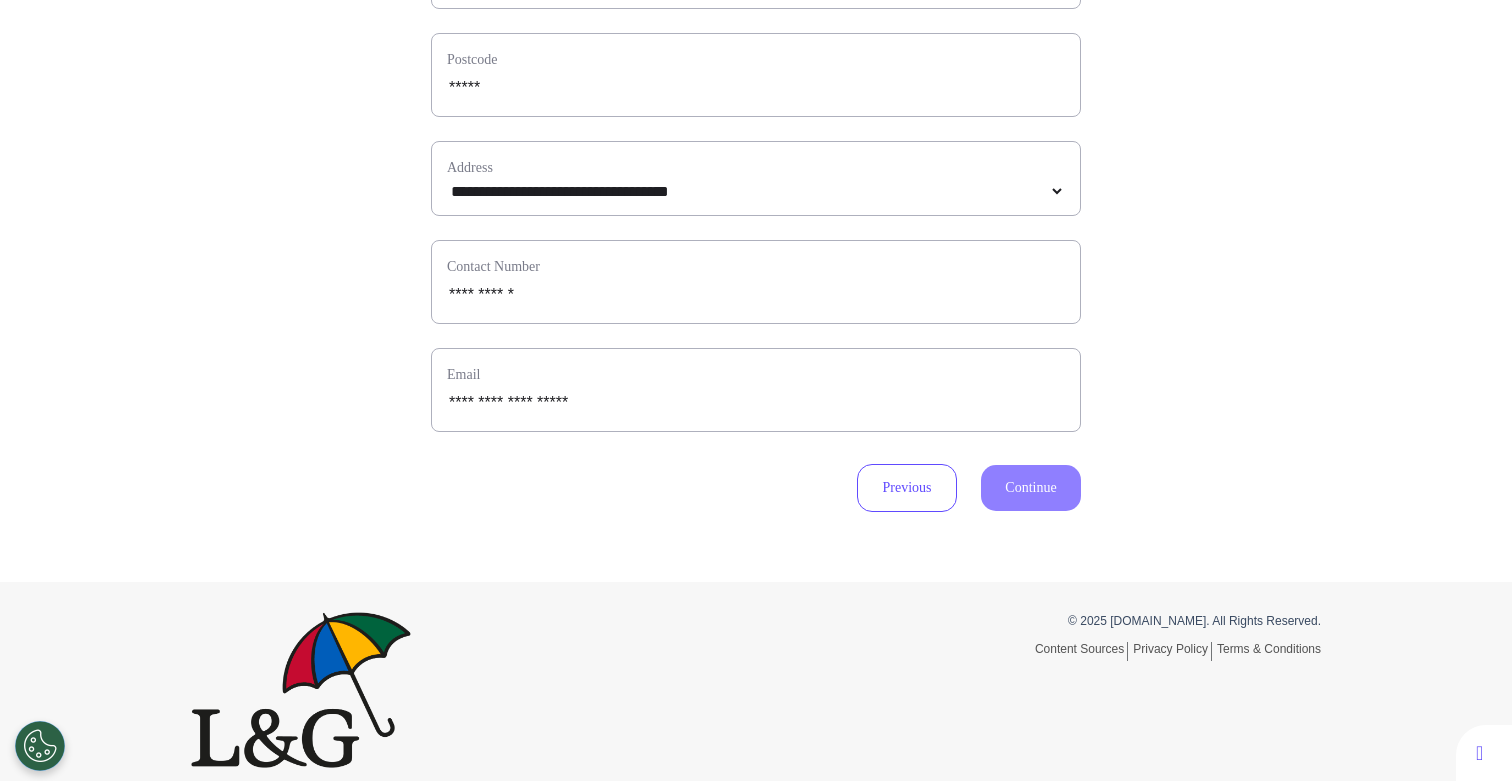 click on "**********" at bounding box center [756, 390] 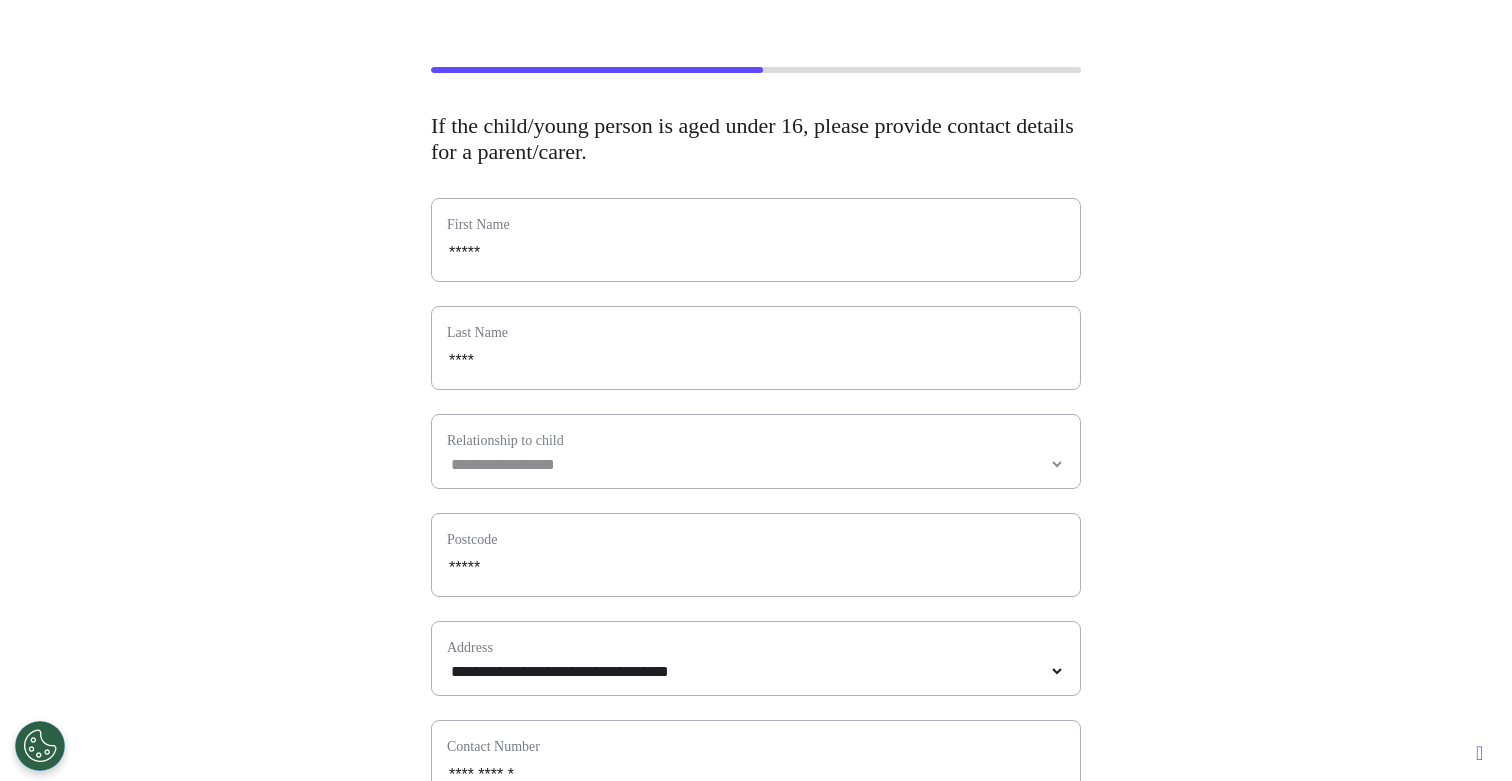 scroll, scrollTop: 119, scrollLeft: 0, axis: vertical 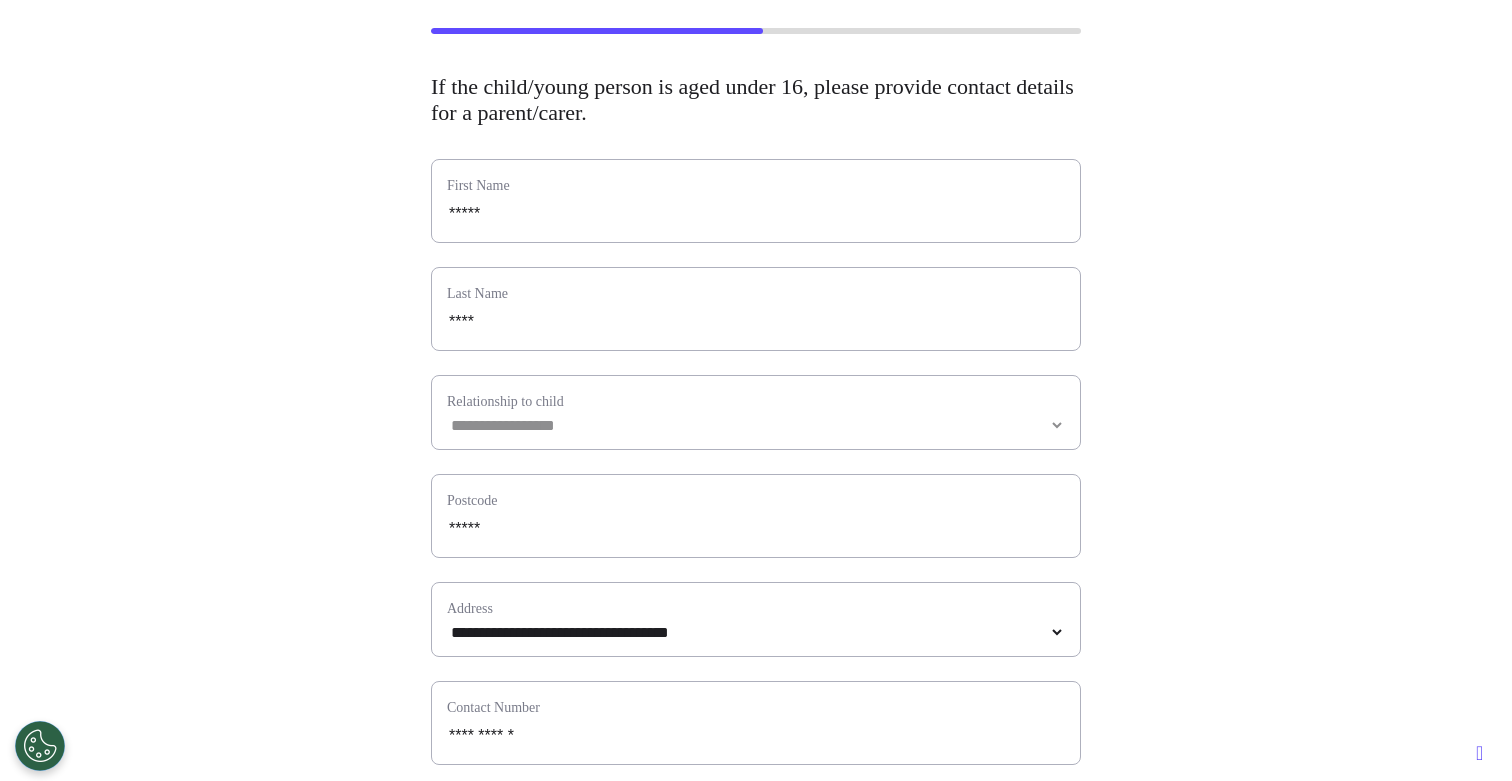 click on "**********" at bounding box center [756, 412] 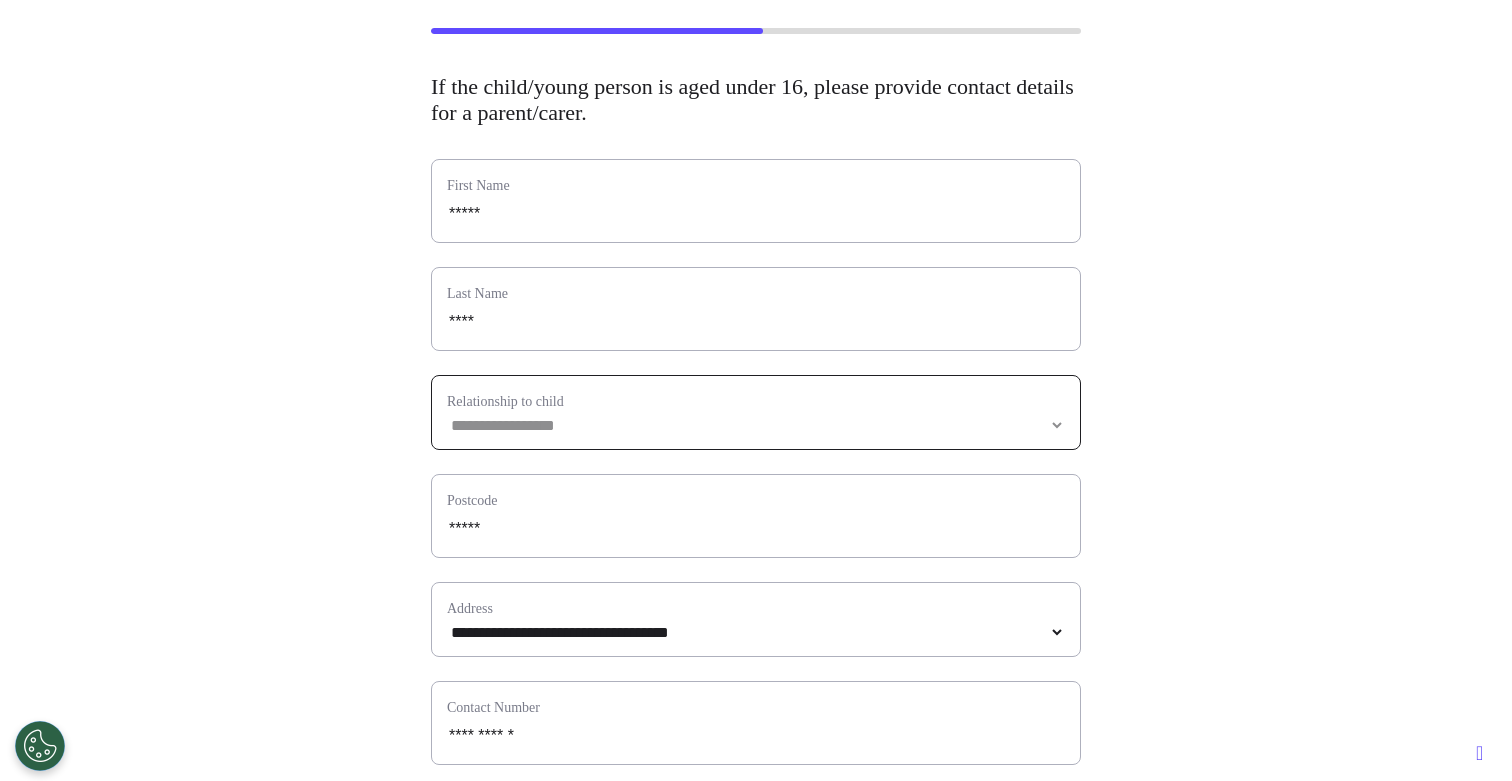 click on "**********" at bounding box center [756, 425] 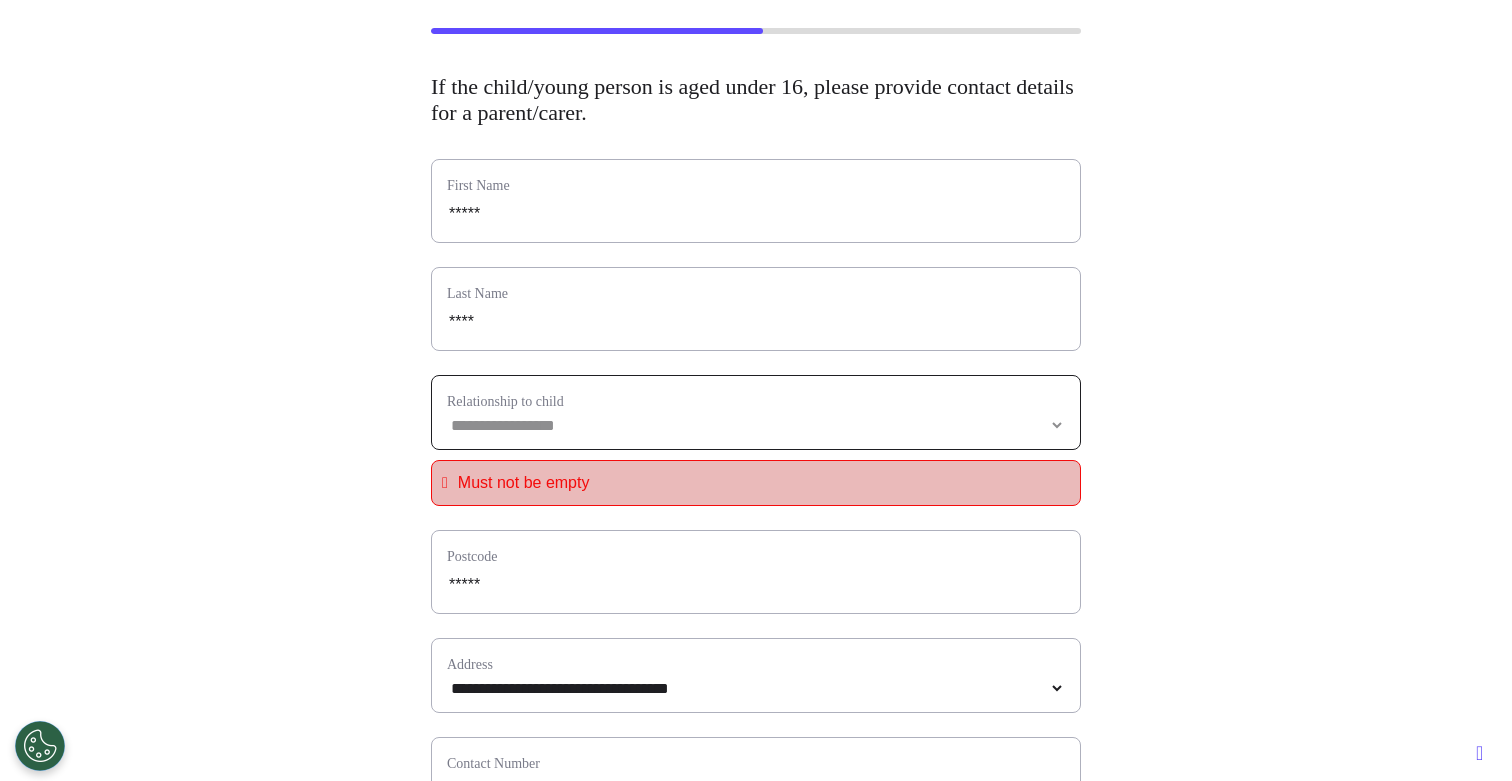 select on "**********" 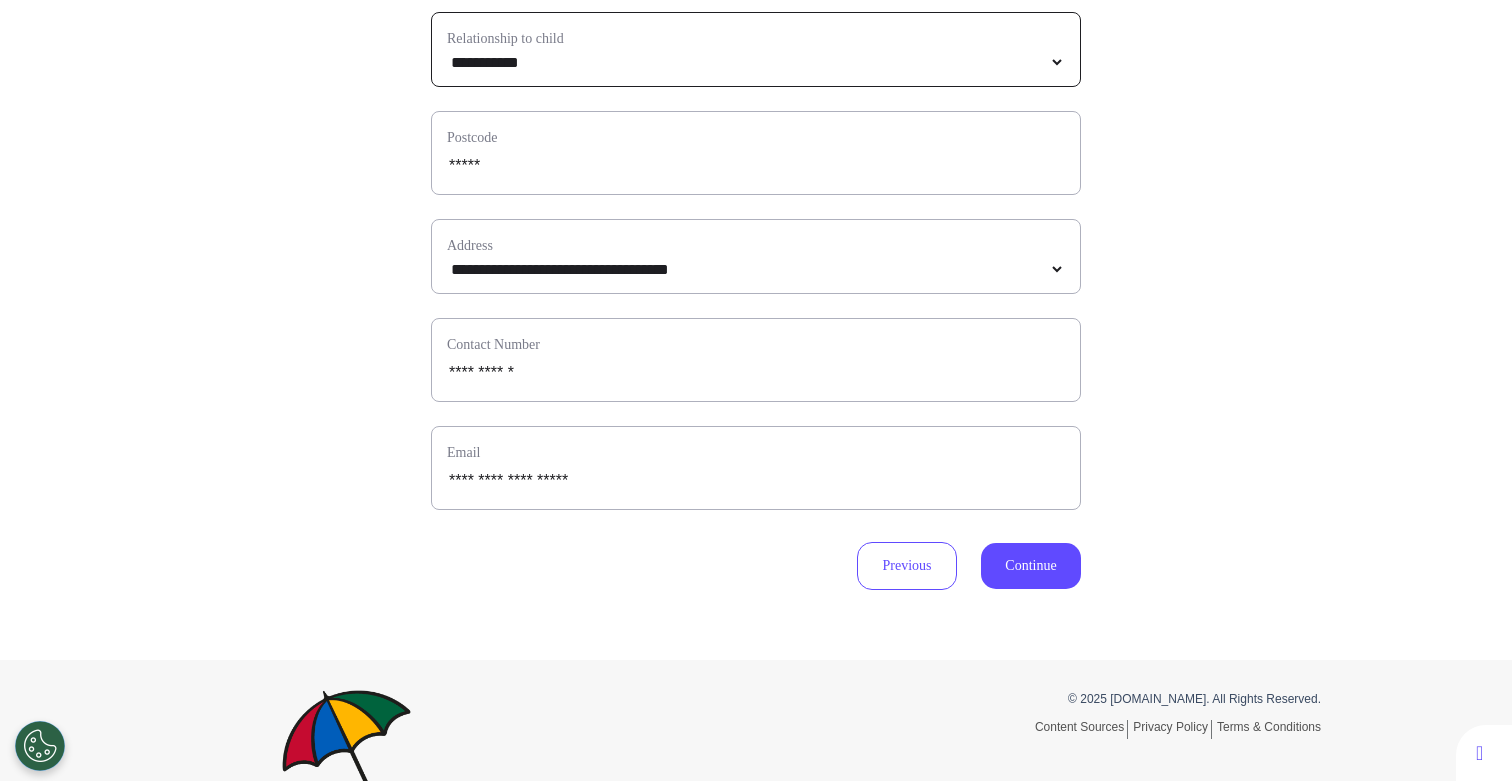 scroll, scrollTop: 589, scrollLeft: 0, axis: vertical 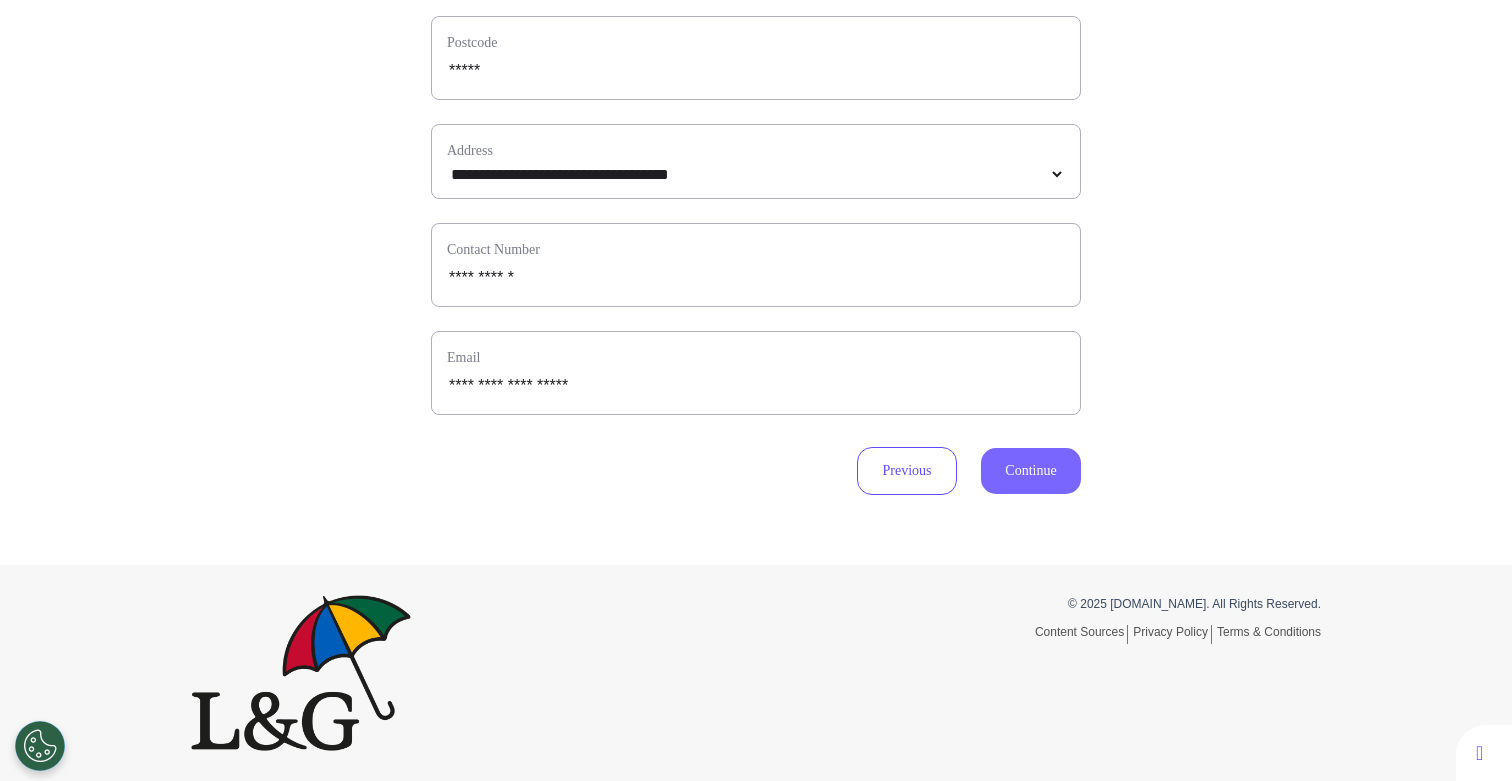 click on "Continue" at bounding box center (1031, 471) 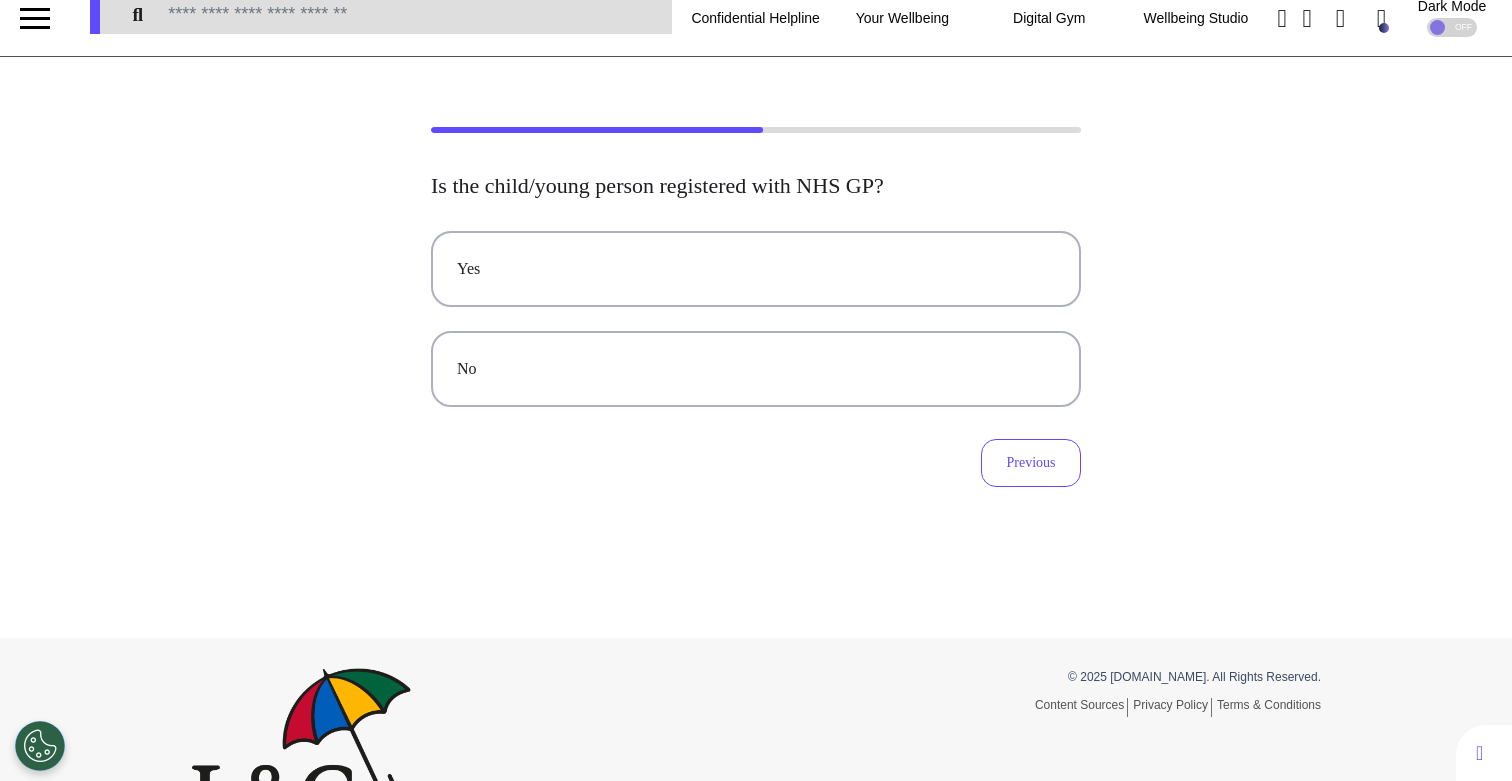 scroll, scrollTop: 0, scrollLeft: 0, axis: both 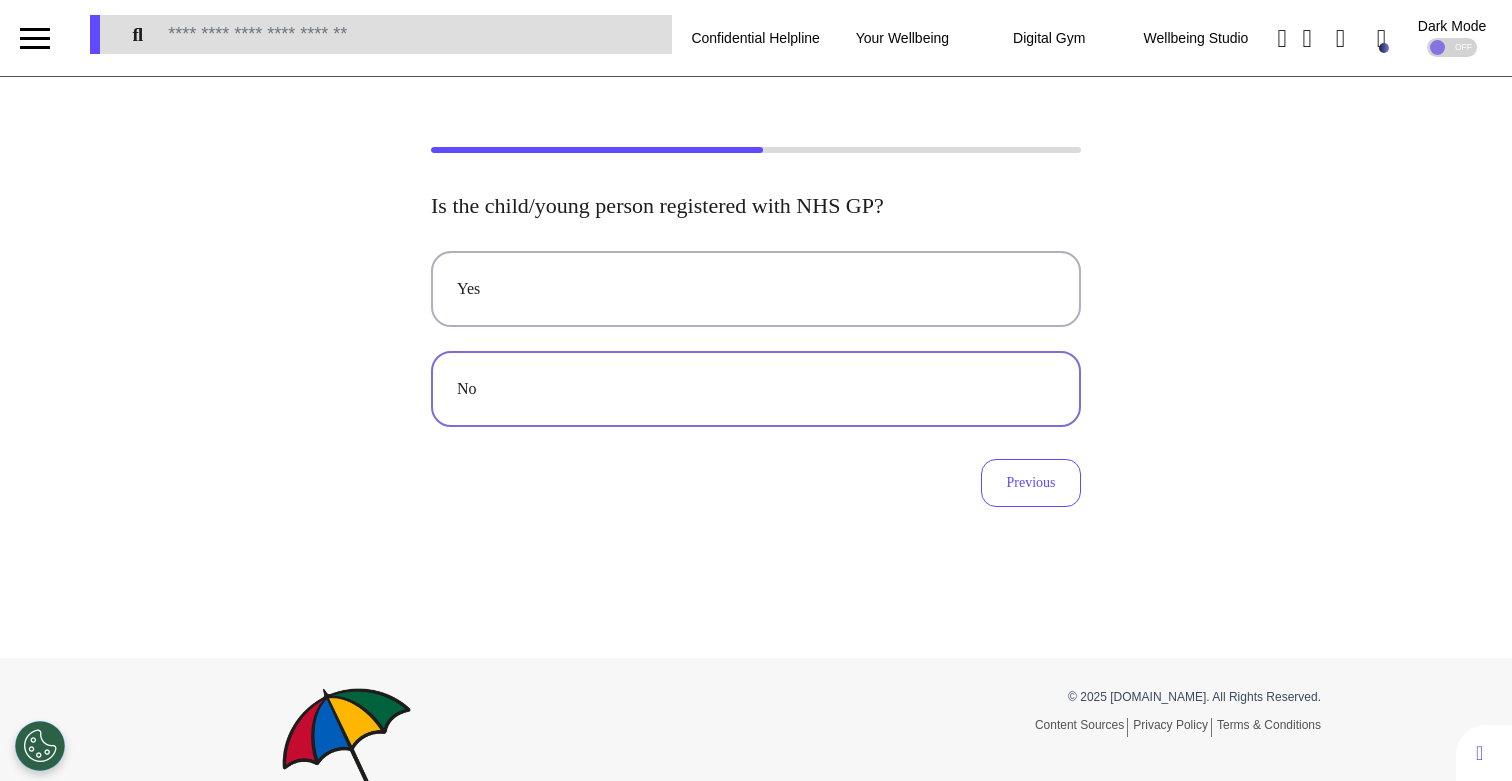 click on "No" at bounding box center (756, 389) 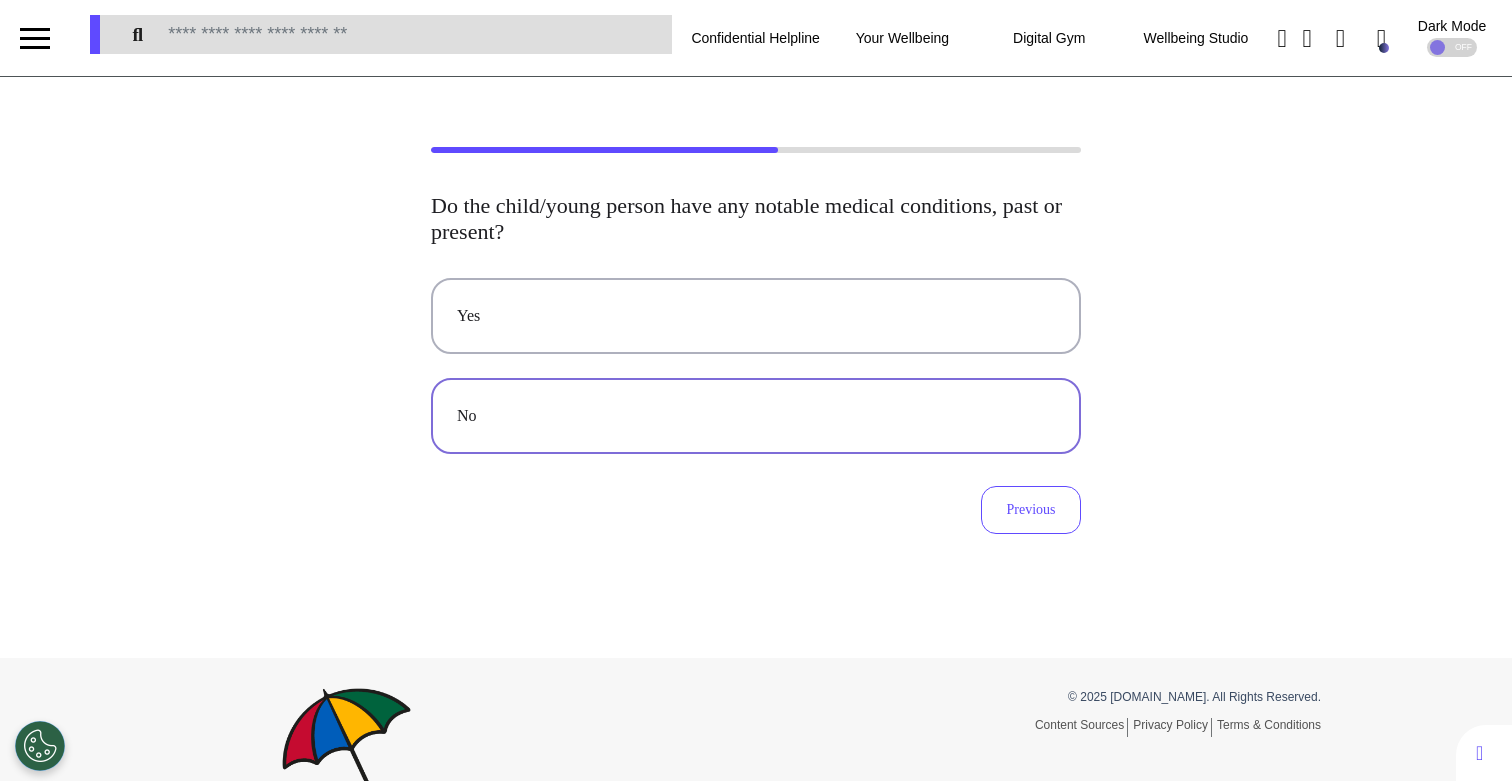 click on "No" at bounding box center (756, 416) 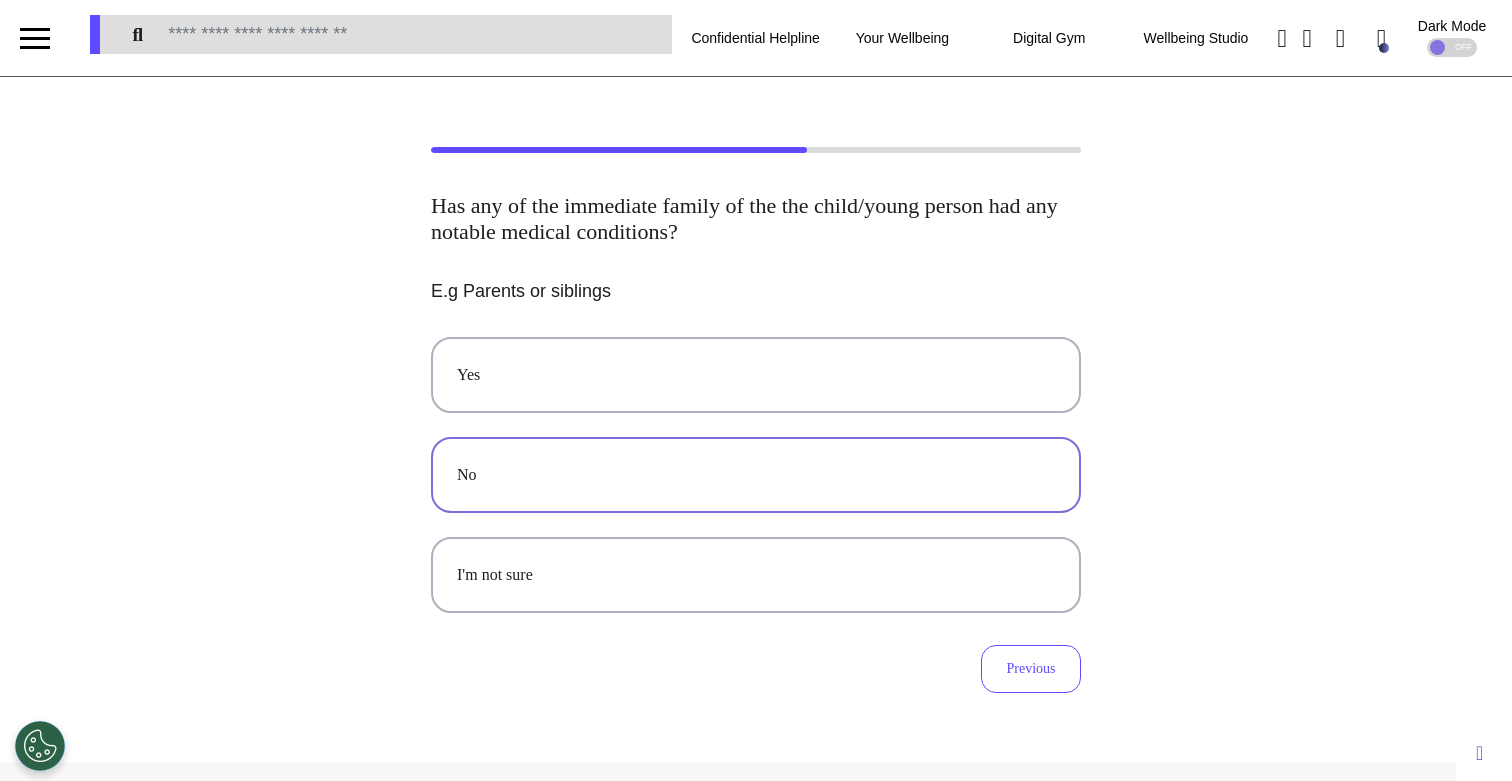 click on "No" at bounding box center [756, 475] 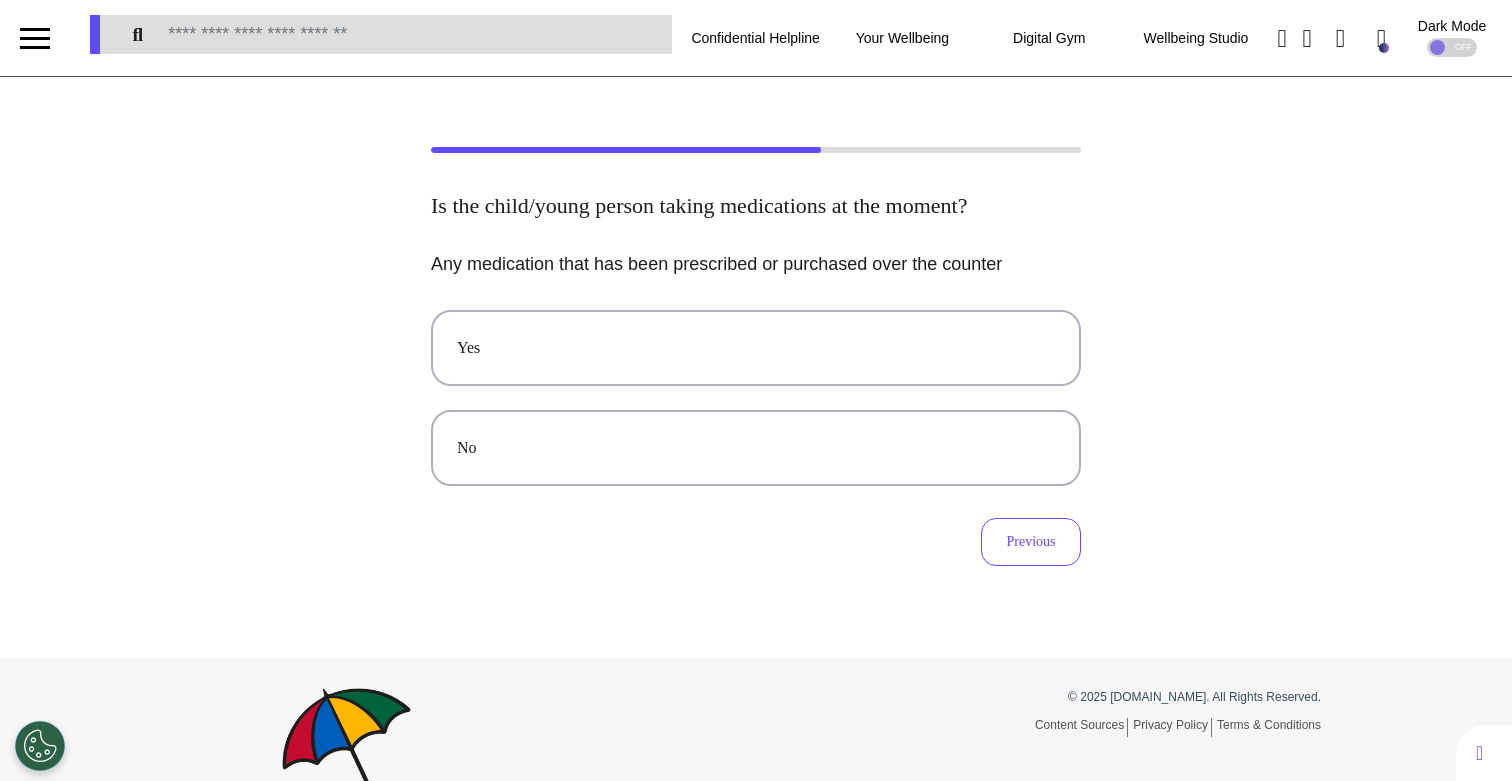 click on "No" at bounding box center (756, 448) 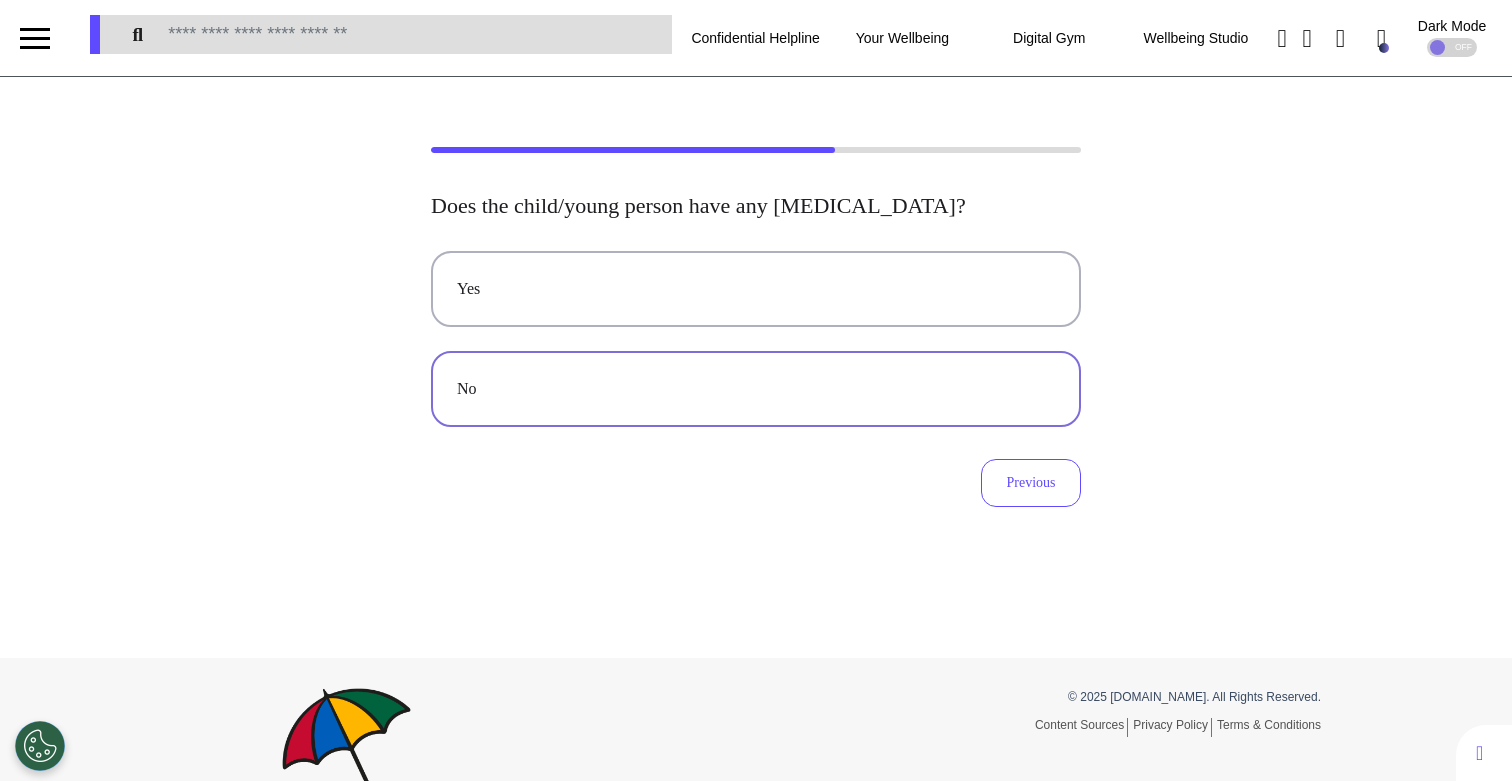 click on "No" at bounding box center [756, 389] 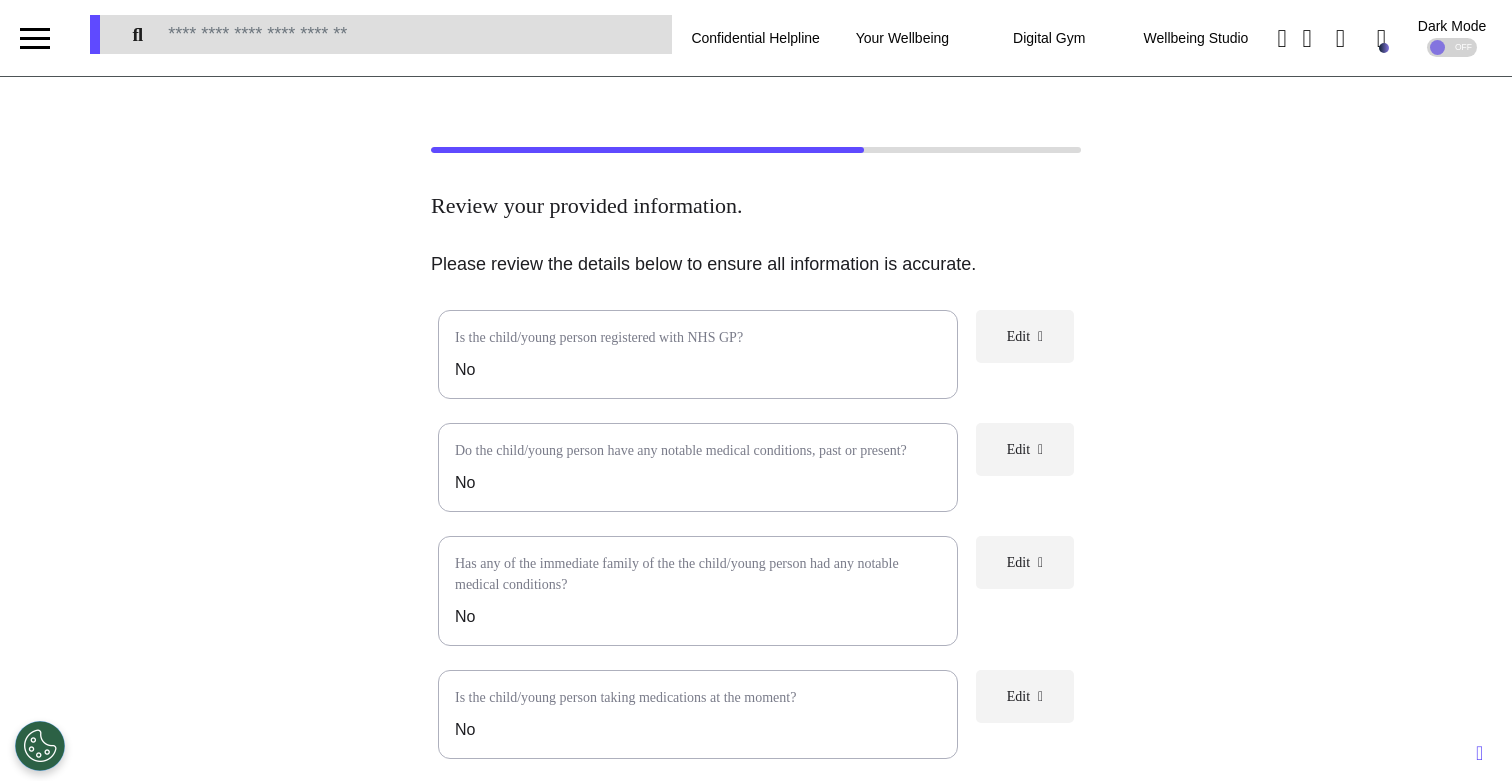 scroll, scrollTop: 479, scrollLeft: 0, axis: vertical 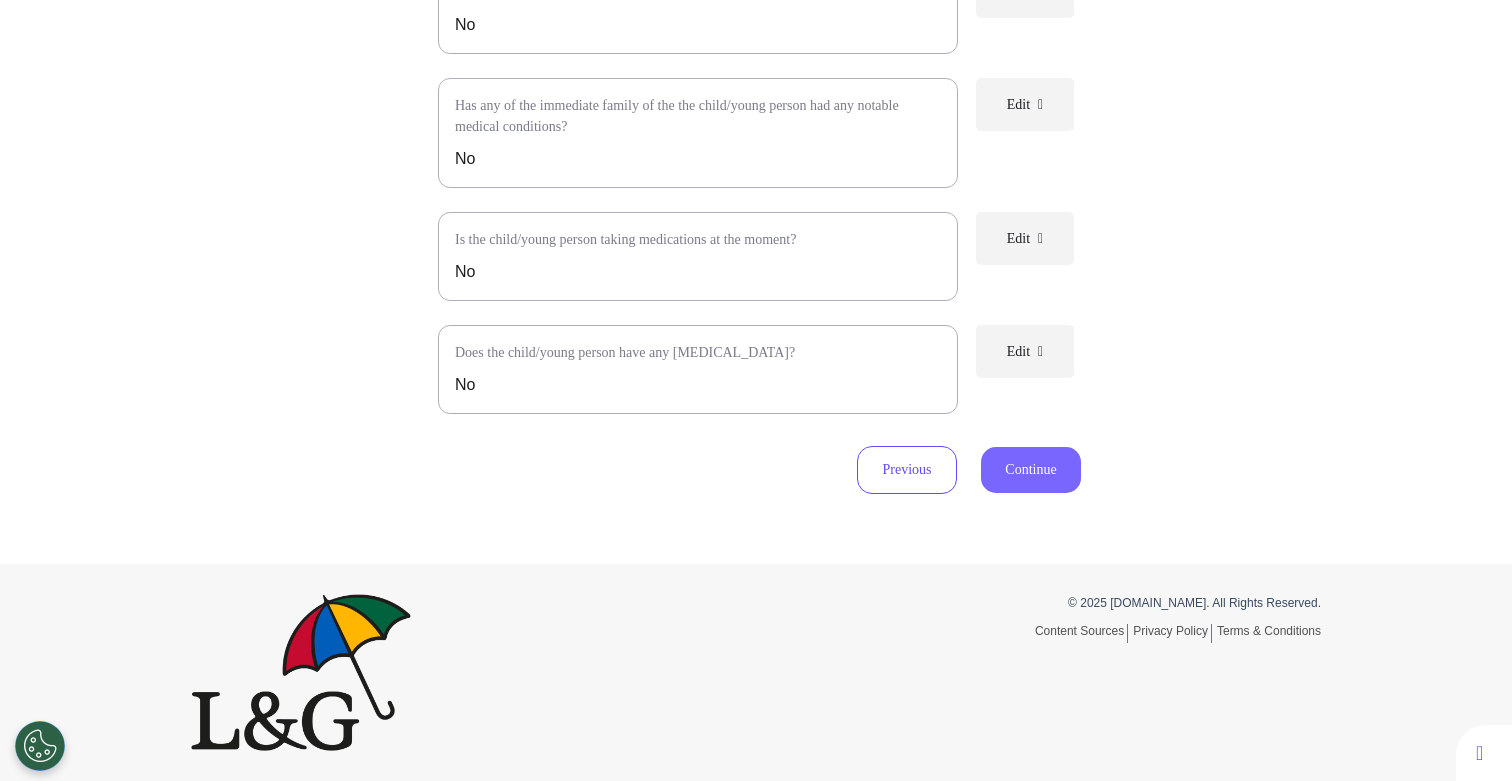 click on "Continue" at bounding box center (1031, 470) 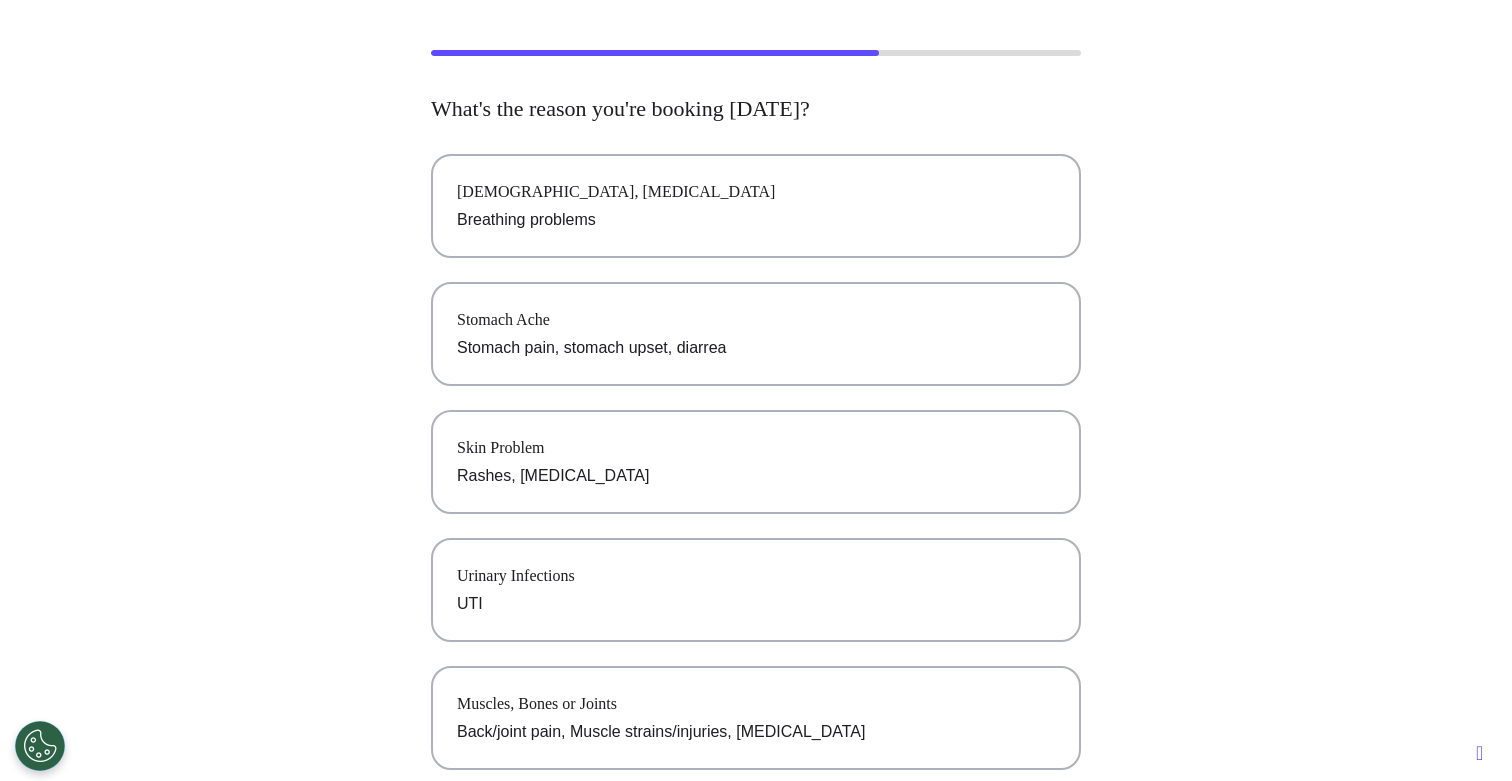 scroll, scrollTop: 0, scrollLeft: 0, axis: both 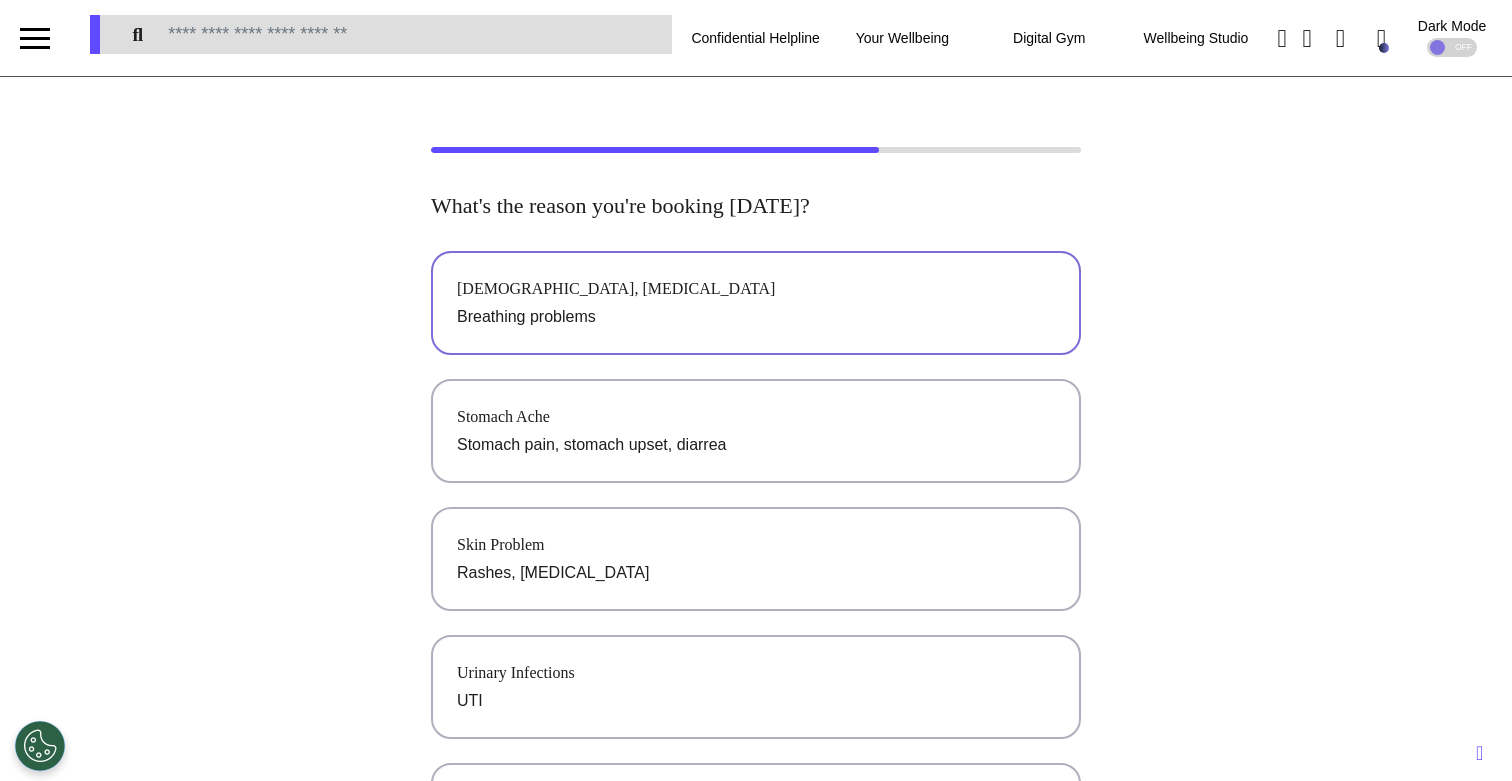 click on "Breathing problems" at bounding box center [756, 317] 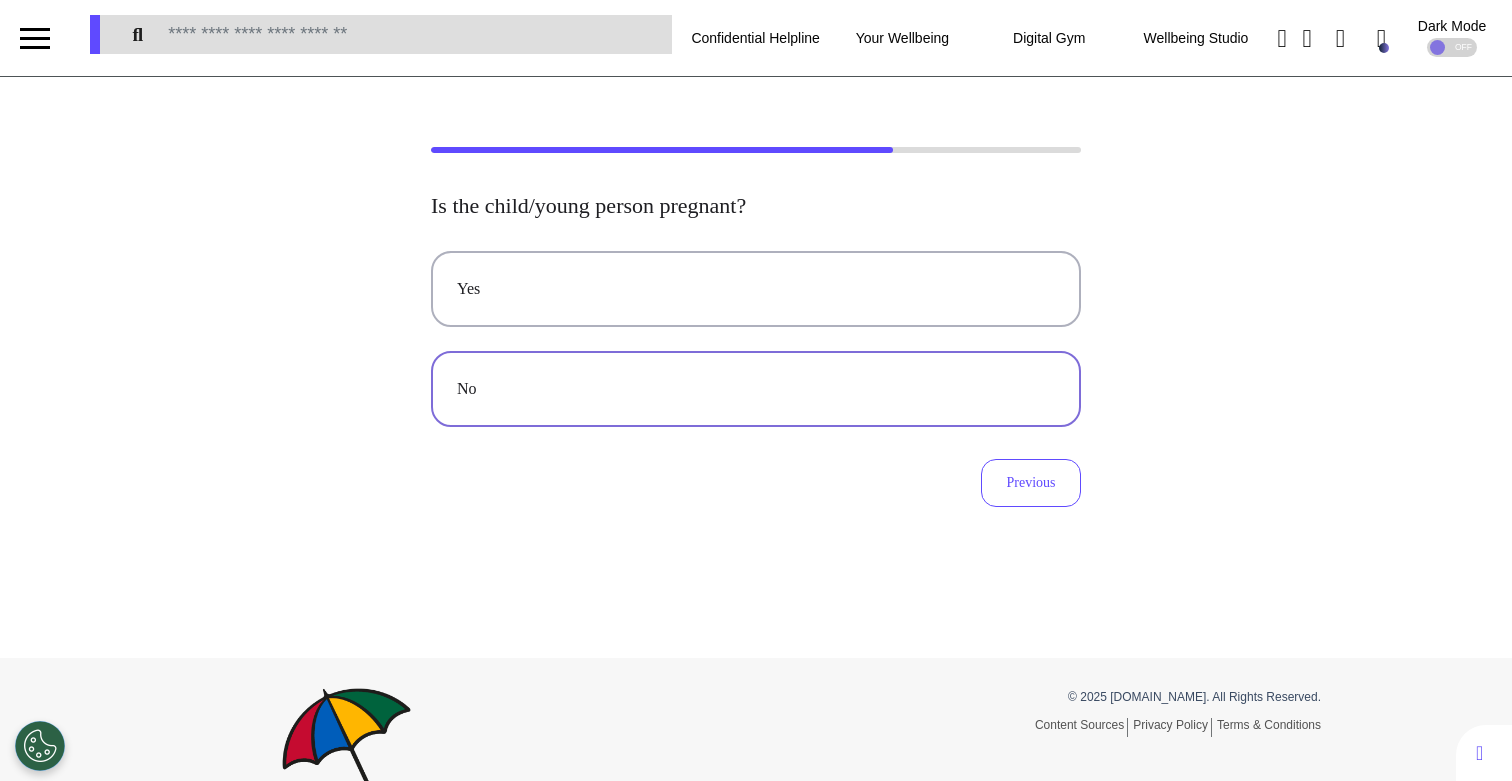 click on "No" at bounding box center (756, 389) 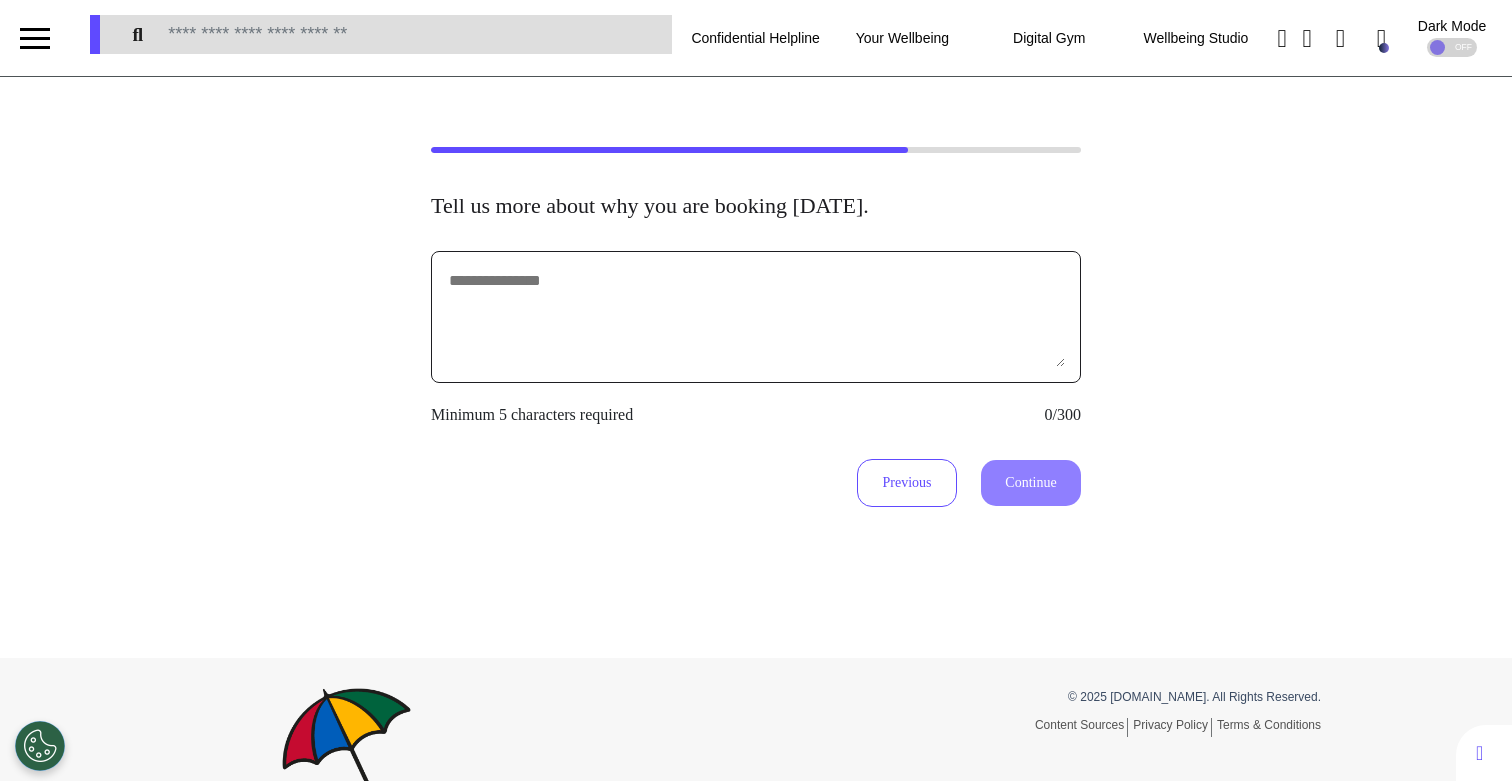 click at bounding box center [756, 317] 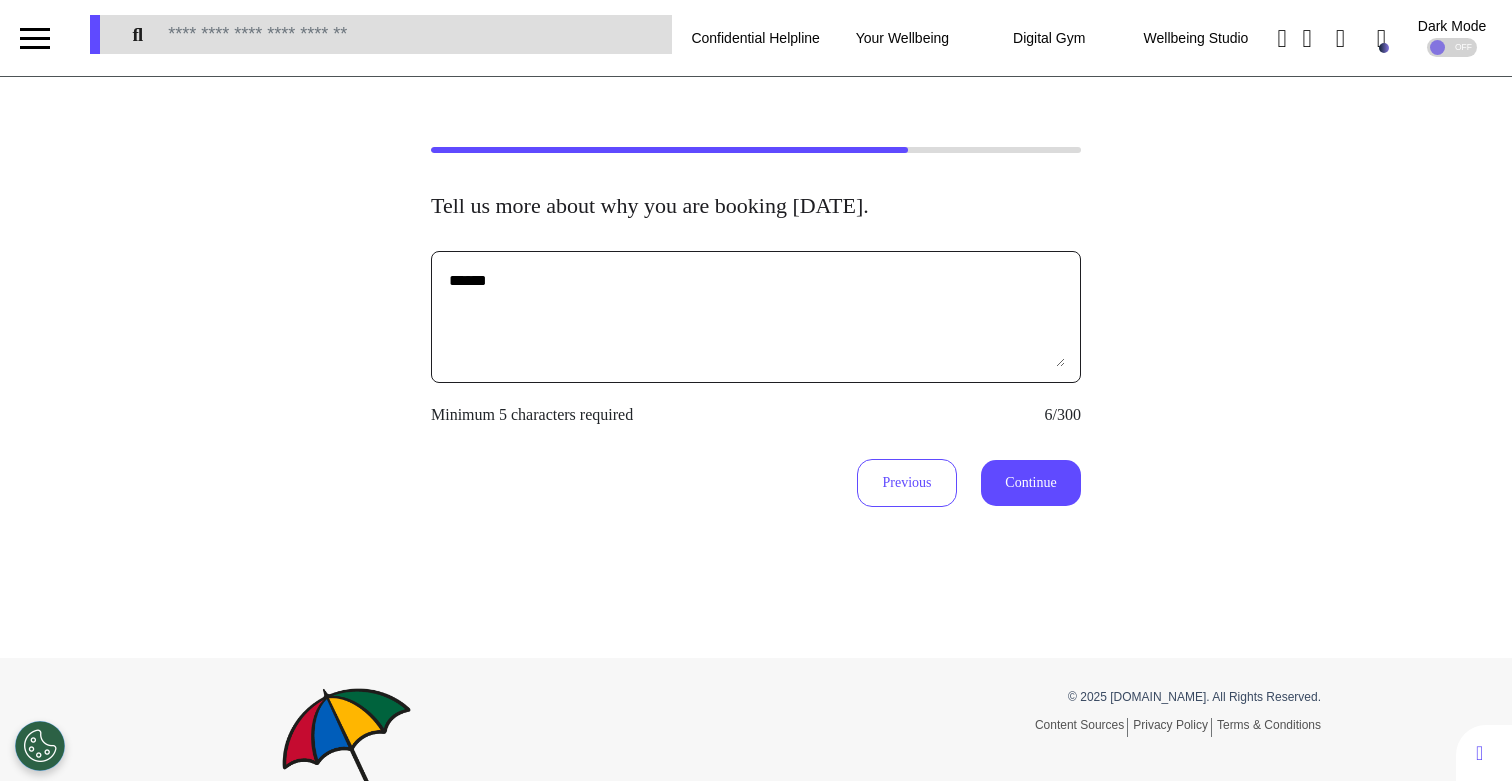 type on "******" 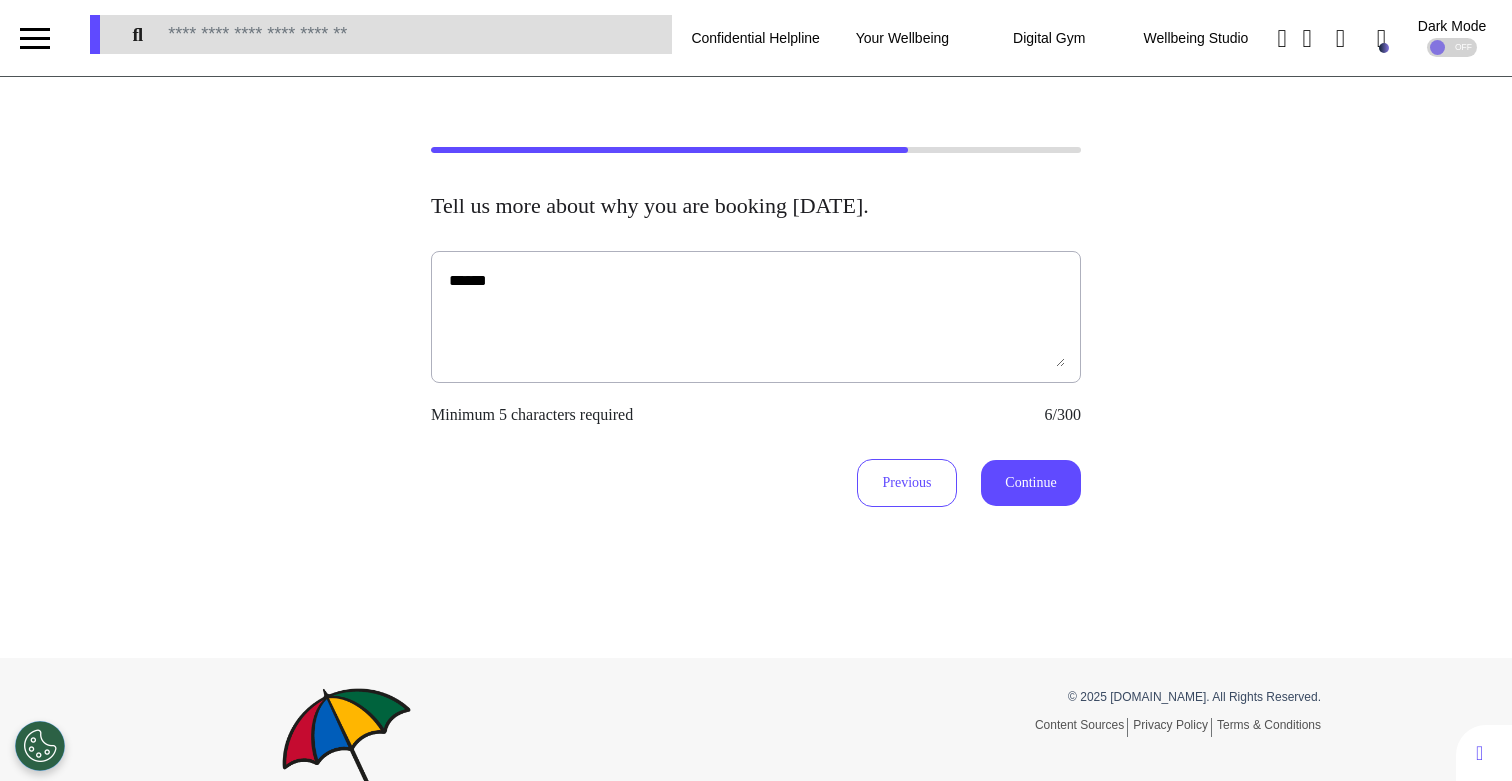 click on "****** Minimum 5 characters required 6/300 Previous Continue" at bounding box center (756, 379) 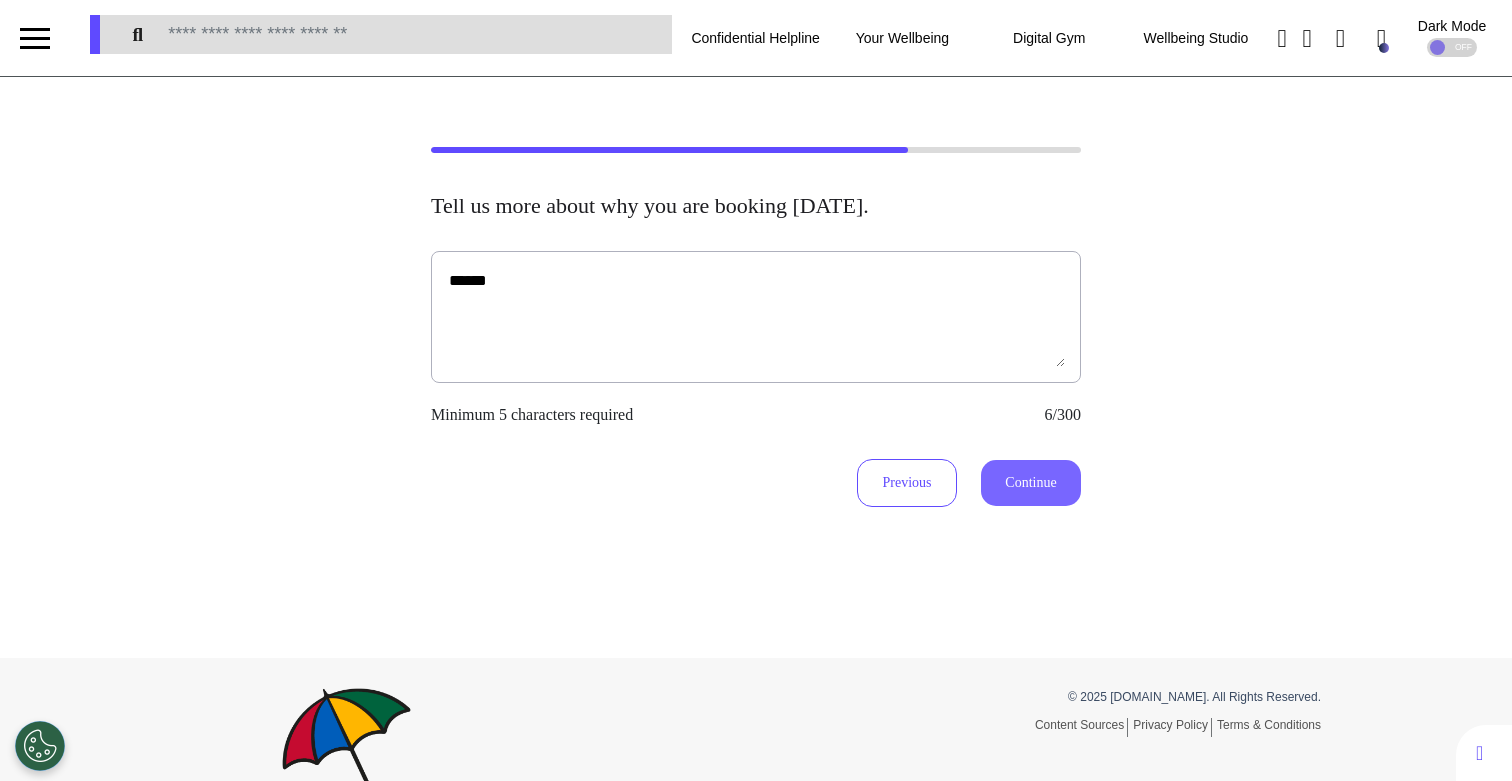click on "Continue" at bounding box center (1031, 483) 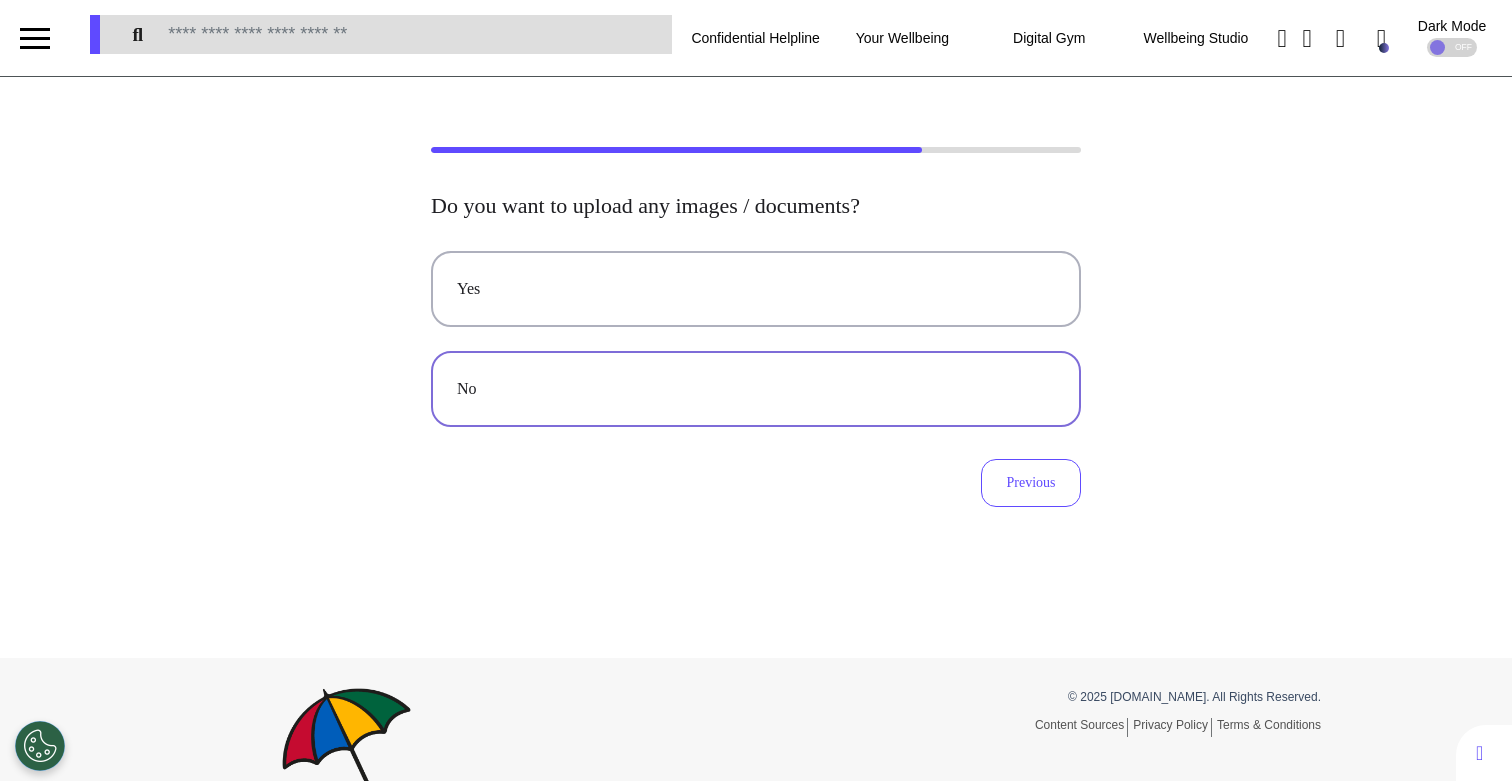 click on "No" at bounding box center [756, 389] 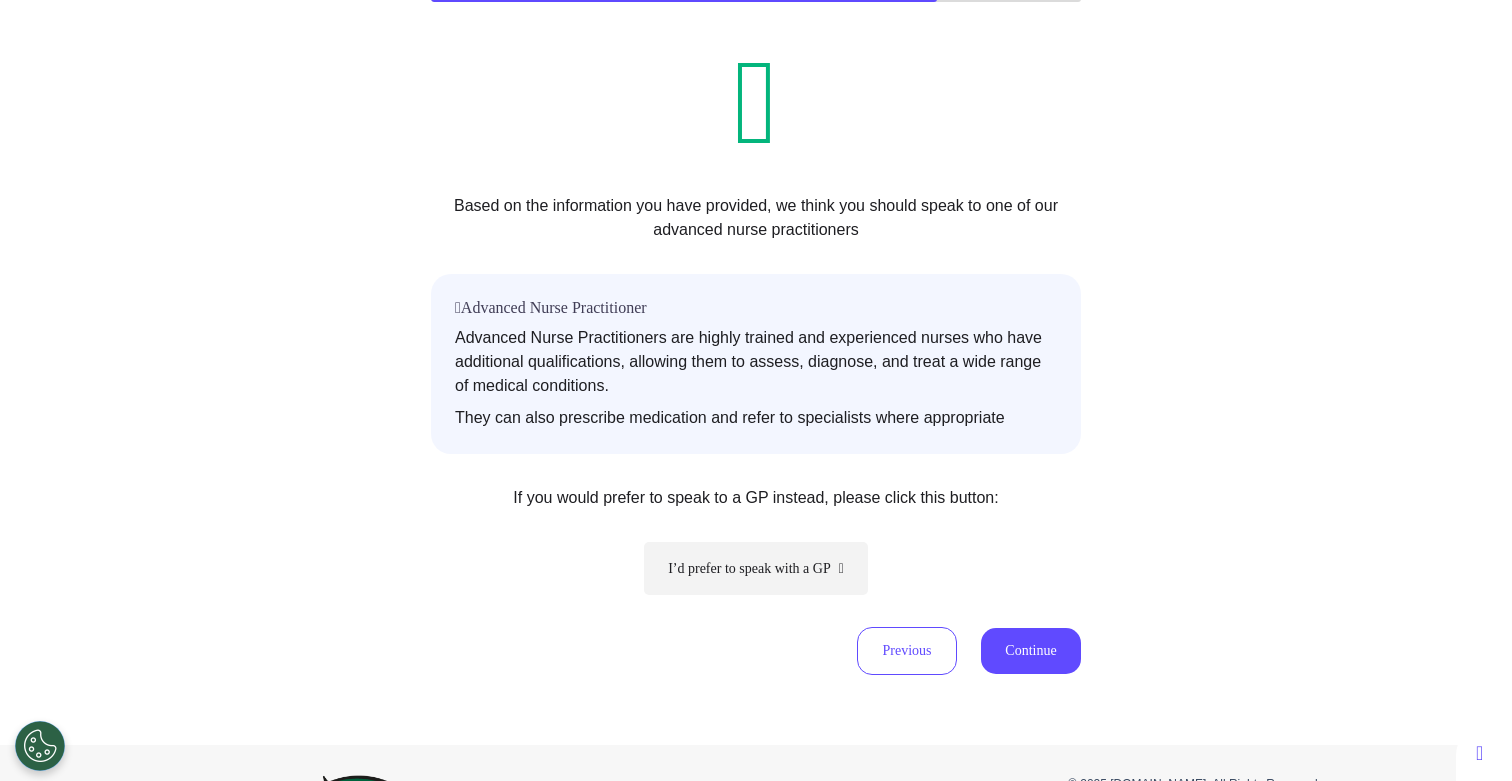 scroll, scrollTop: 331, scrollLeft: 0, axis: vertical 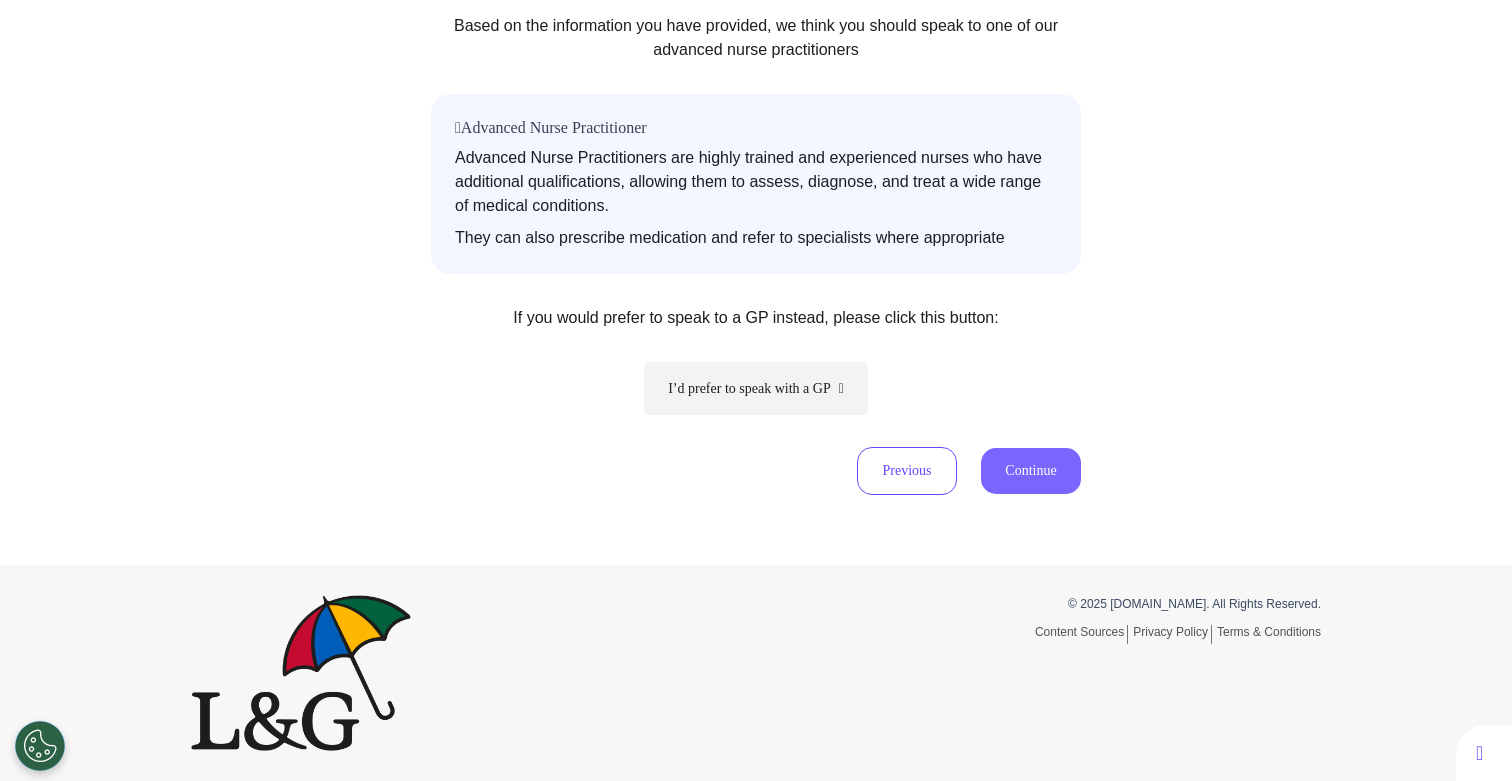click on "Continue" at bounding box center (1031, 471) 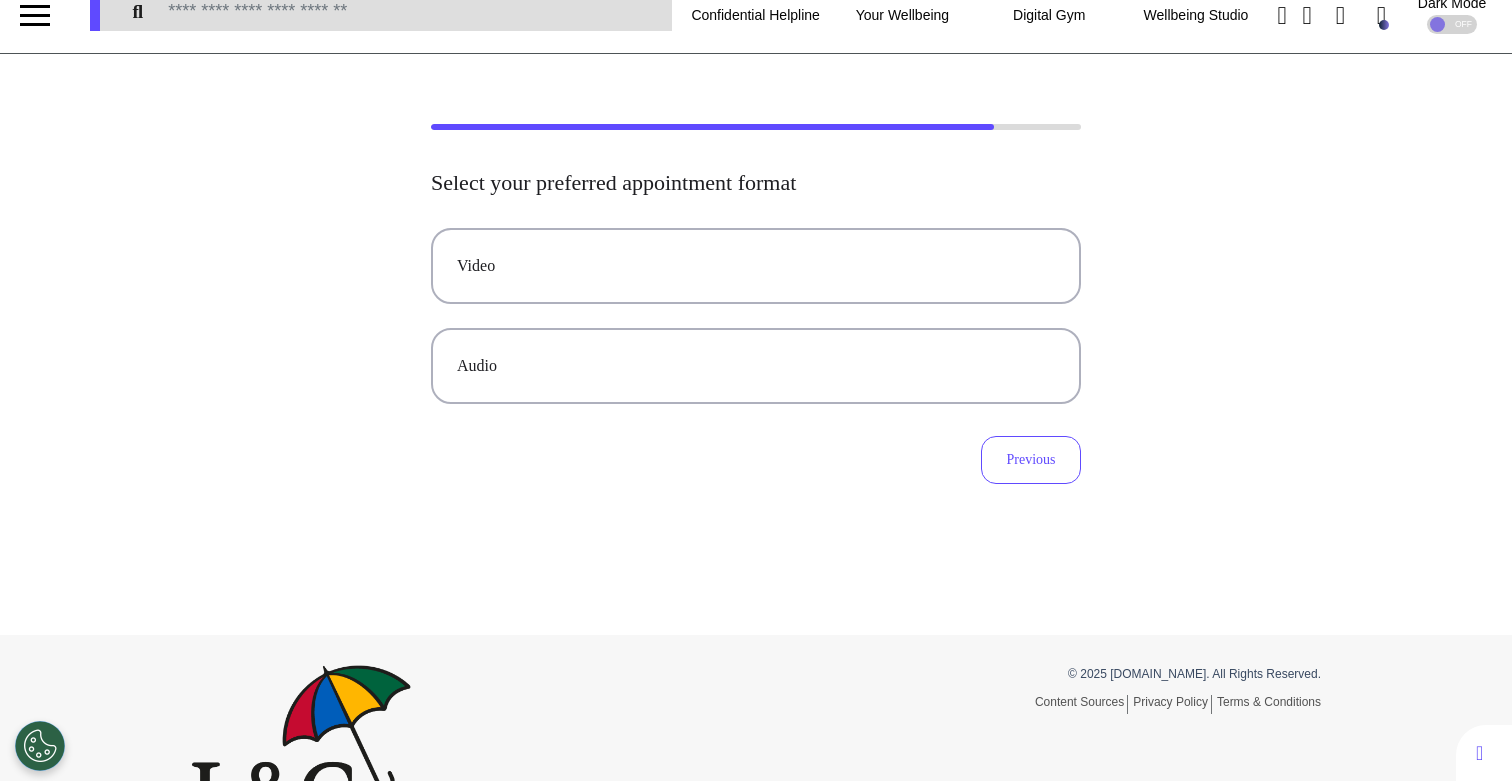 scroll, scrollTop: 0, scrollLeft: 0, axis: both 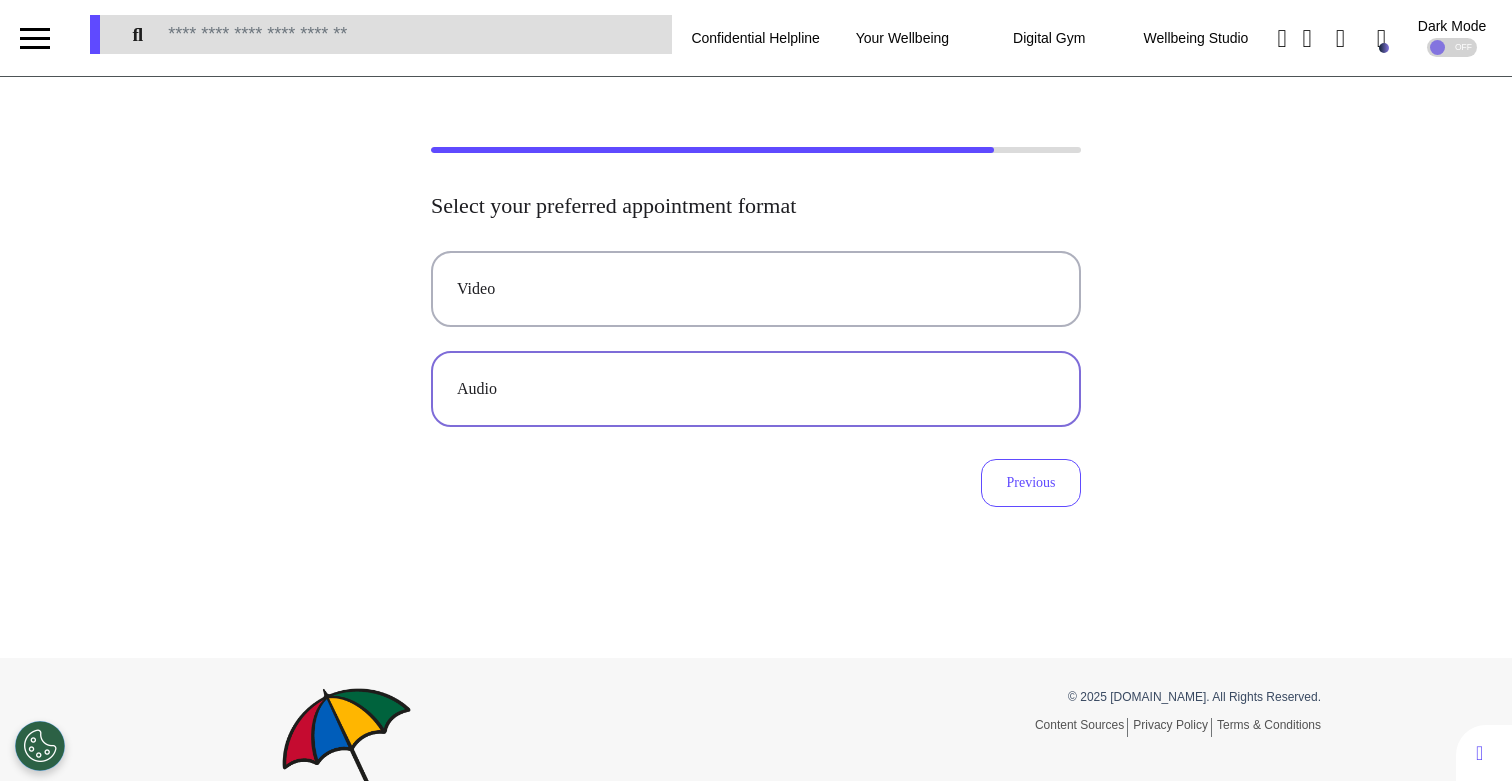 click on "Audio" at bounding box center [756, 389] 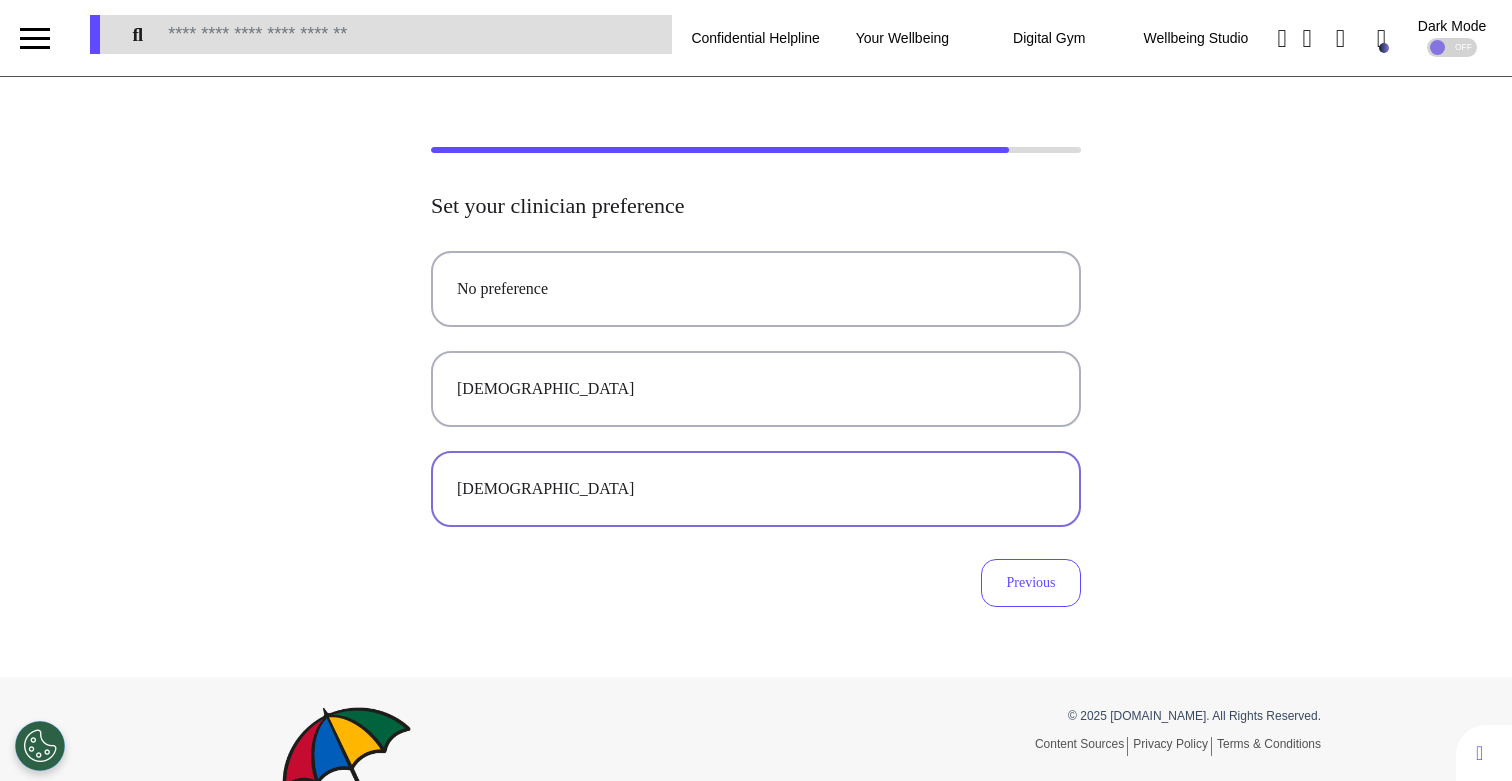 click on "[DEMOGRAPHIC_DATA]" at bounding box center [756, 489] 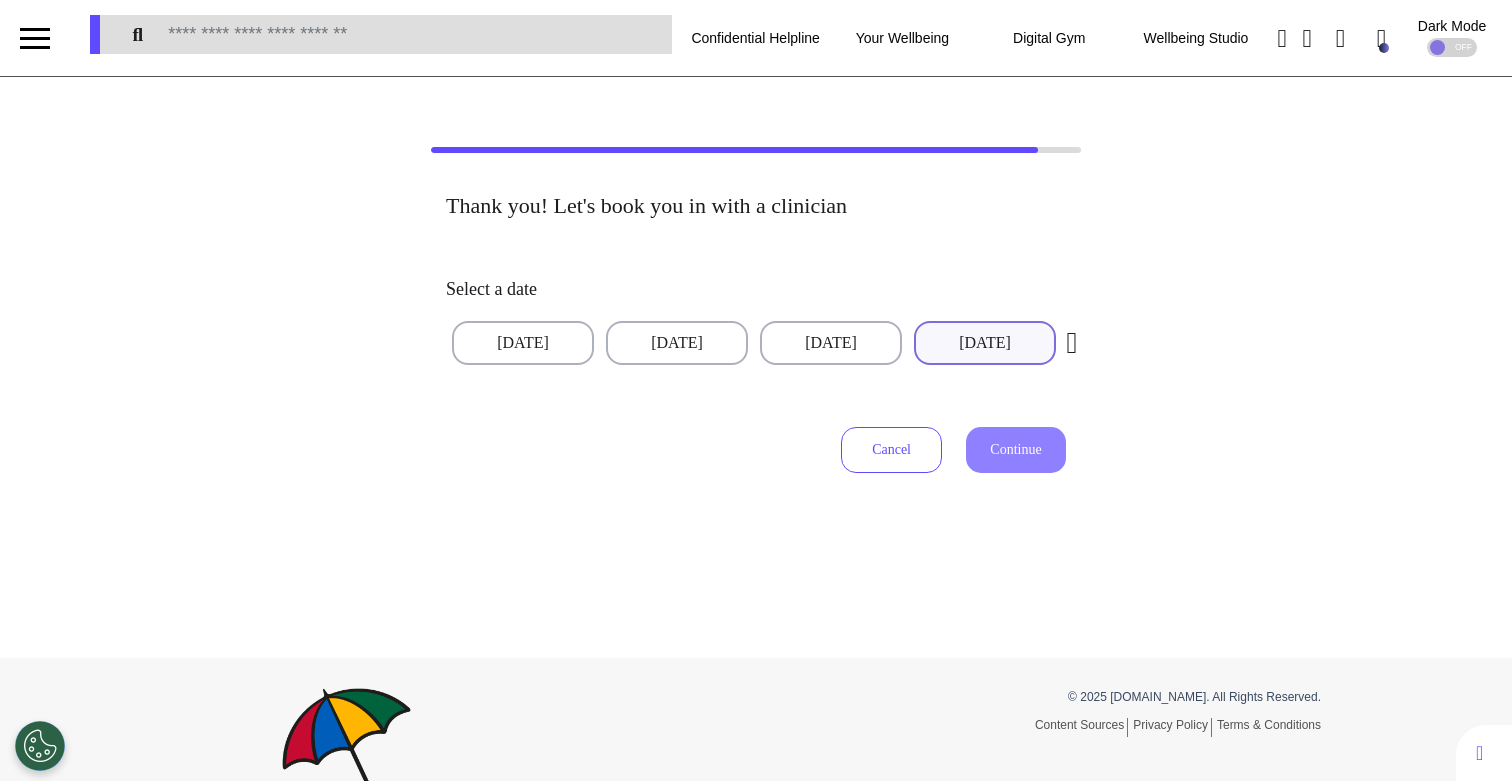 click on "[DATE]" at bounding box center (985, 343) 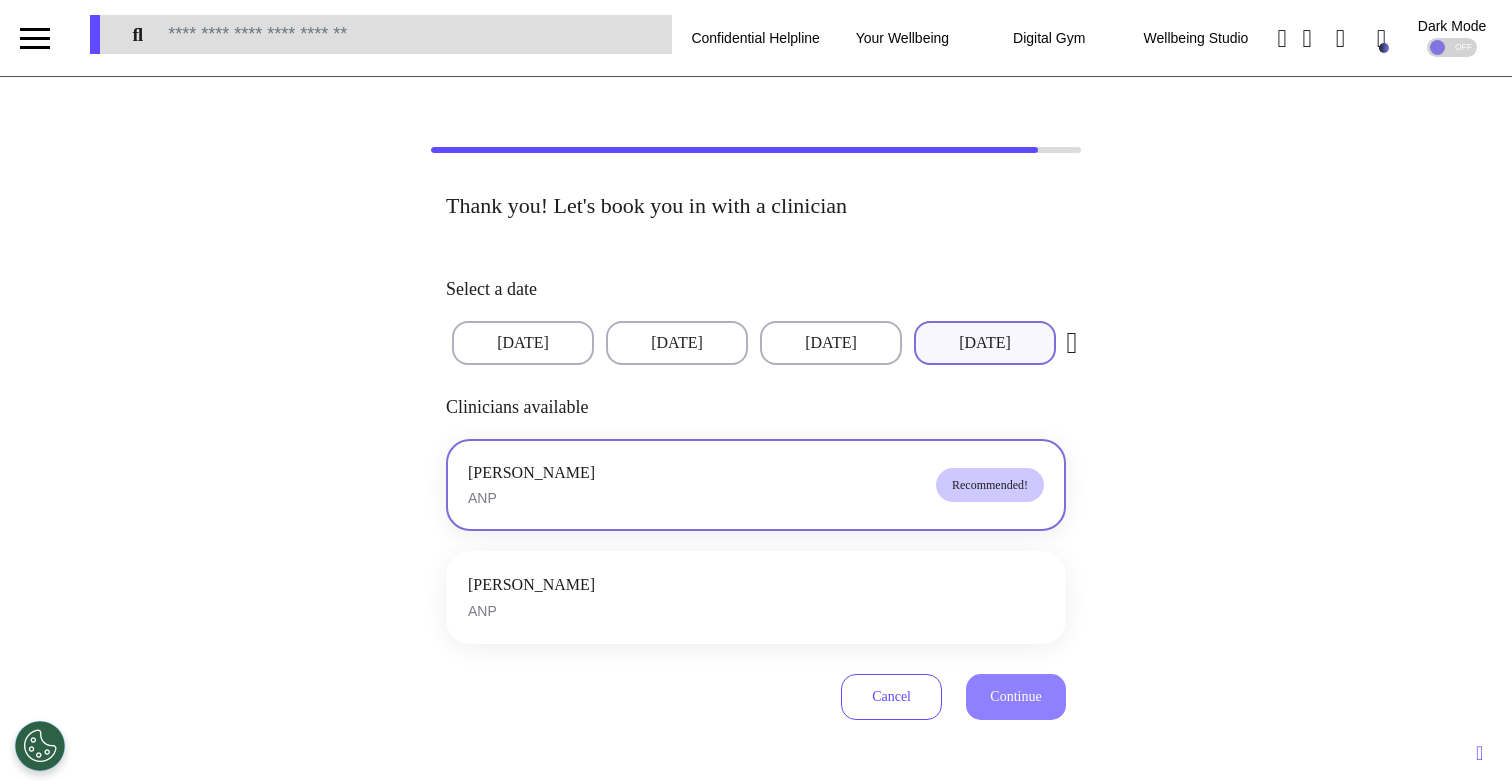 click on "[PERSON_NAME] ANP Recommended!" at bounding box center [756, 485] 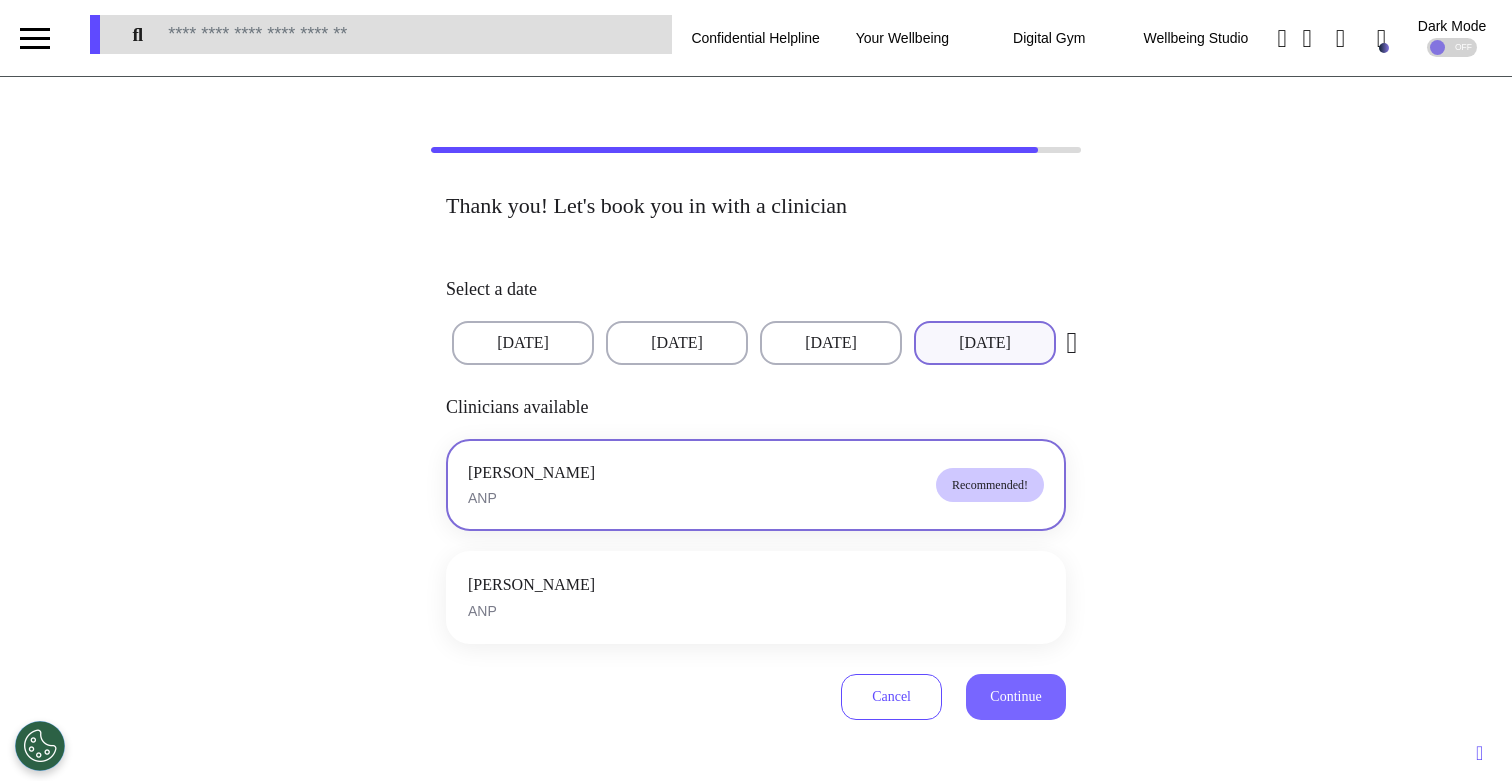 click on "Continue" at bounding box center [1016, 697] 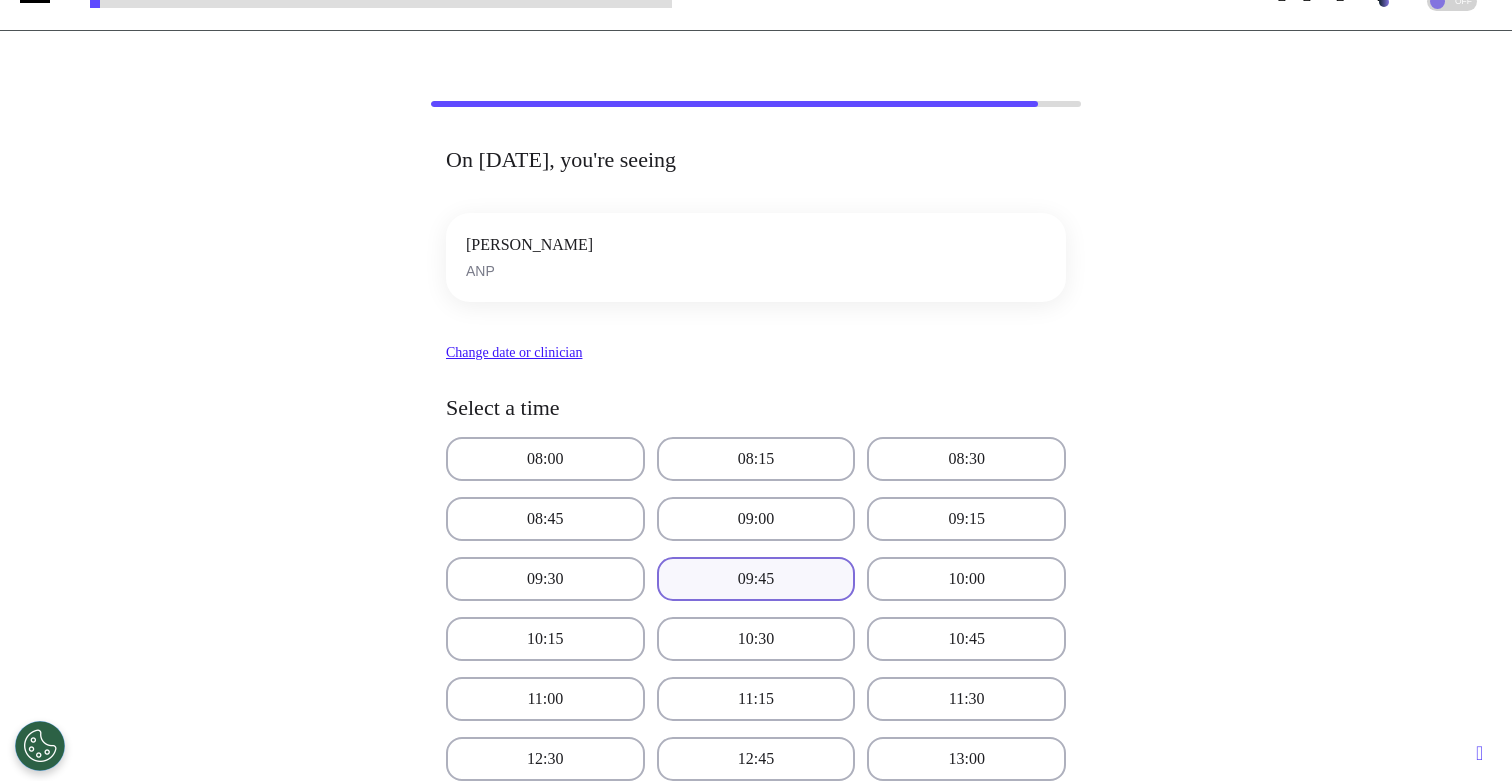 scroll, scrollTop: 51, scrollLeft: 0, axis: vertical 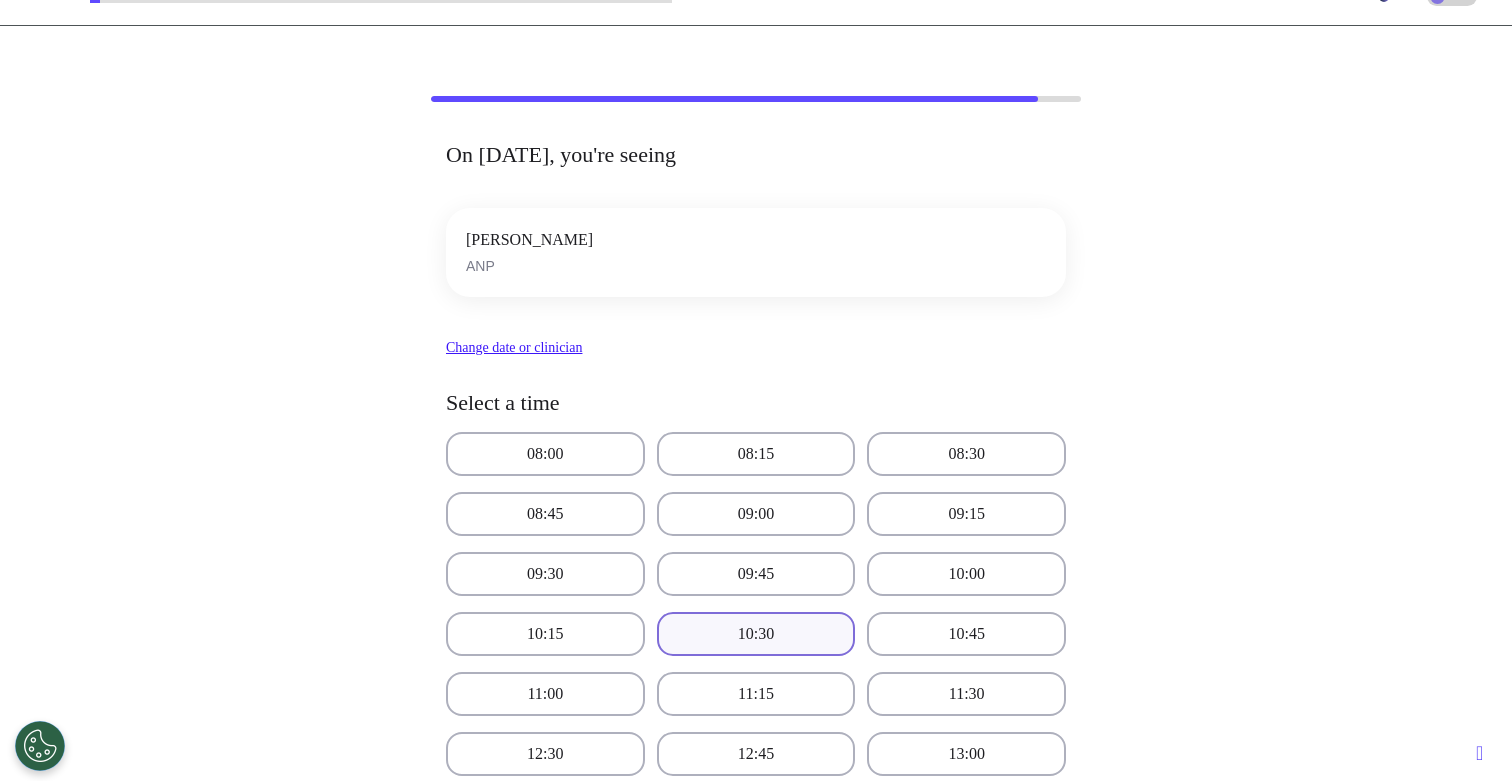 click on "10:30" at bounding box center (756, 634) 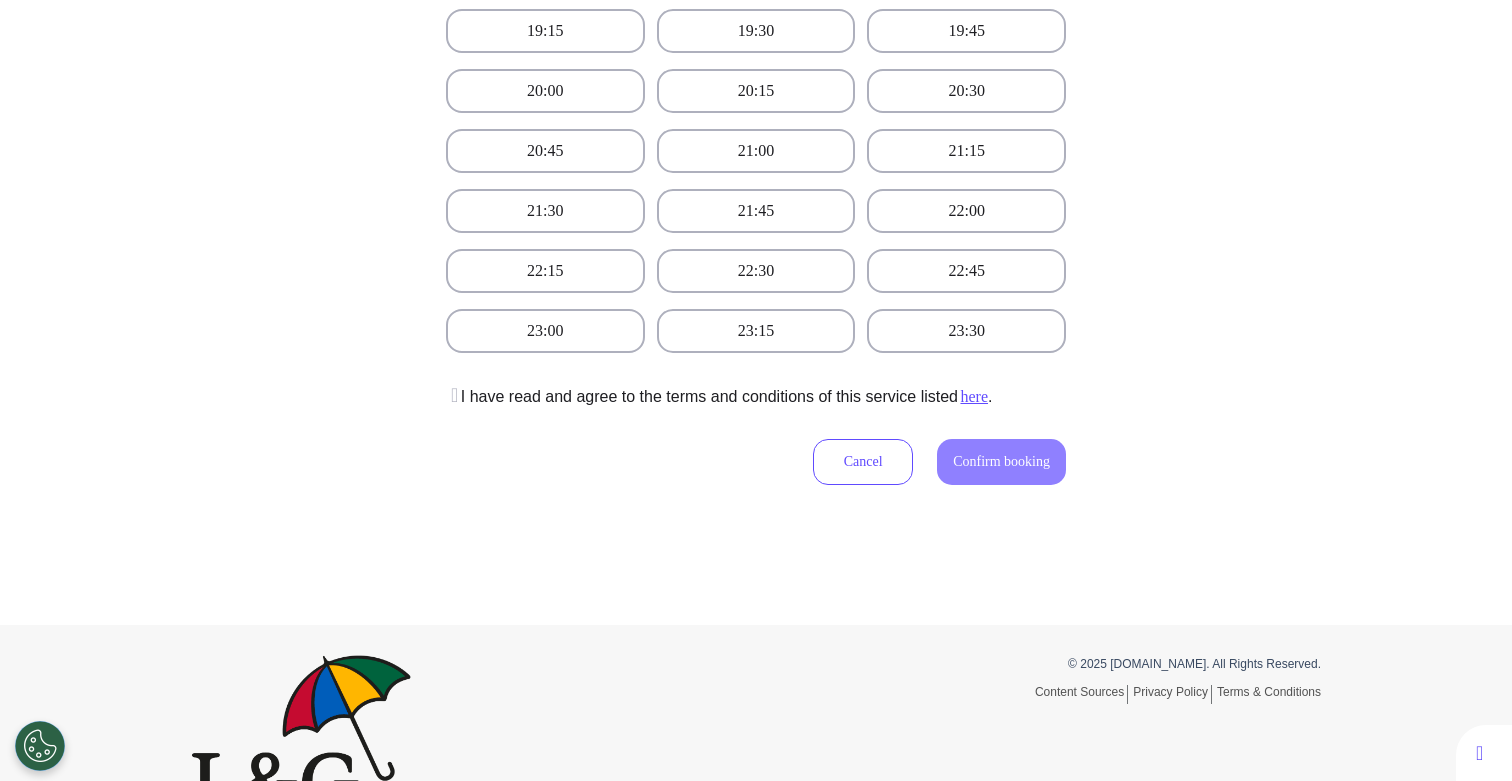 scroll, scrollTop: 1375, scrollLeft: 0, axis: vertical 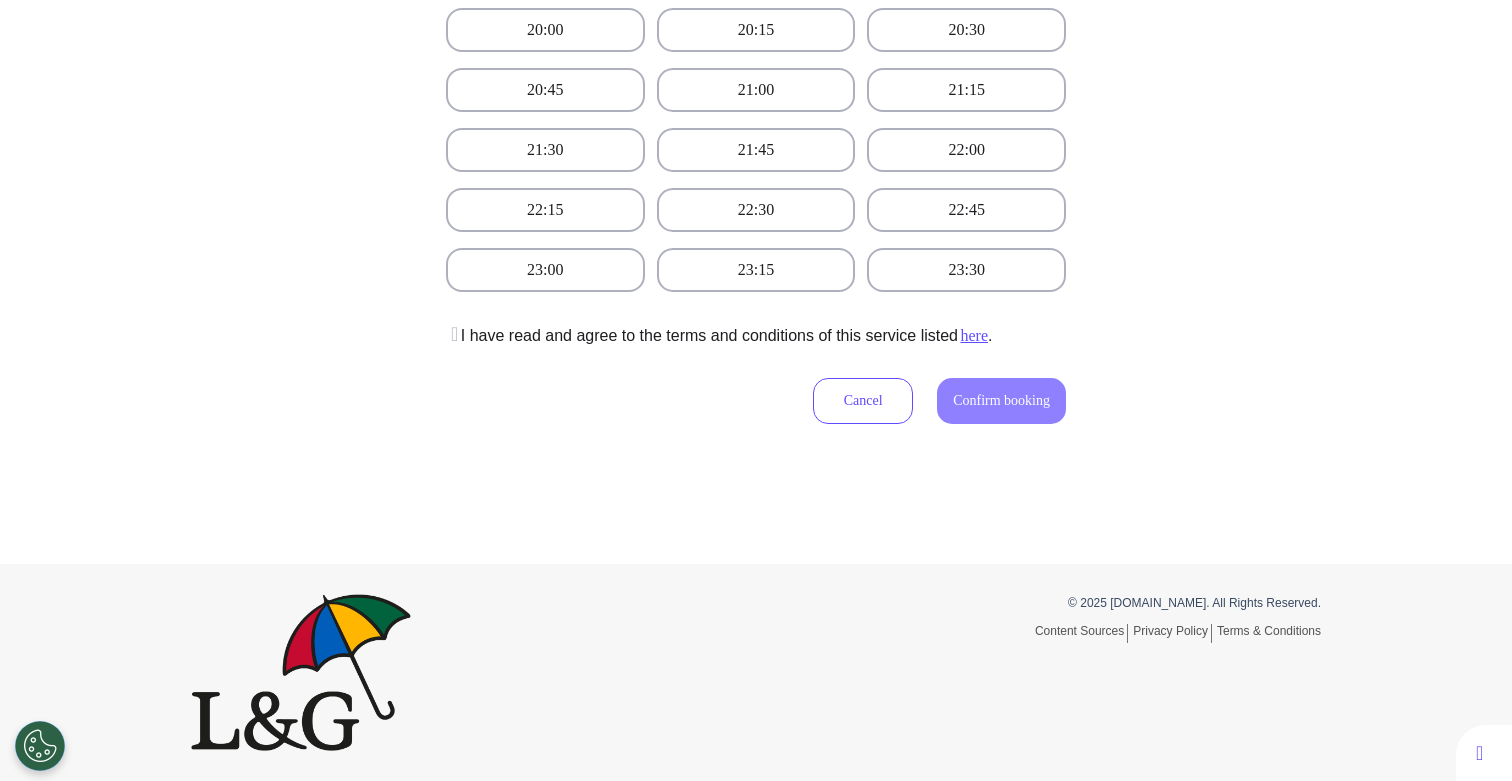 click at bounding box center (452, 334) 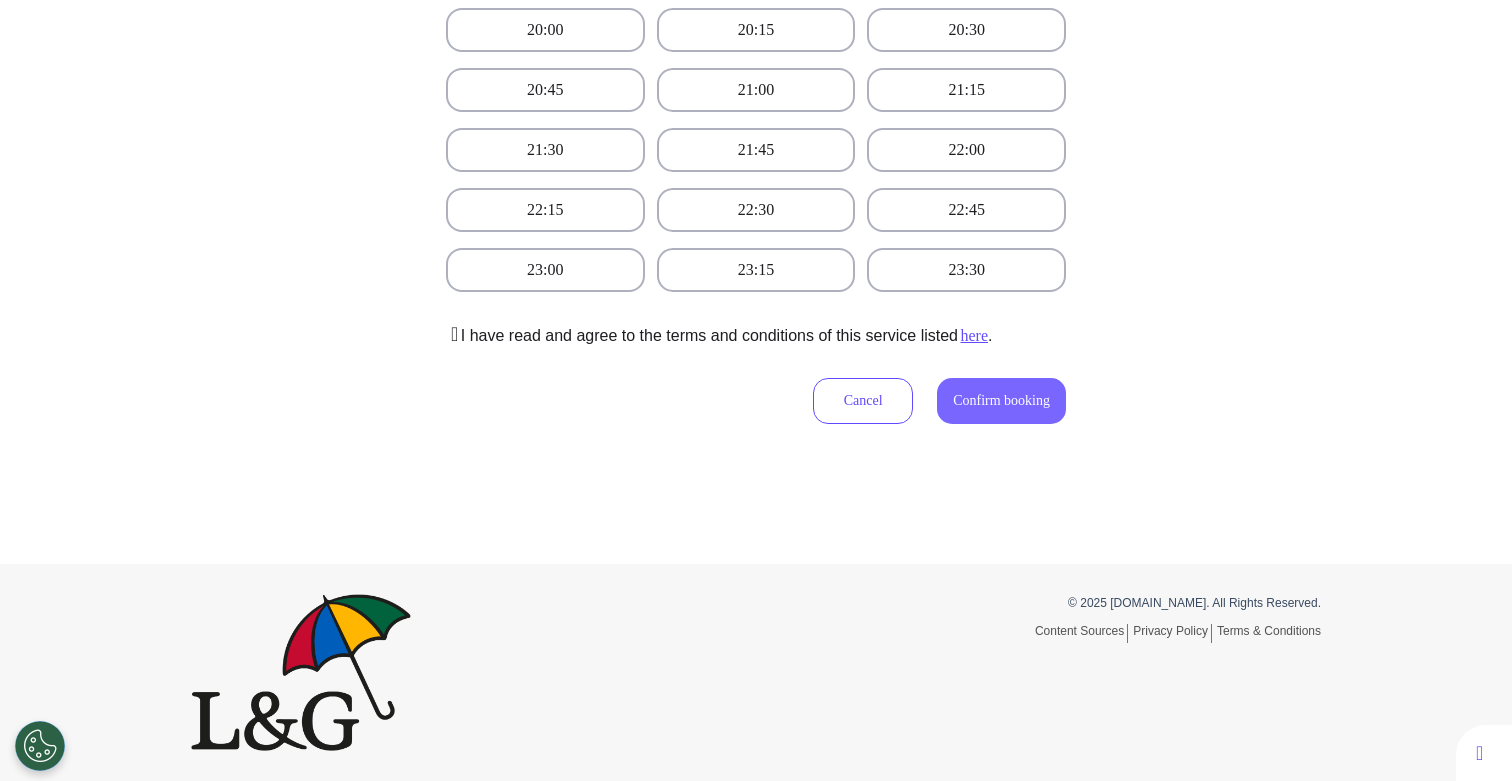 click on "Confirm booking" at bounding box center [1001, 400] 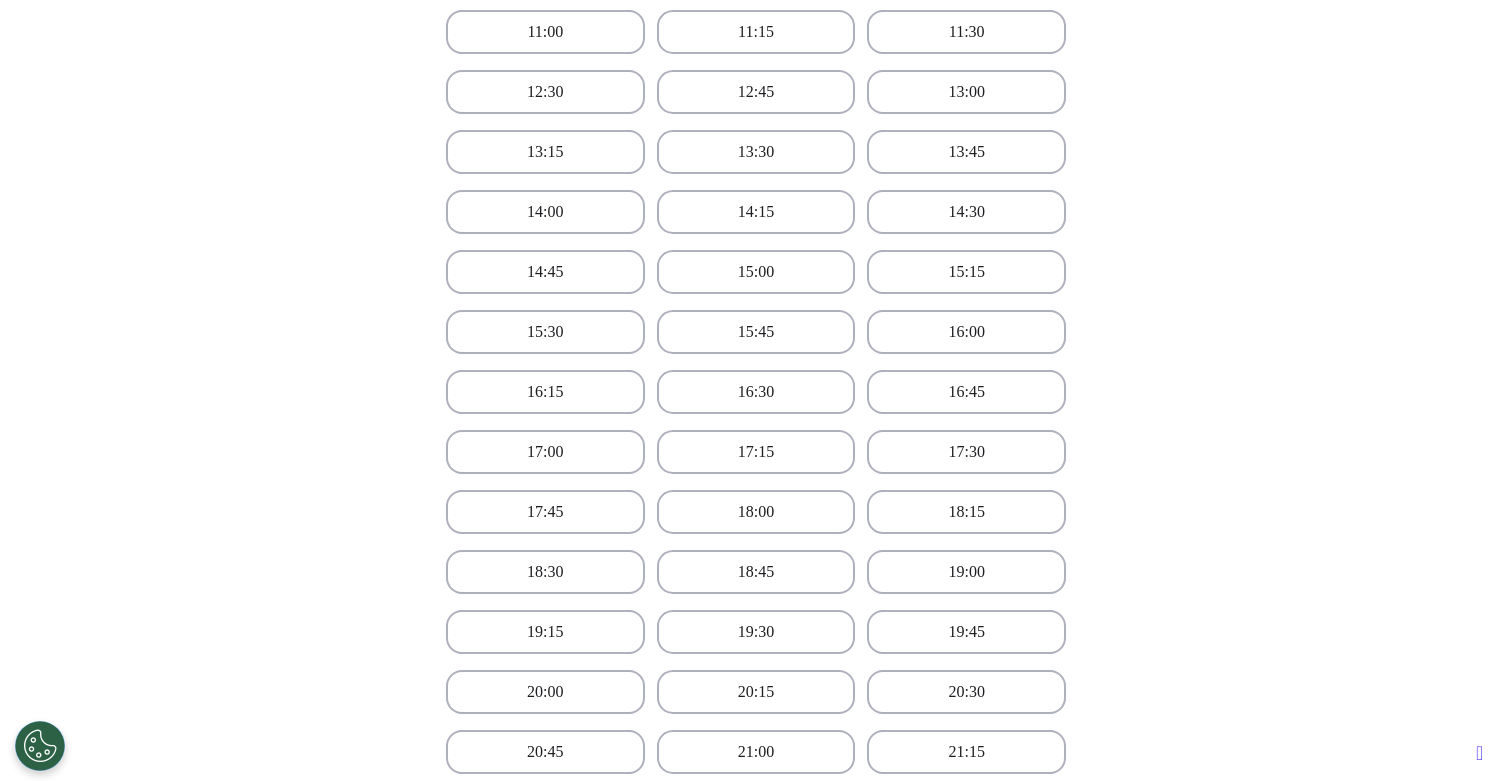 scroll, scrollTop: 1287, scrollLeft: 0, axis: vertical 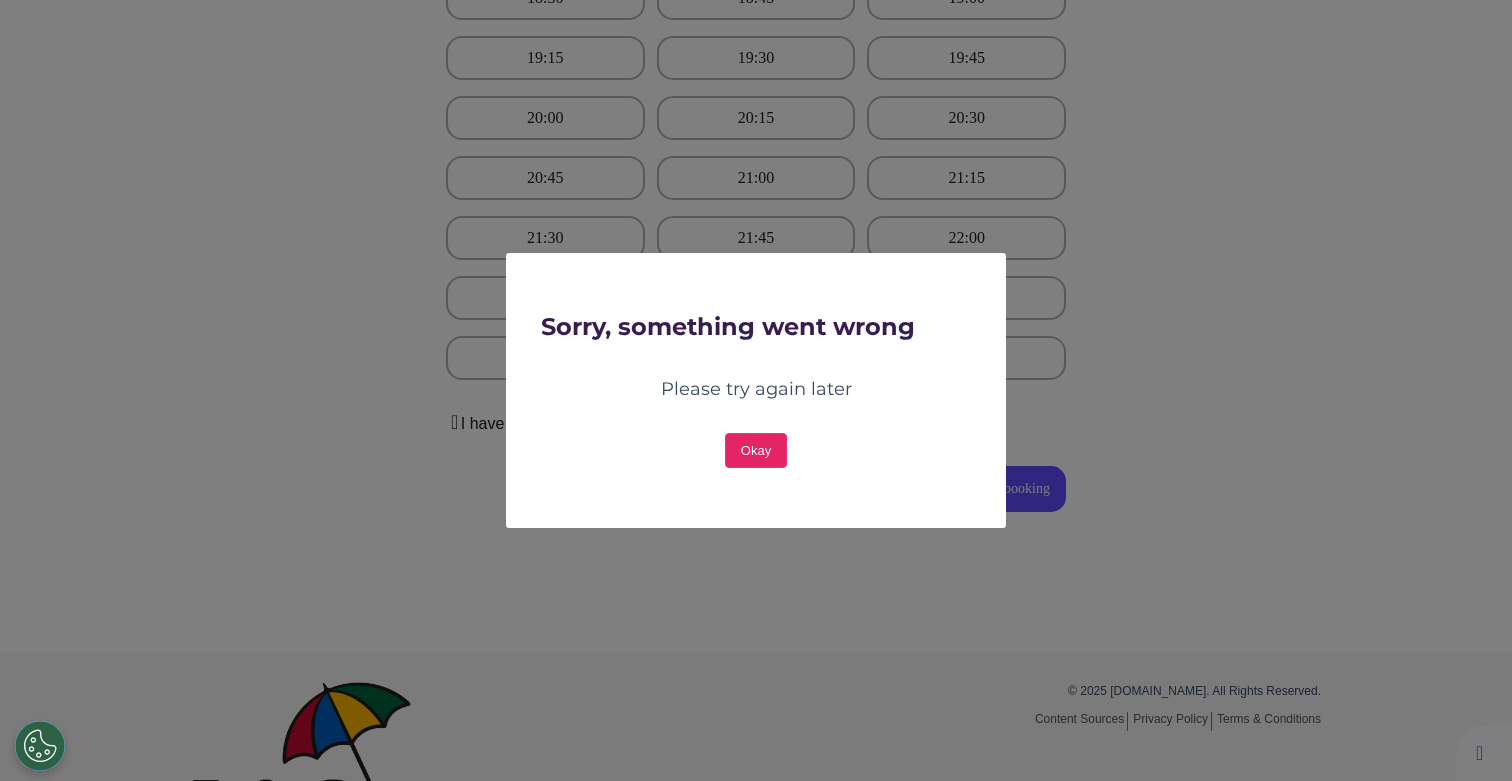 click on "Okay" at bounding box center [756, 450] 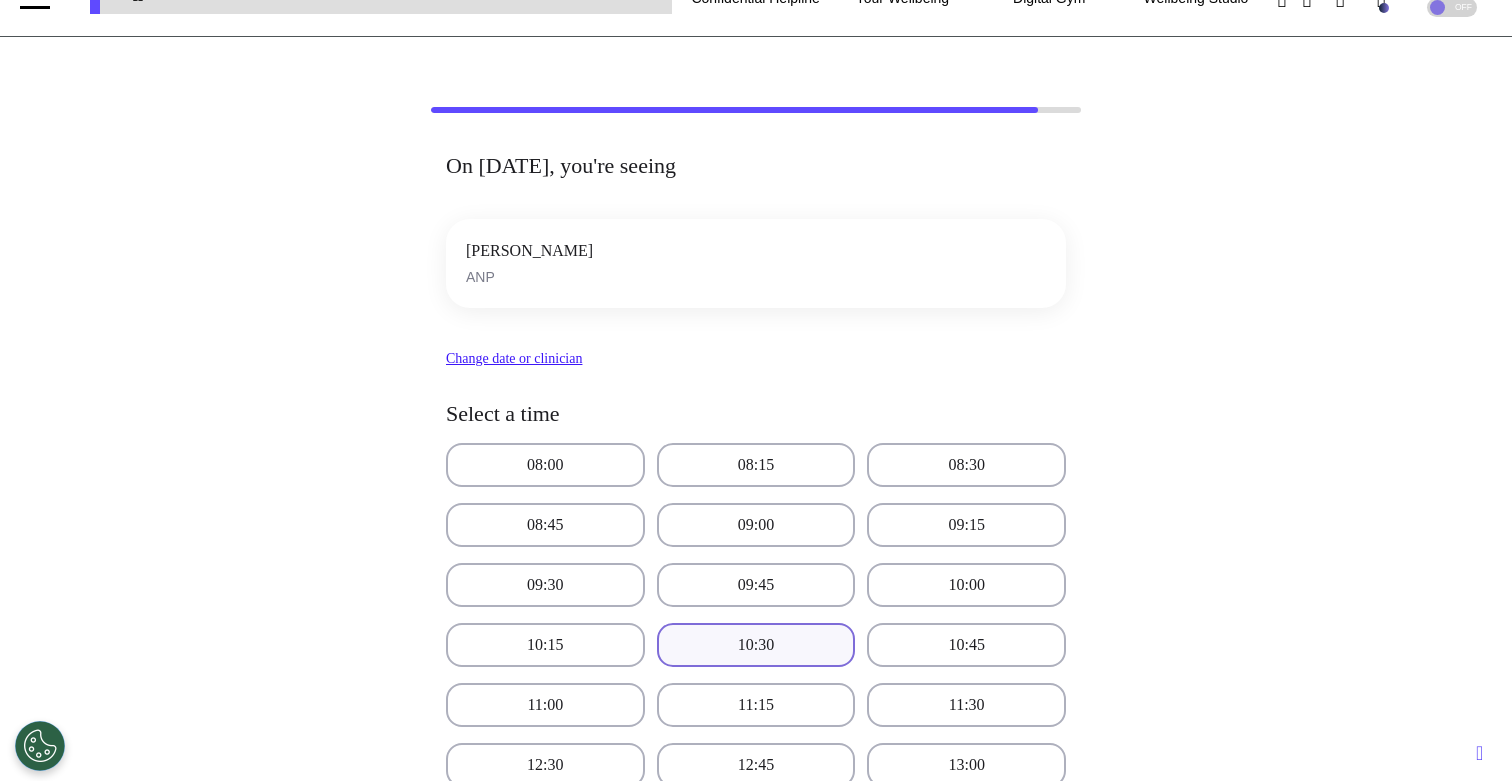 scroll, scrollTop: 47, scrollLeft: 0, axis: vertical 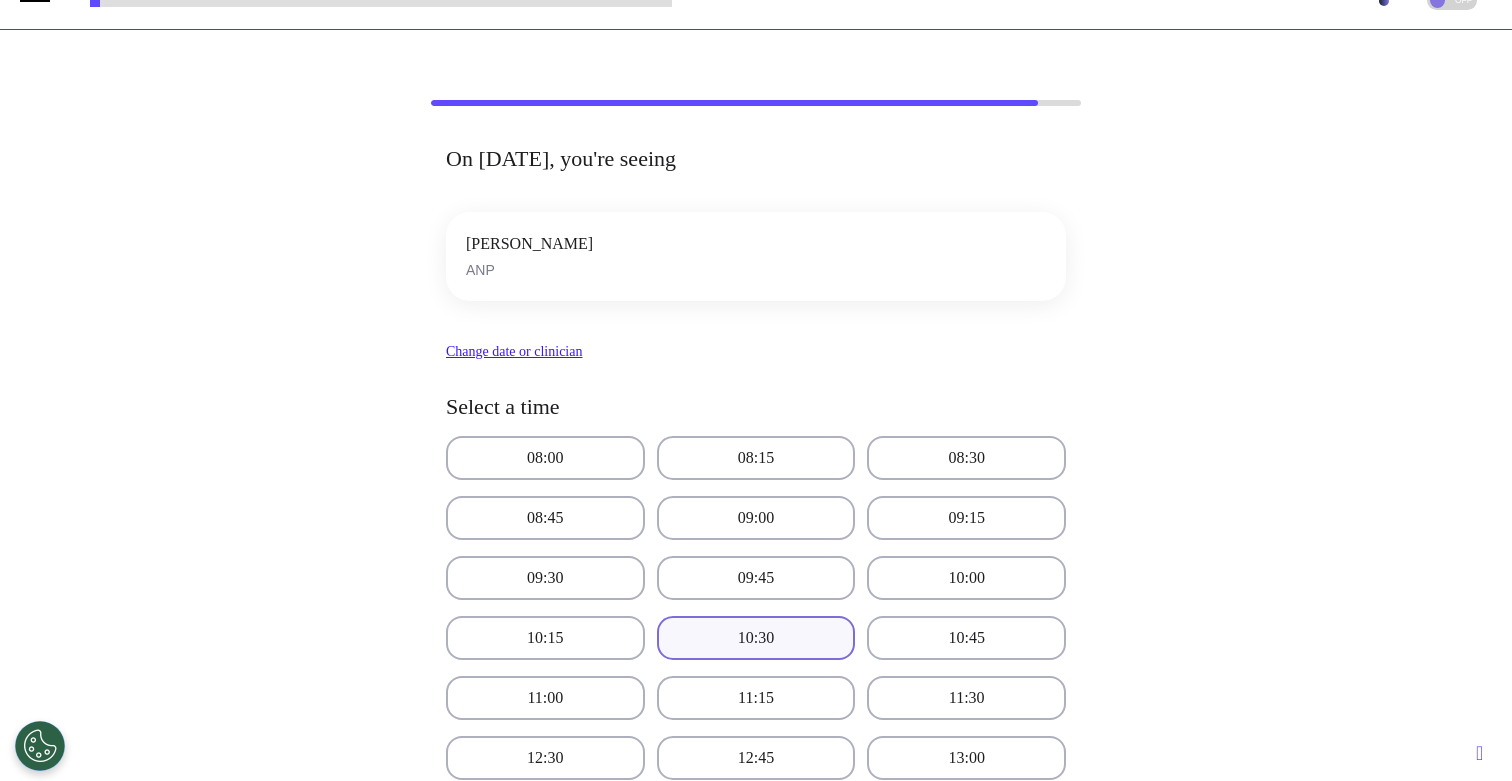 click on "[PERSON_NAME]  ANP" at bounding box center [756, 256] 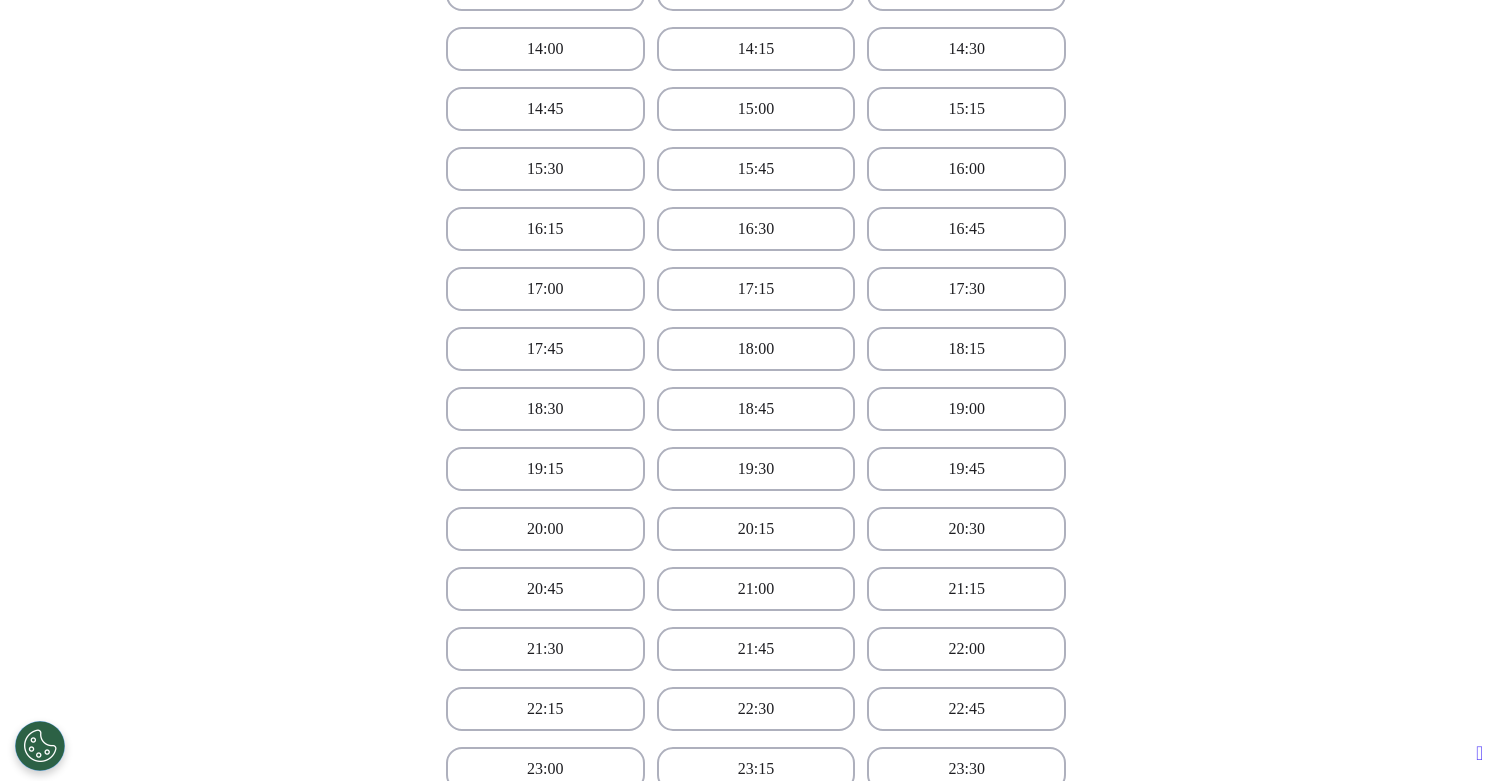 scroll, scrollTop: 1375, scrollLeft: 0, axis: vertical 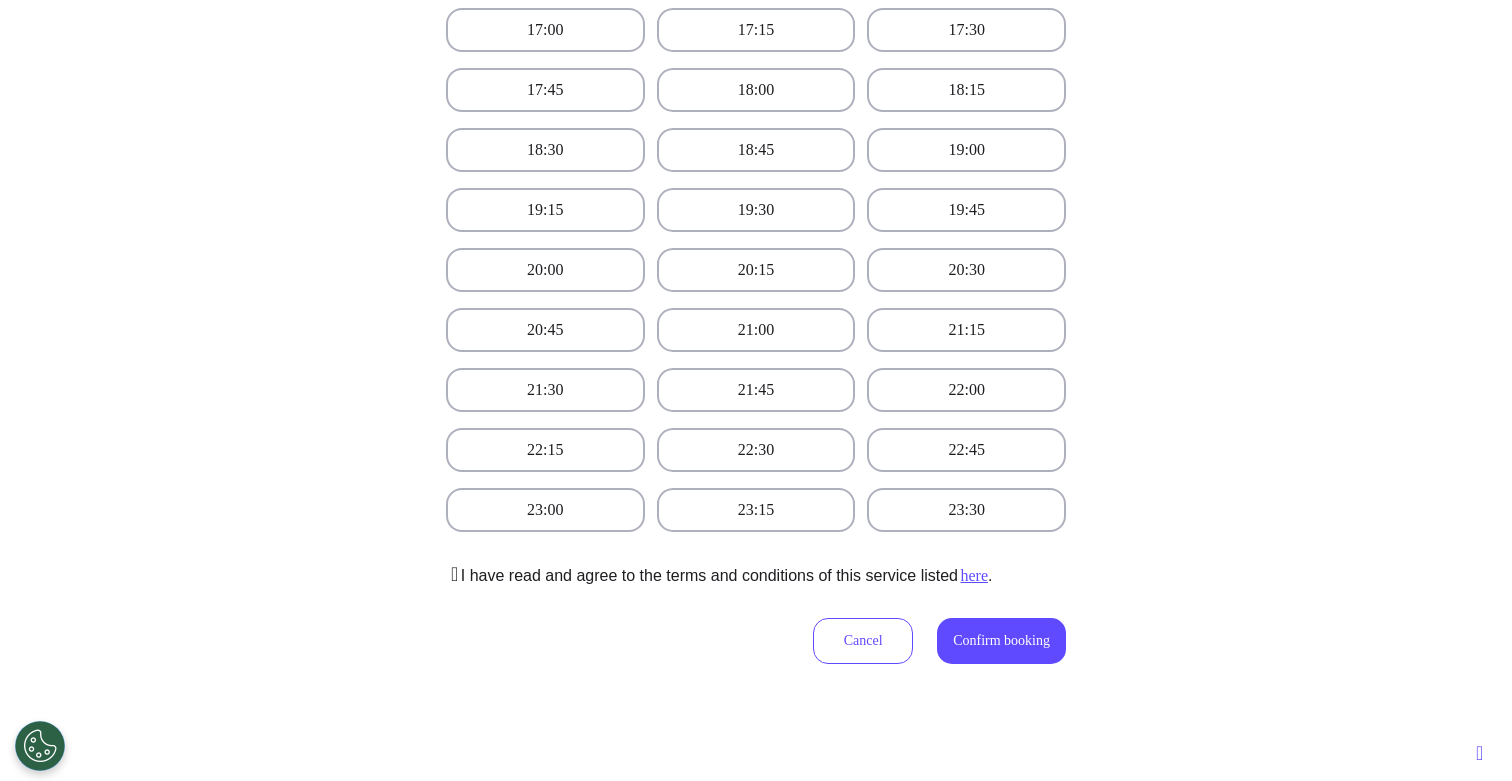 click on "08:00   08:15   08:30   08:45   09:00   09:15   09:30   09:45   10:00   10:15   10:30   10:45   11:00   11:15   11:30   12:30   12:45   13:00   13:15   13:30   13:45   14:00   14:15   14:30   14:45   15:00   15:15   15:30   15:45   16:00   16:15   16:30   16:45   17:00   17:15   17:30   17:45   18:00   18:15   18:30   18:45   19:00   19:15   19:30   19:45   20:00   20:15   20:30   20:45   21:00   21:15   21:30   21:45   22:00   22:15   22:30   22:45   23:00   23:15   23:30" at bounding box center [756, -60] 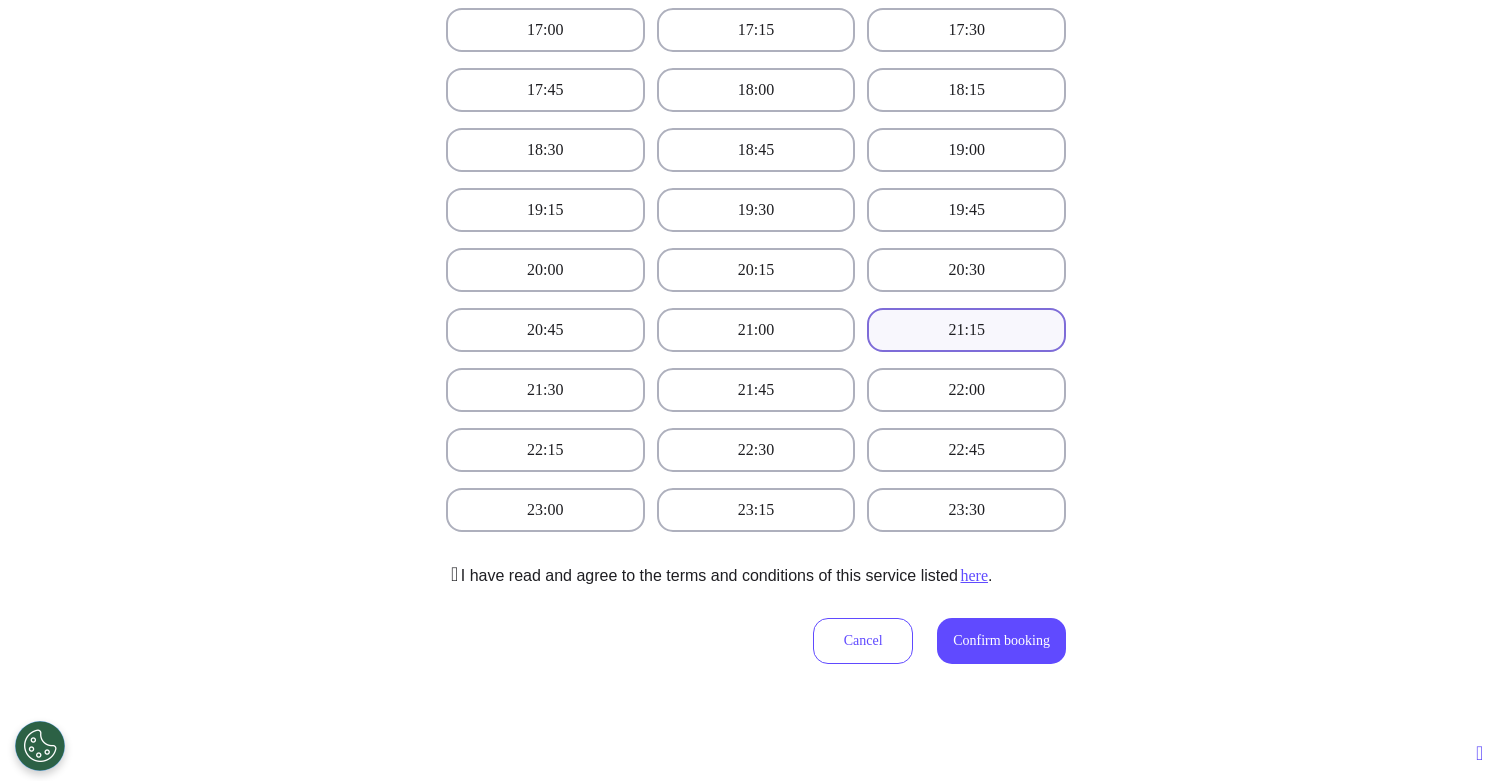 click on "21:15" at bounding box center [966, 330] 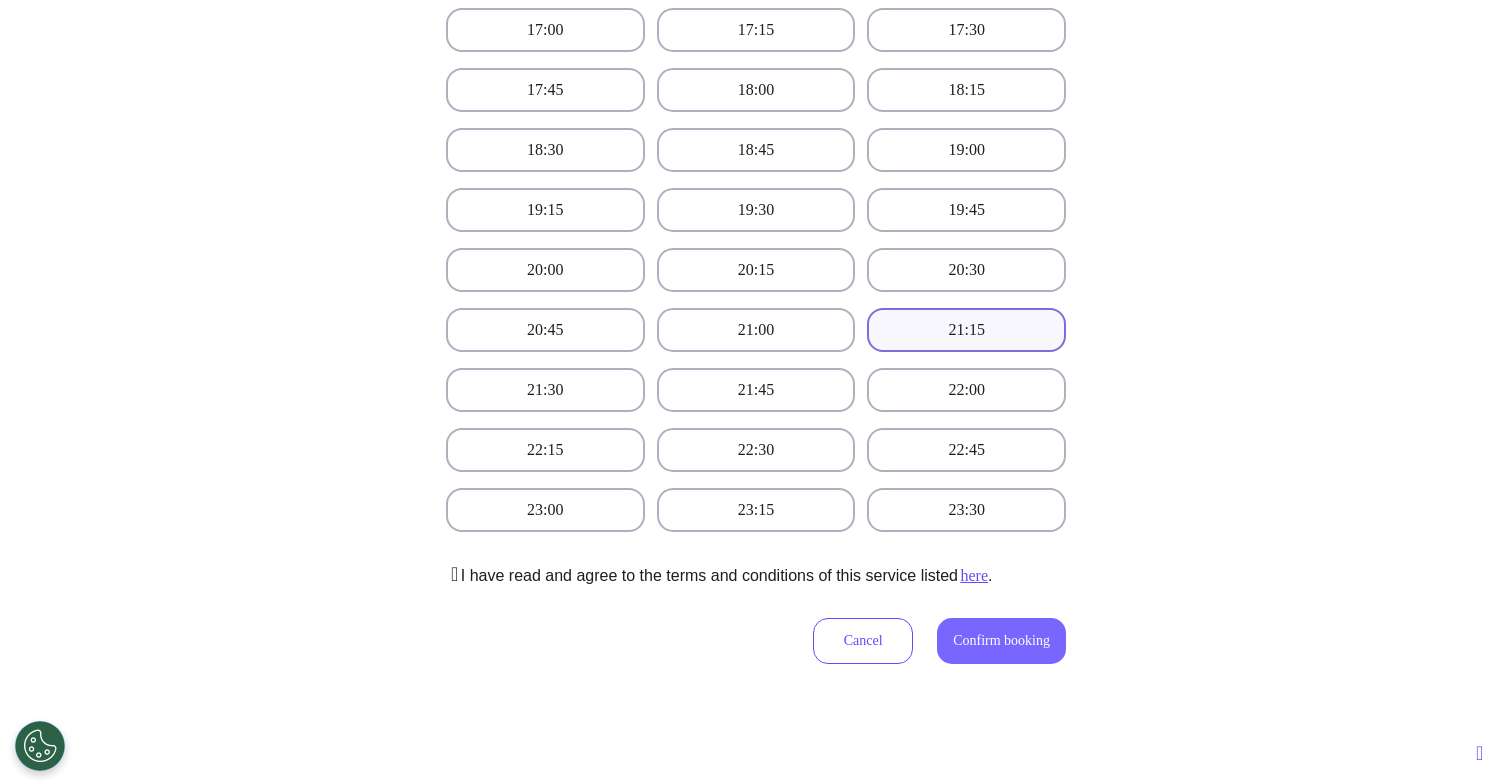 click on "Confirm booking" at bounding box center [1001, 640] 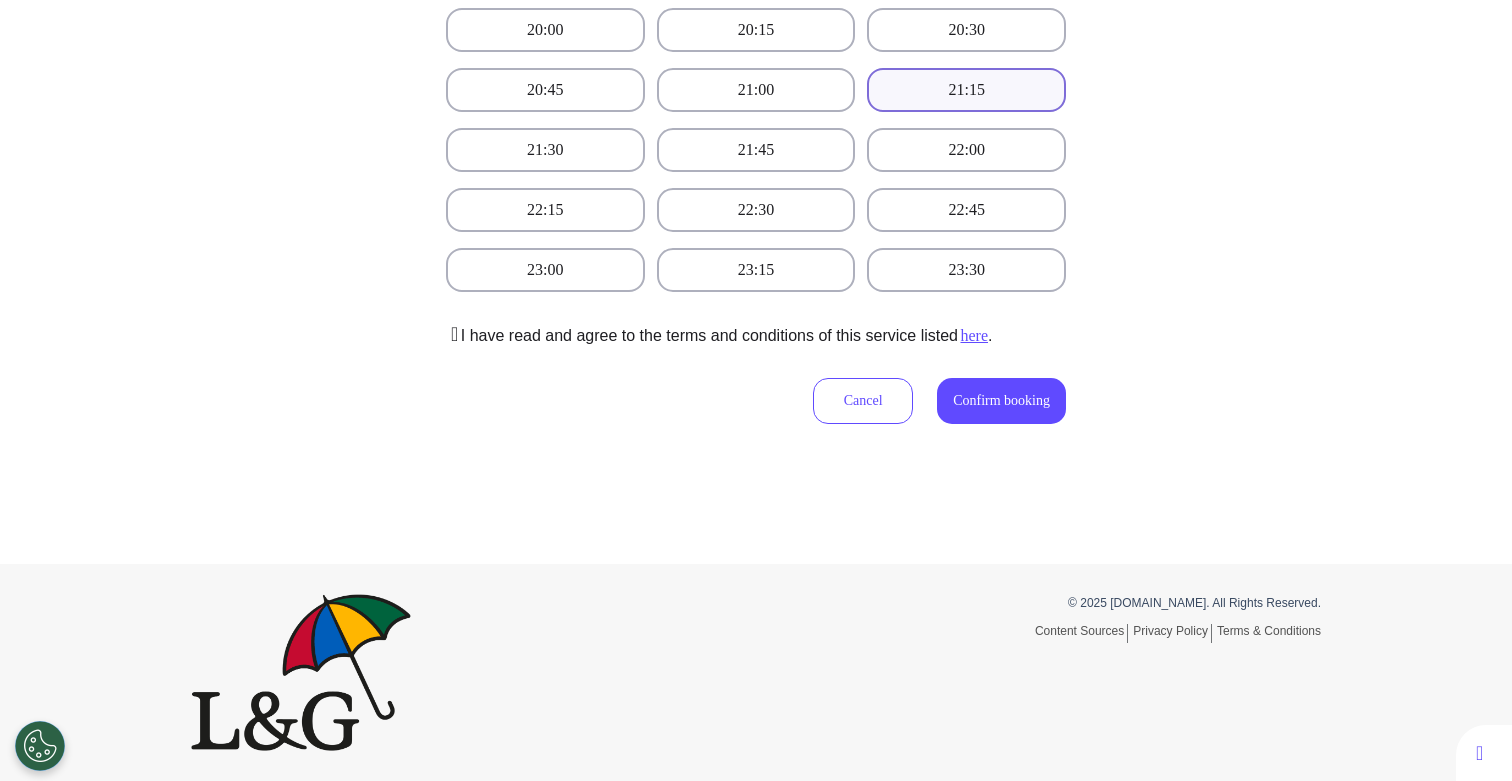 scroll, scrollTop: 1375, scrollLeft: 0, axis: vertical 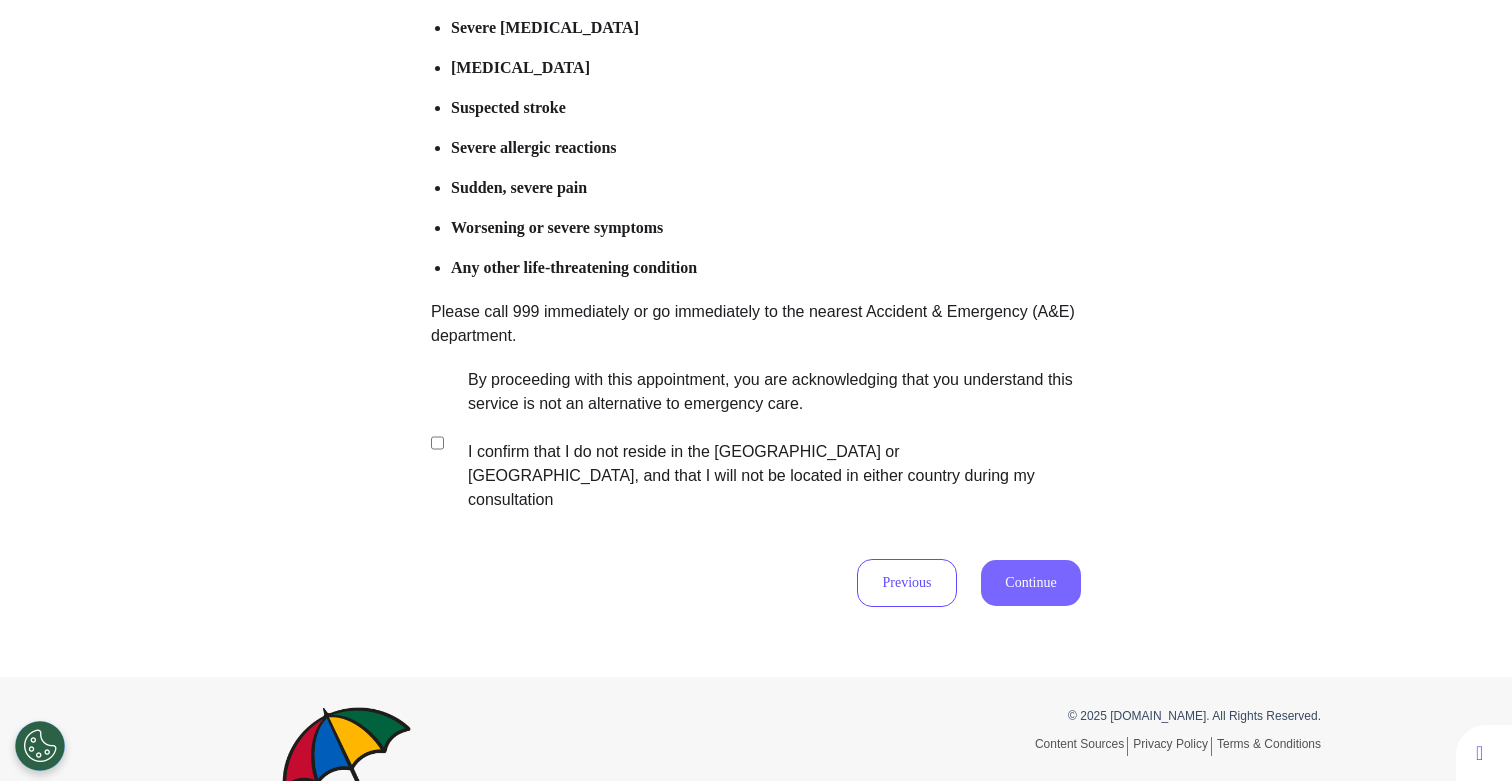 click on "Continue" at bounding box center [1031, 583] 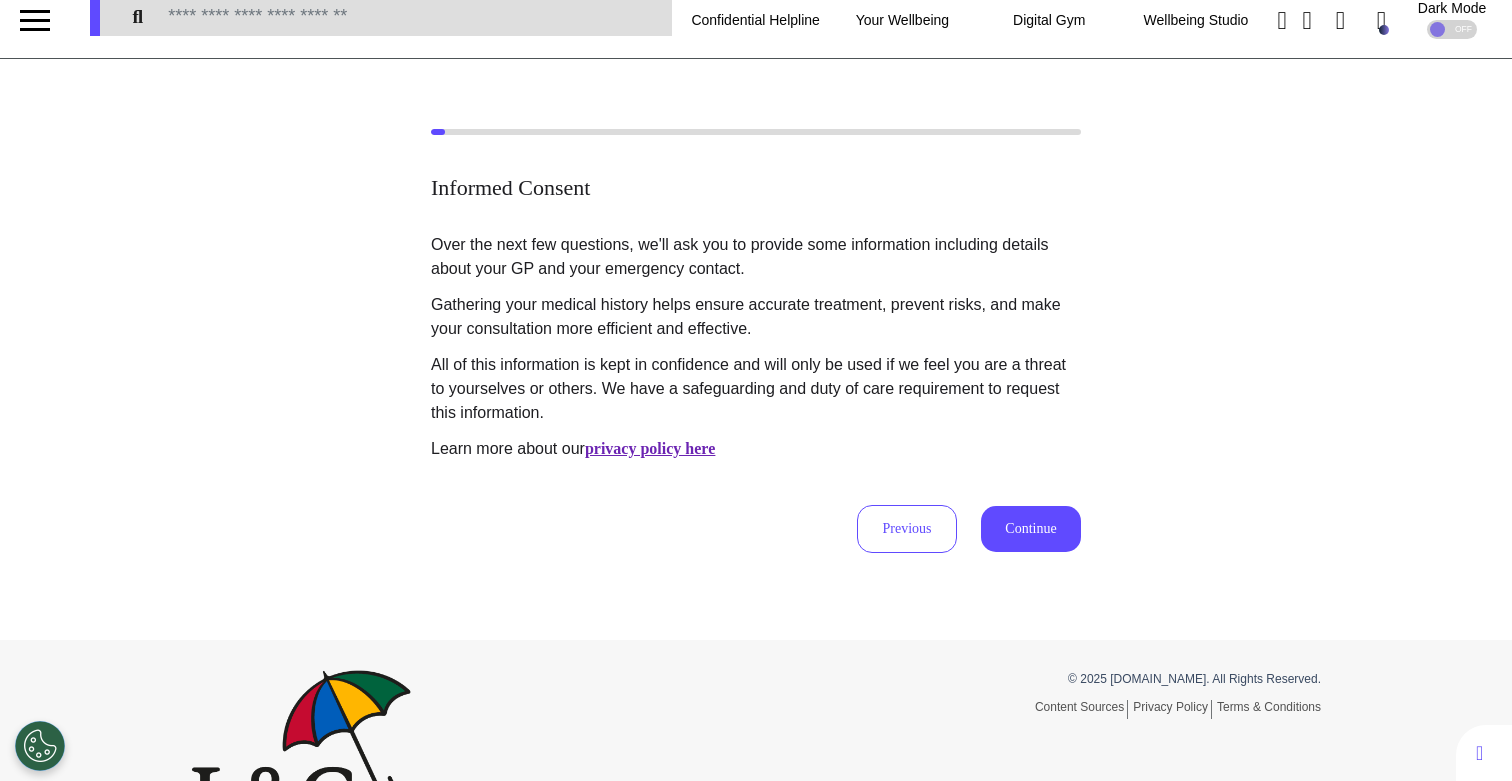 scroll, scrollTop: 0, scrollLeft: 0, axis: both 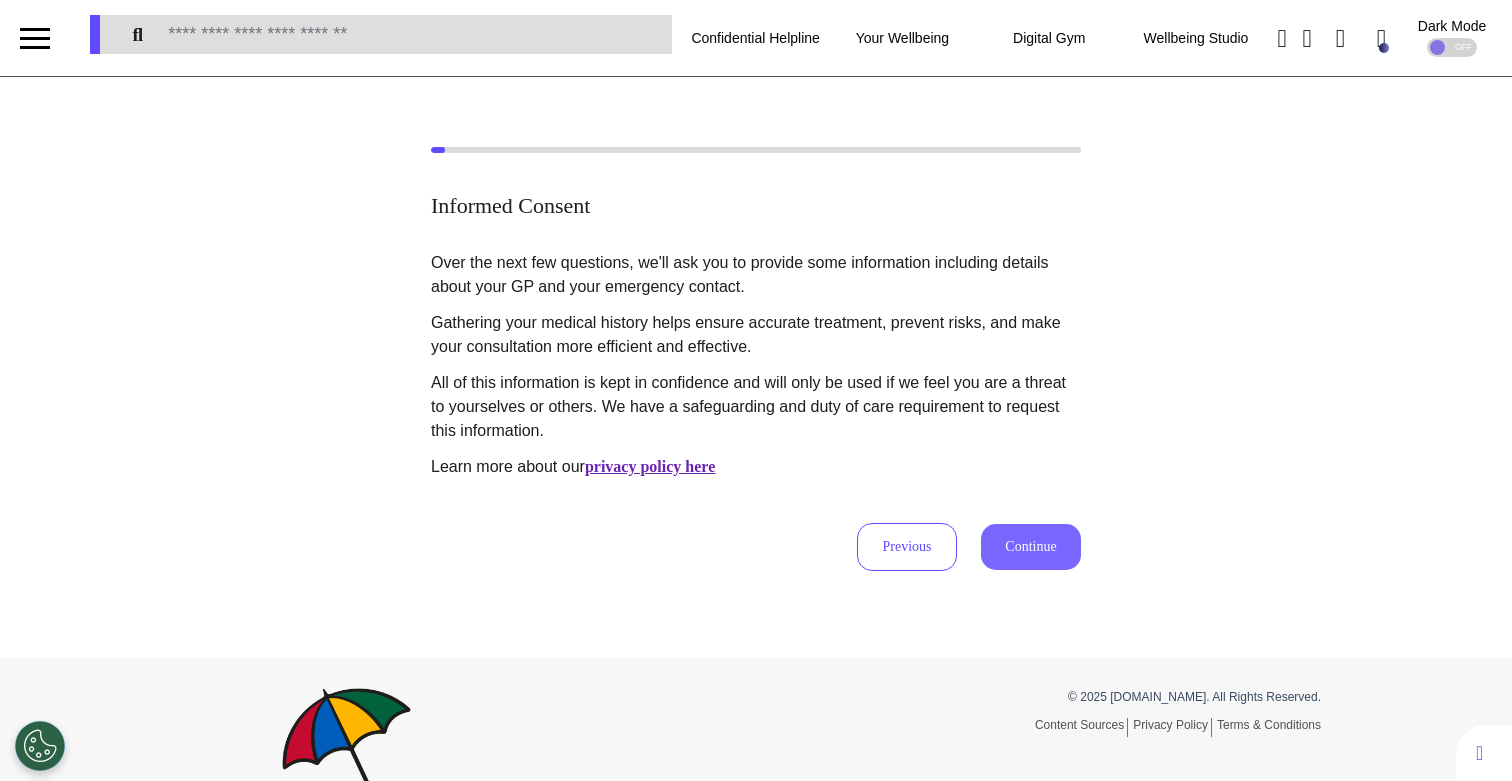 click on "Continue" at bounding box center [1031, 547] 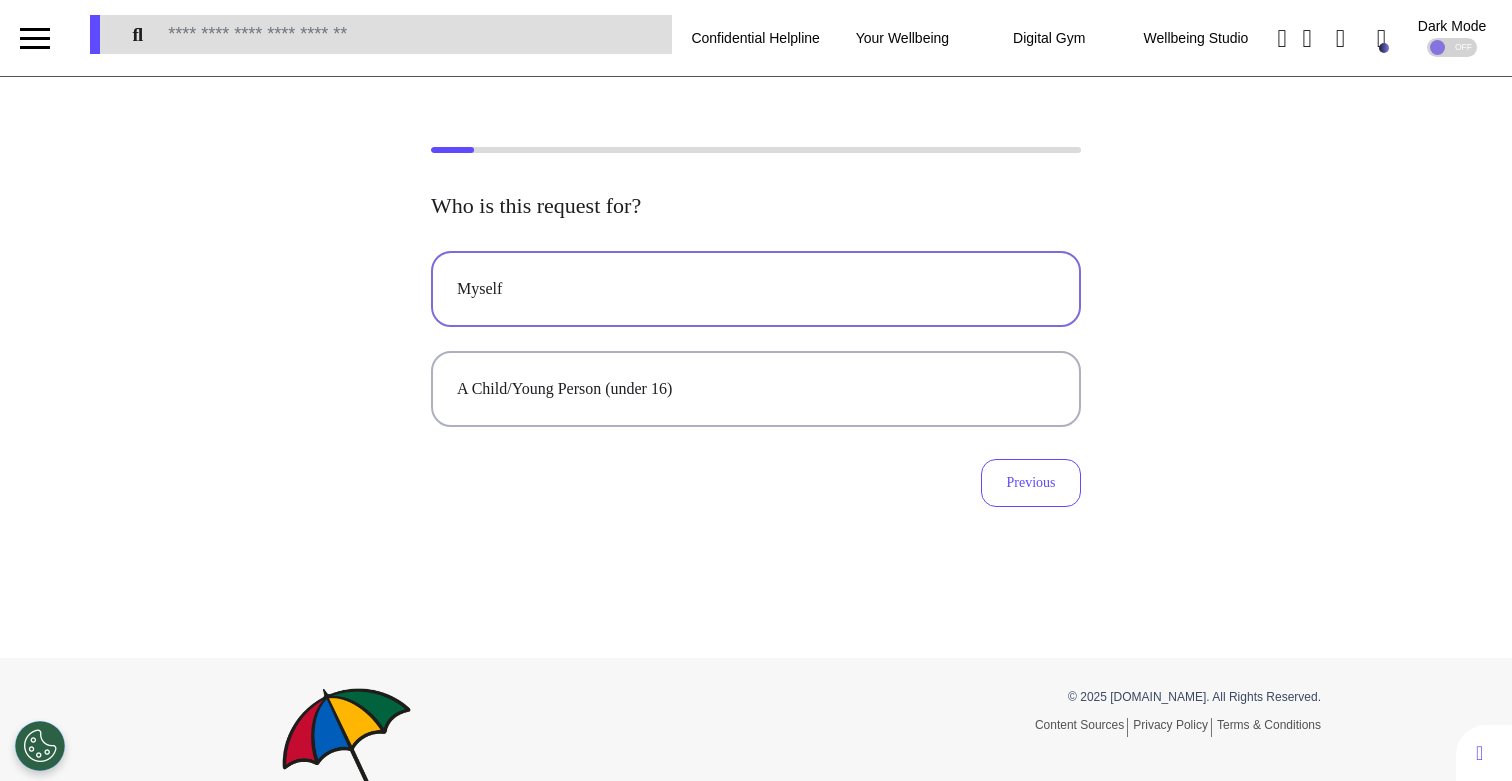 click on "Myself" at bounding box center (756, 289) 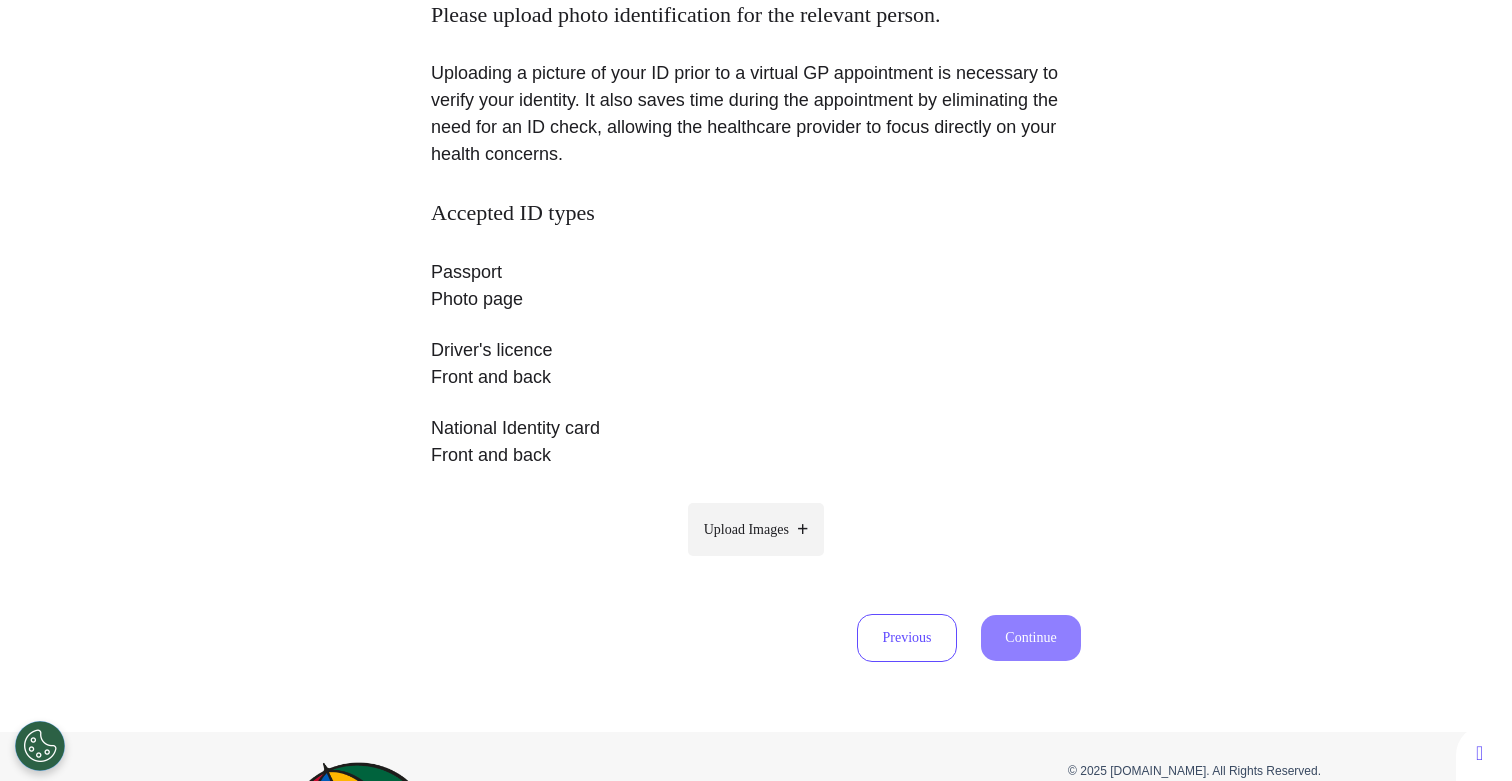 scroll, scrollTop: 282, scrollLeft: 0, axis: vertical 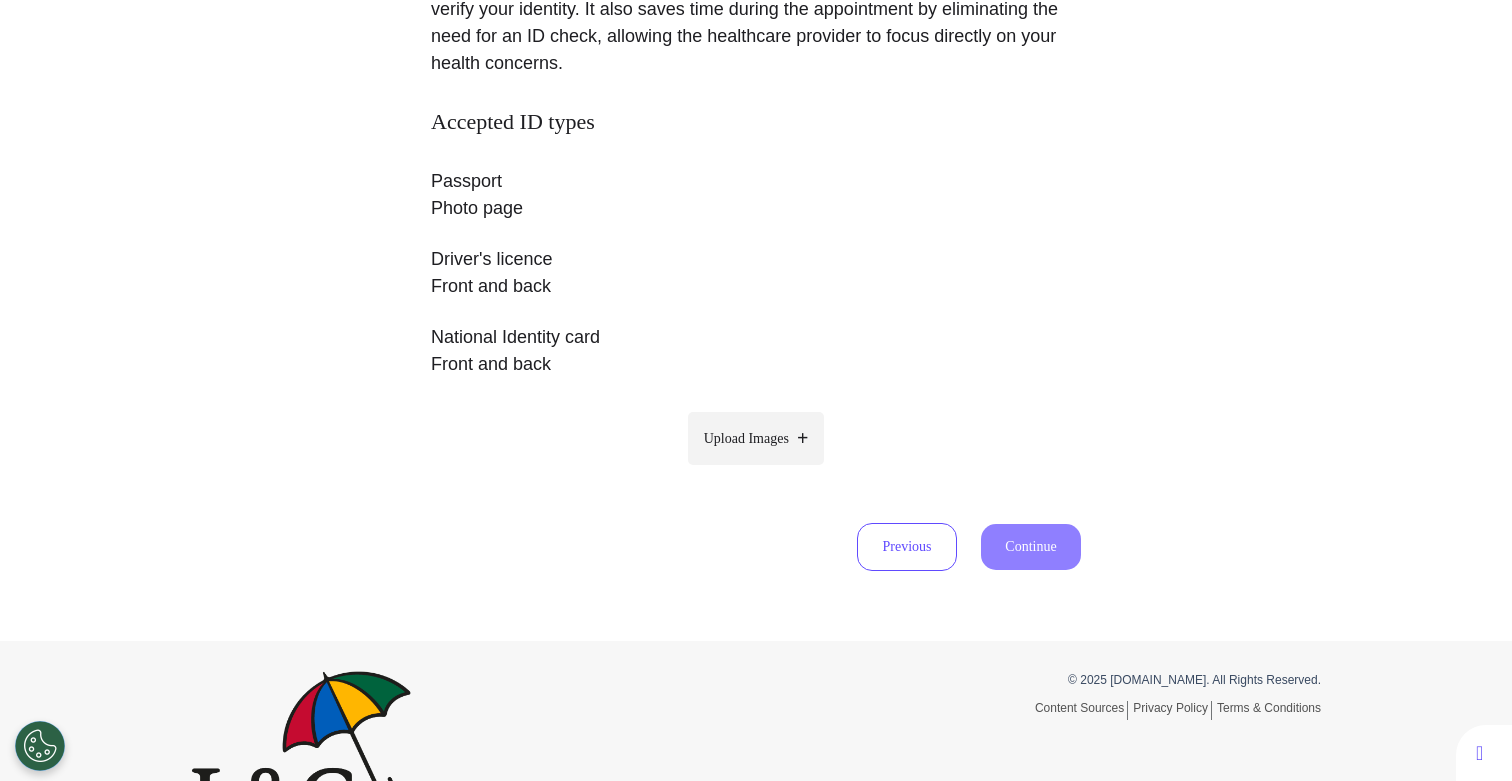 click on "Upload Images" at bounding box center [756, 438] 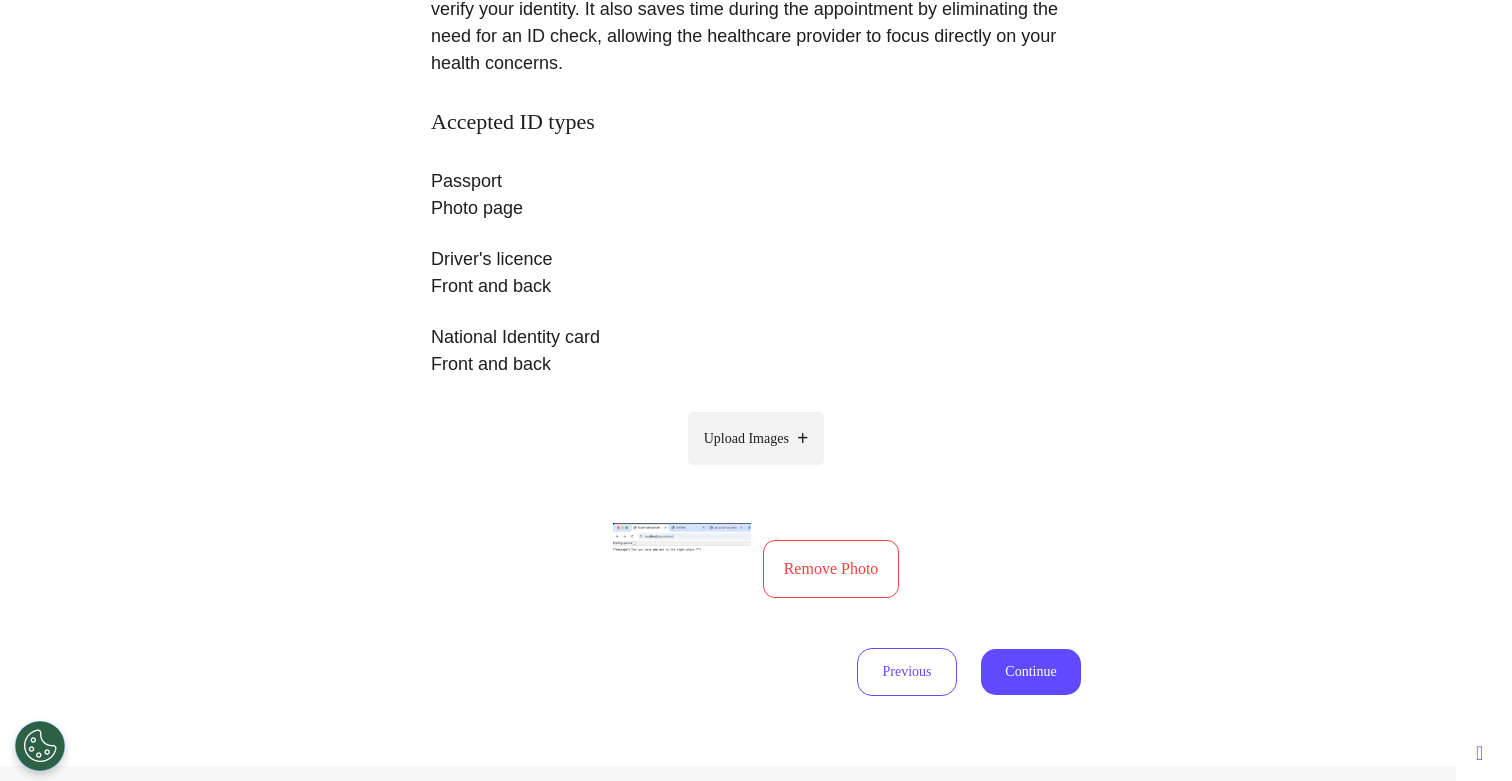 click on "Accepted ID types Passport Photo page Driver's licence Front and back National Identity card Front and back Upload Images  Remove Photo  Previous Continue" at bounding box center [756, 402] 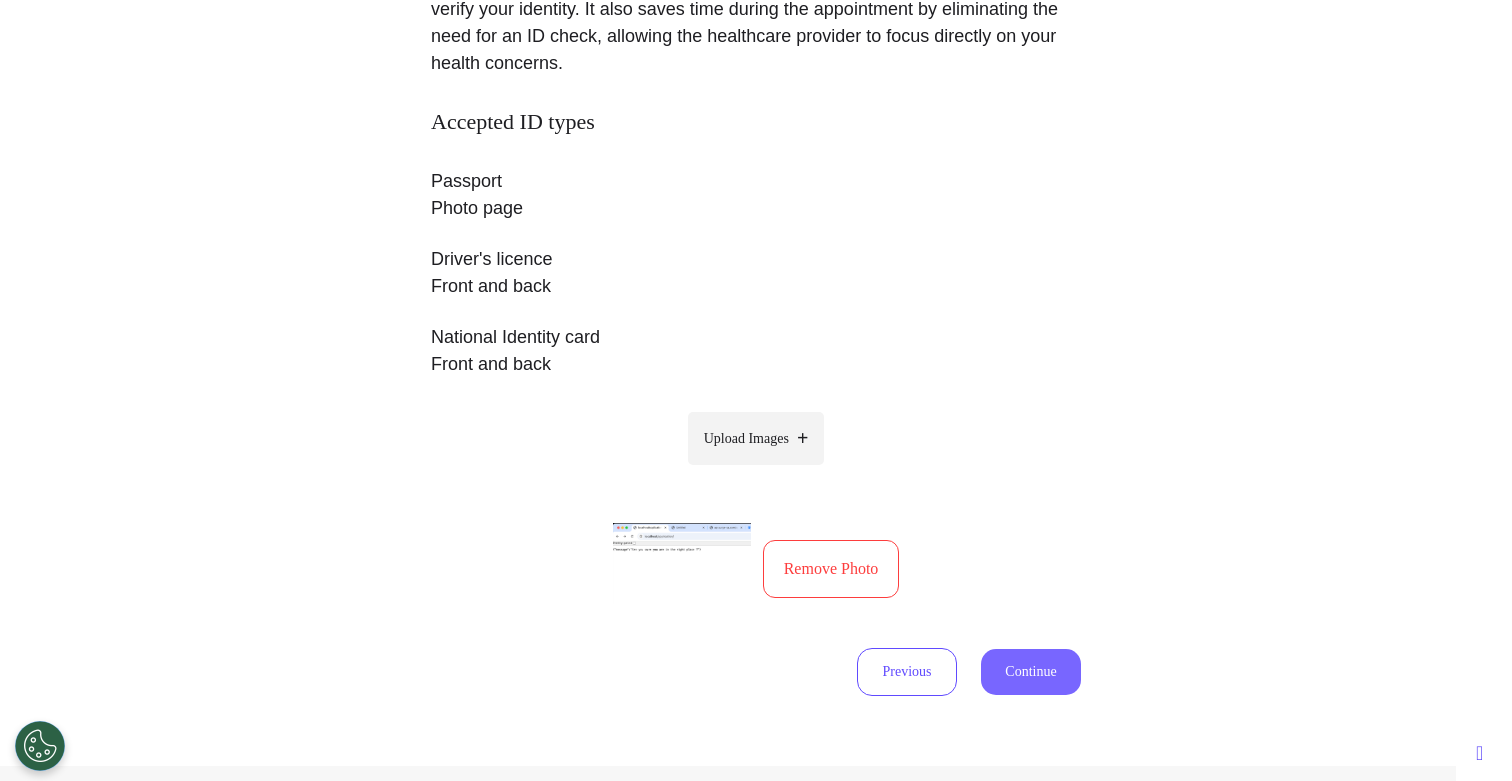 click on "Continue" at bounding box center [1031, 672] 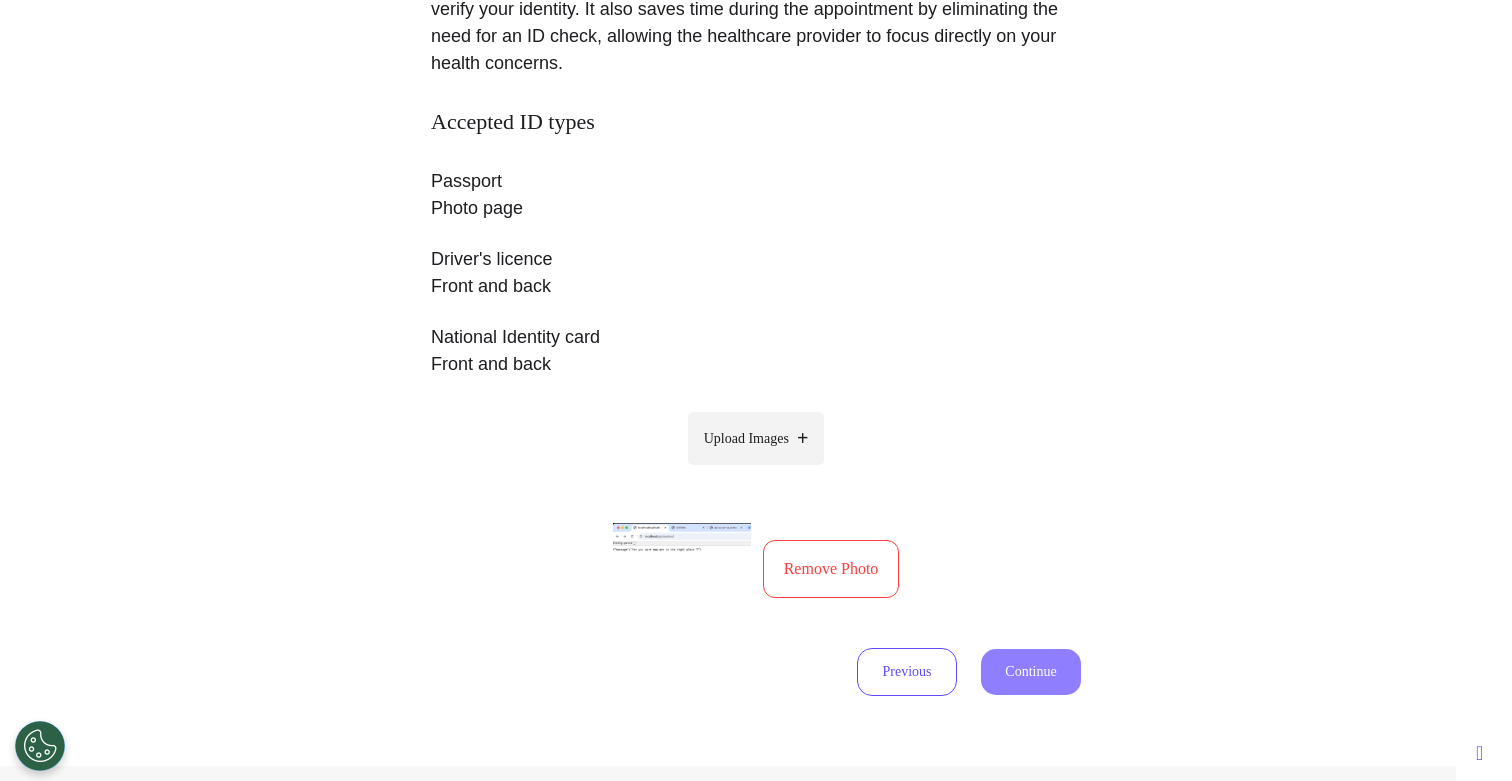 select on "******" 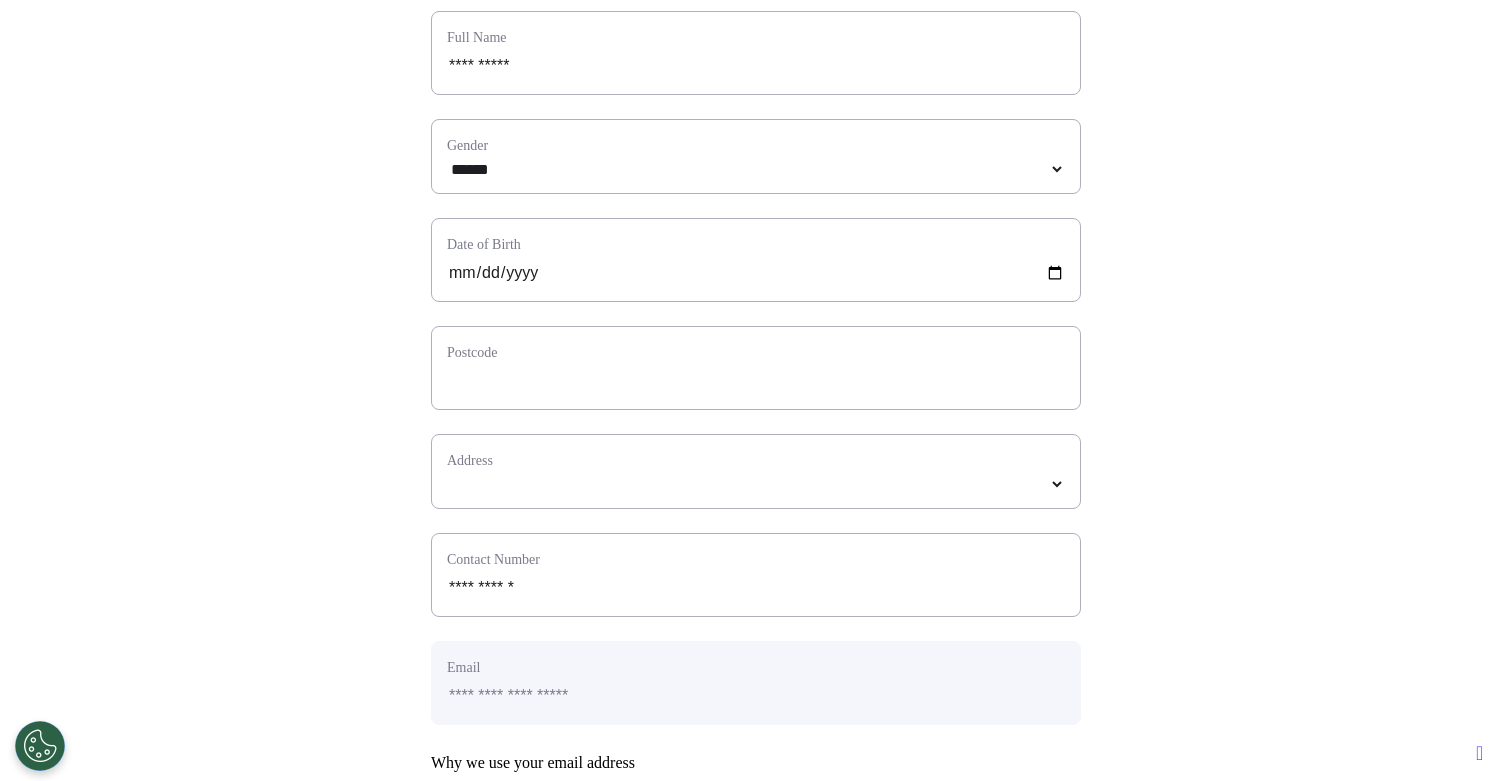 scroll, scrollTop: 279, scrollLeft: 0, axis: vertical 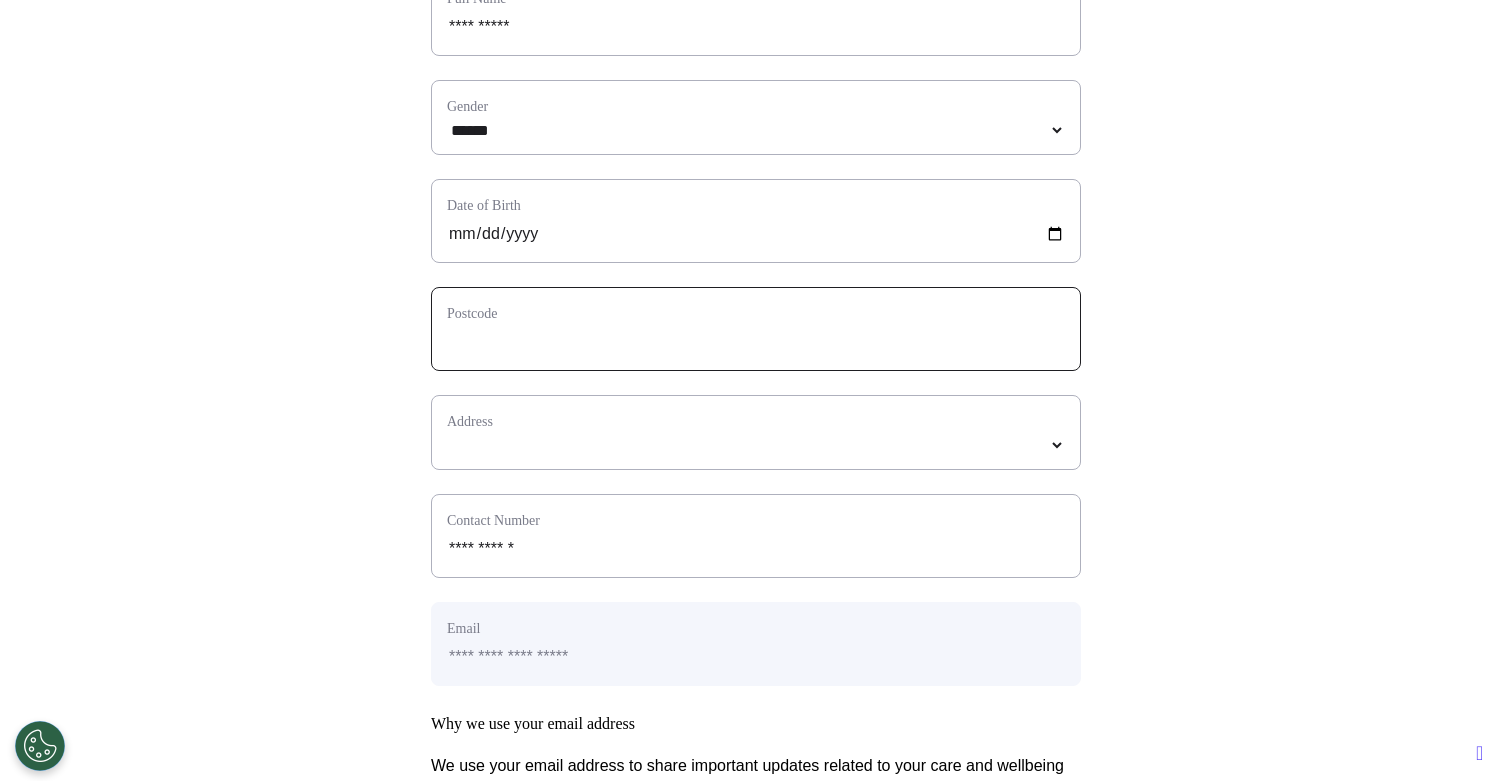 click at bounding box center [756, 342] 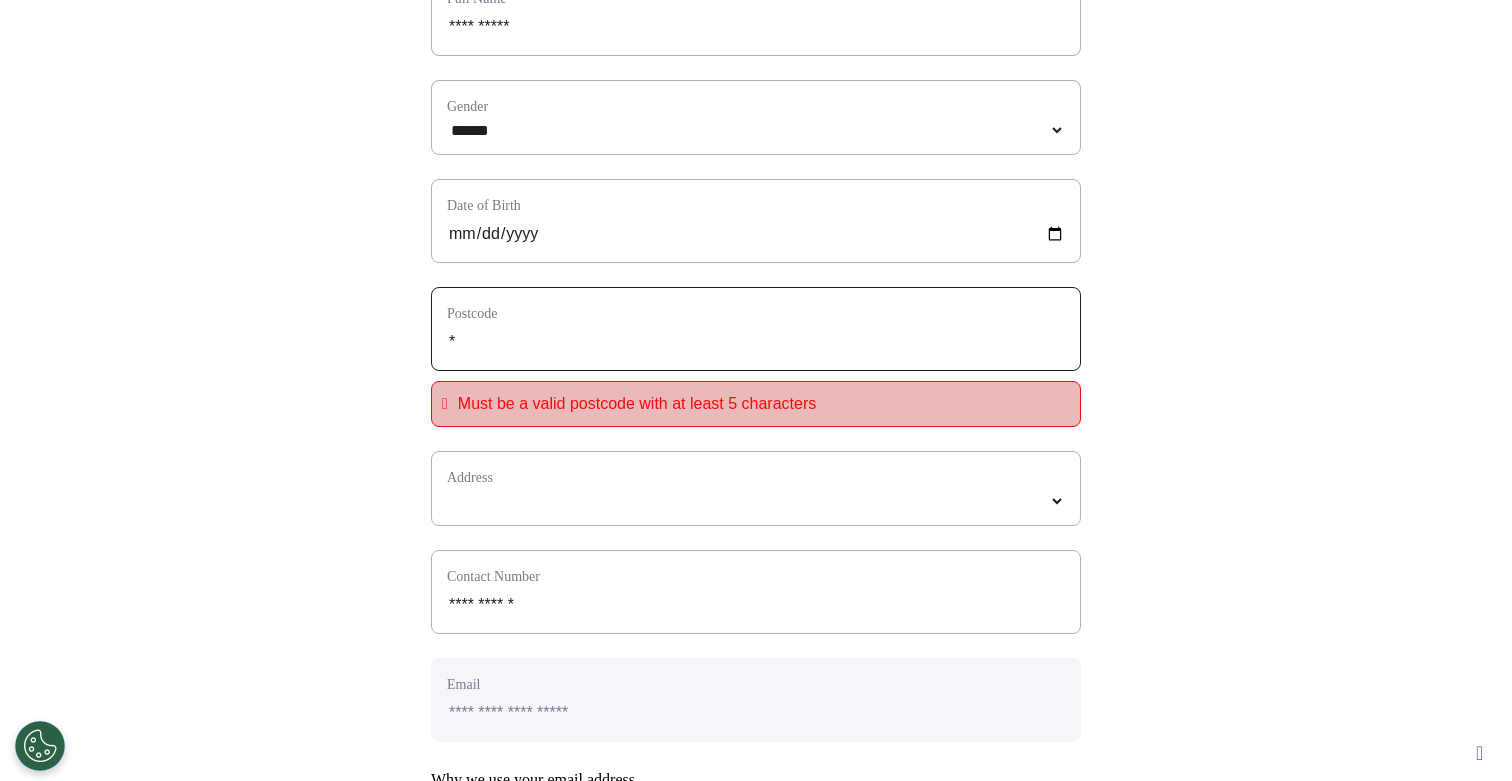 type on "**" 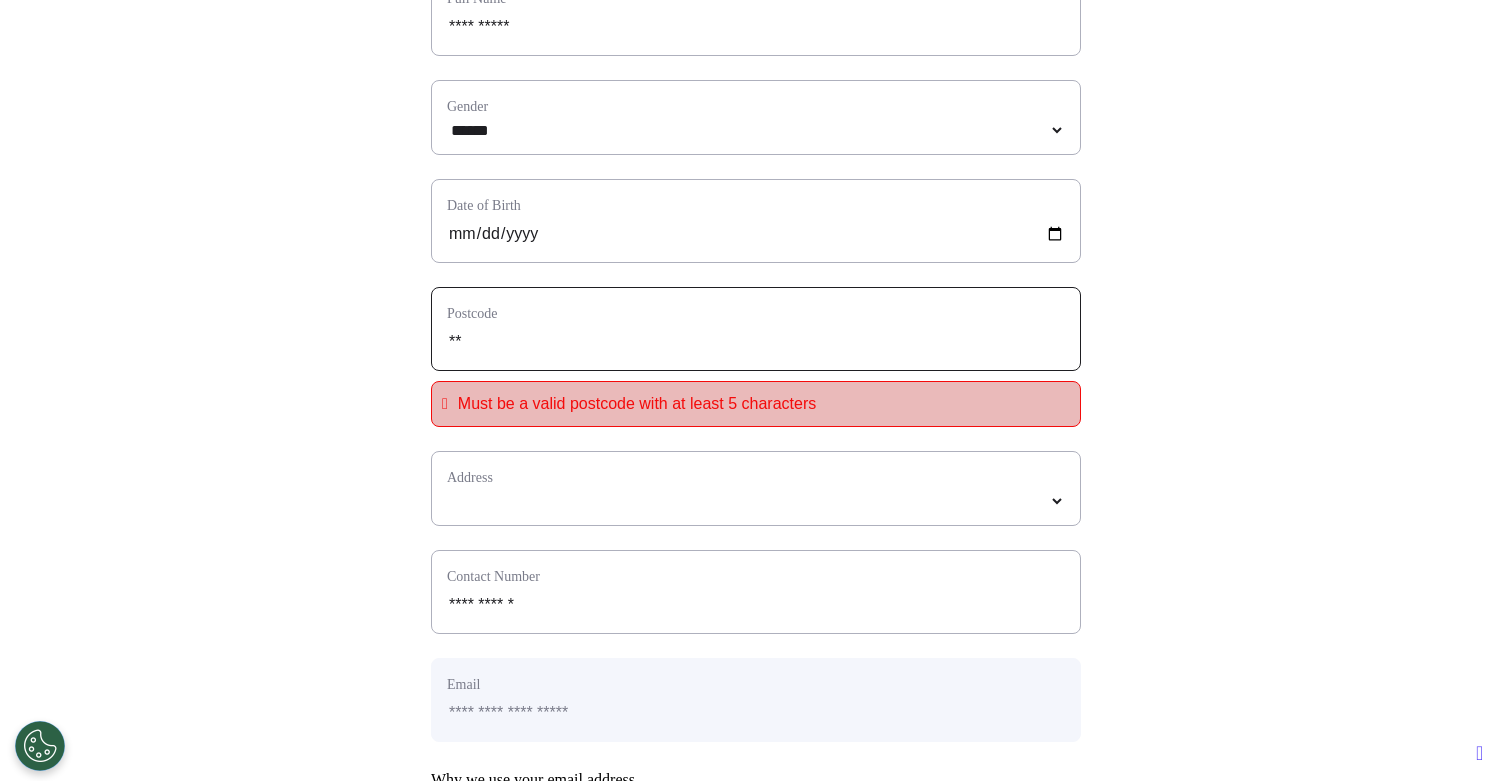 type on "***" 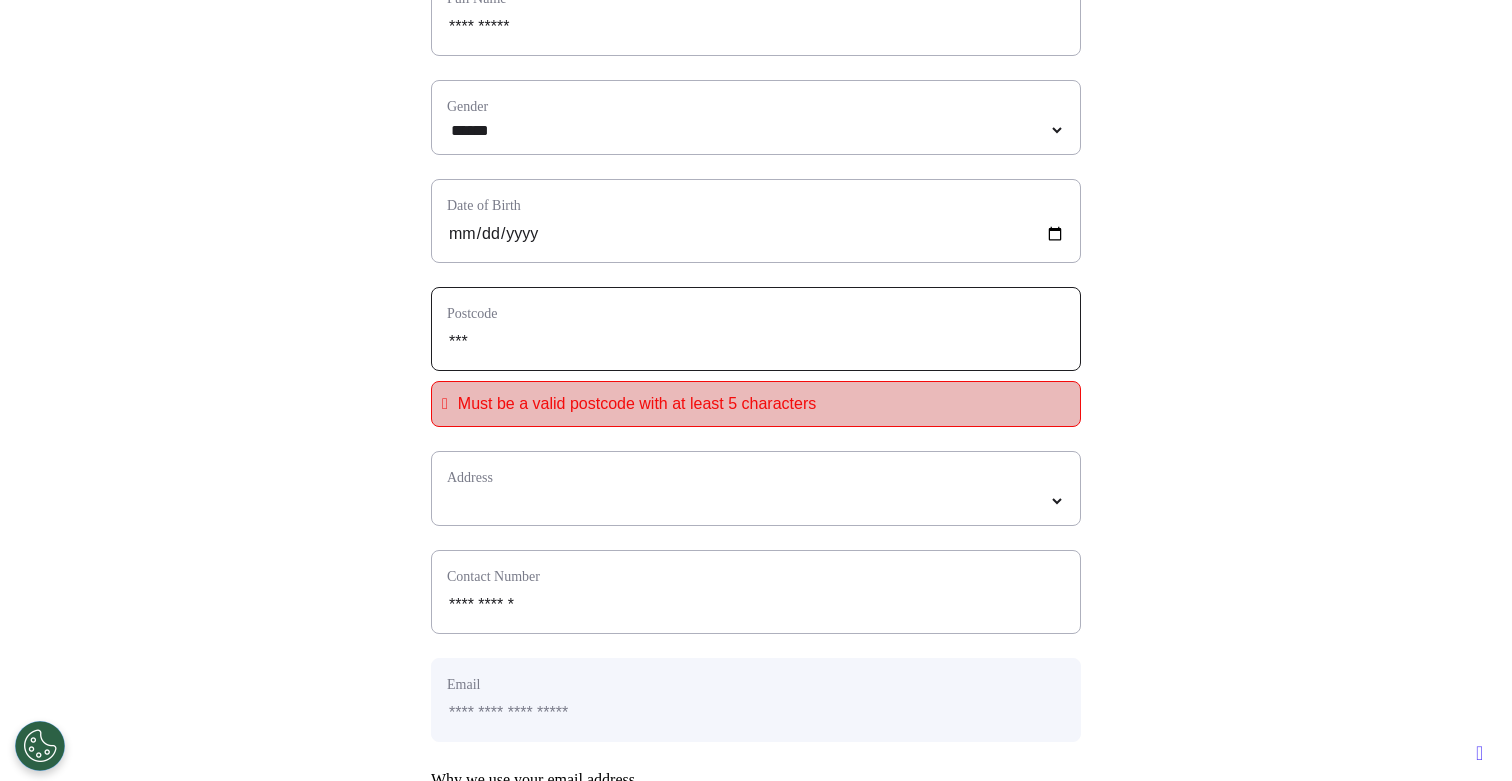 type on "****" 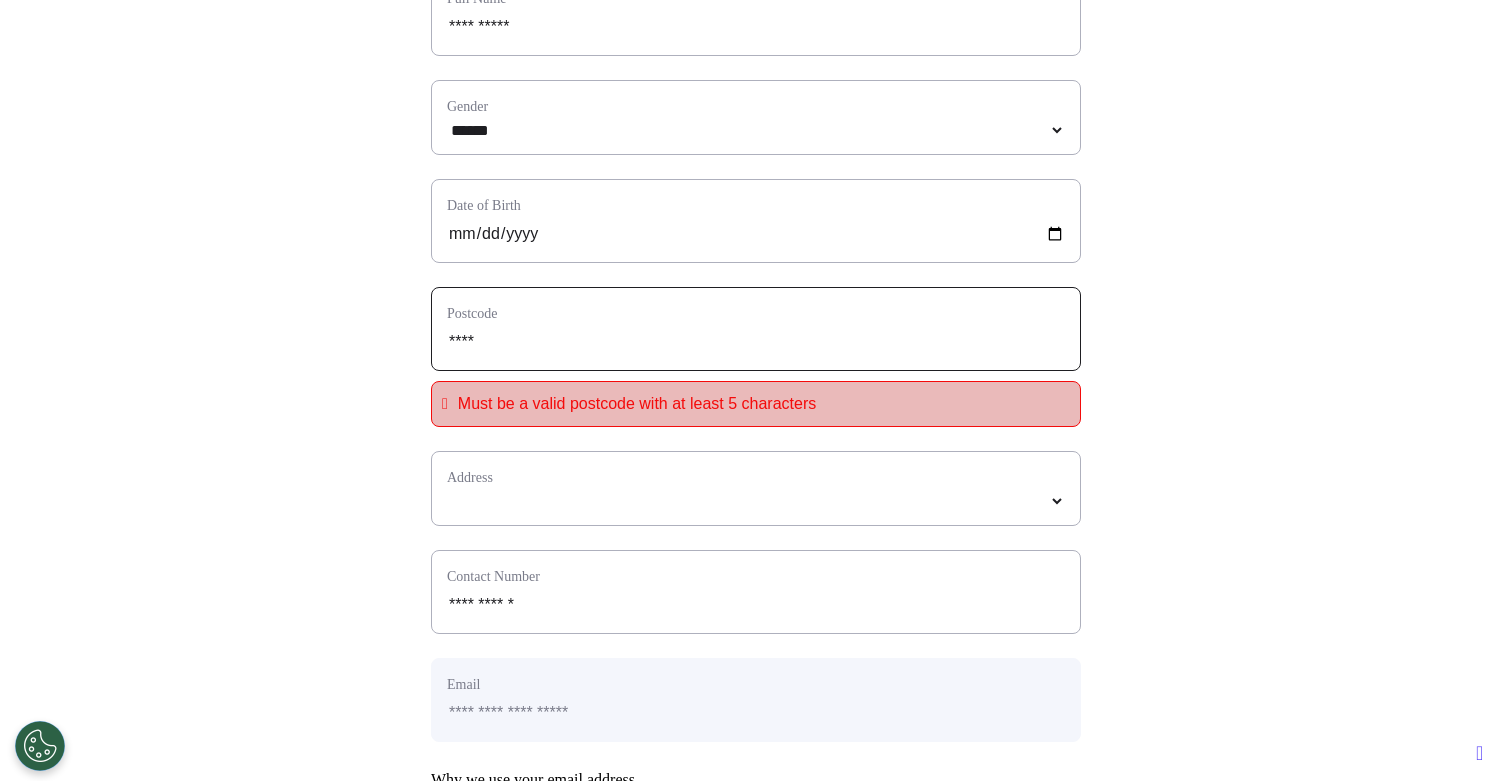 select 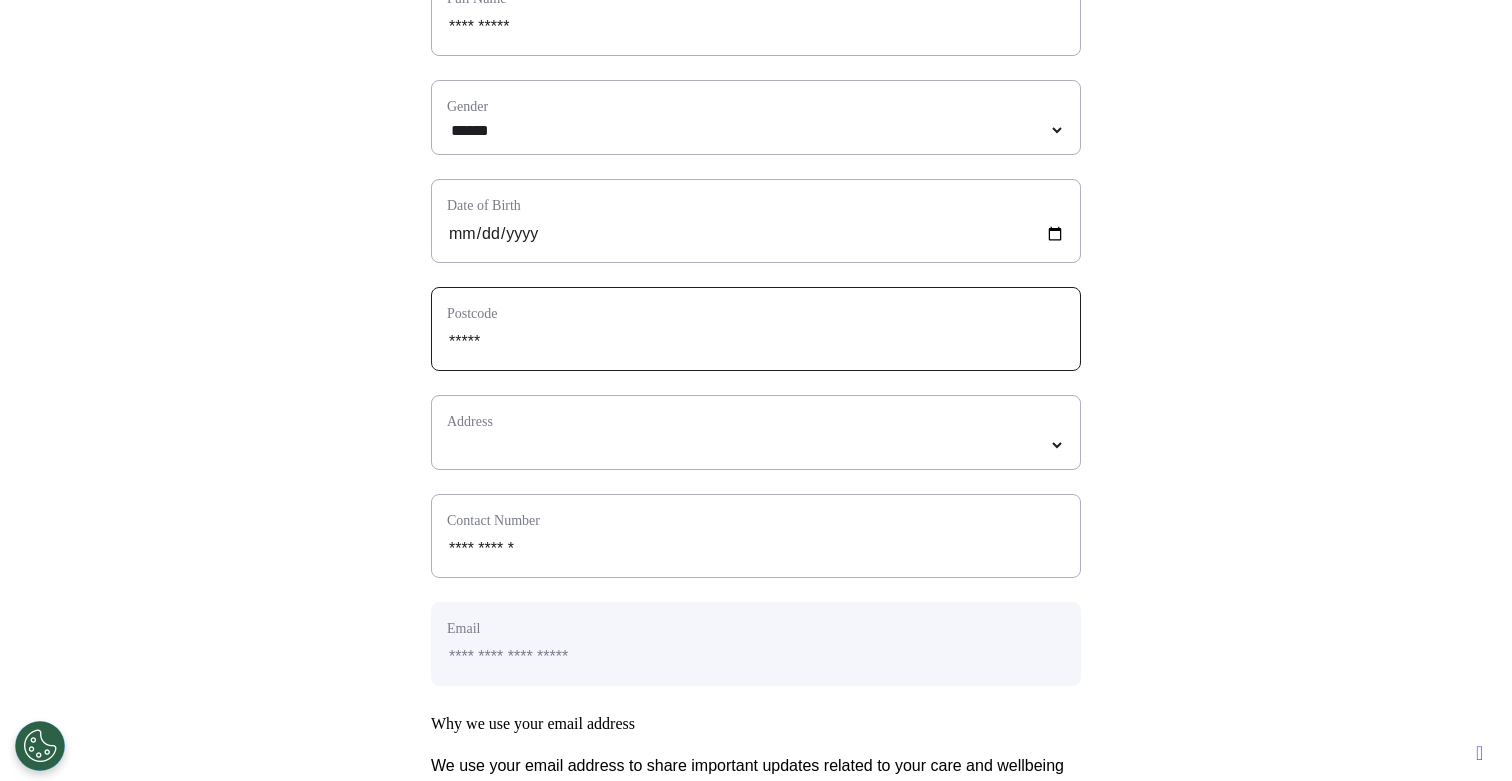 type on "*****" 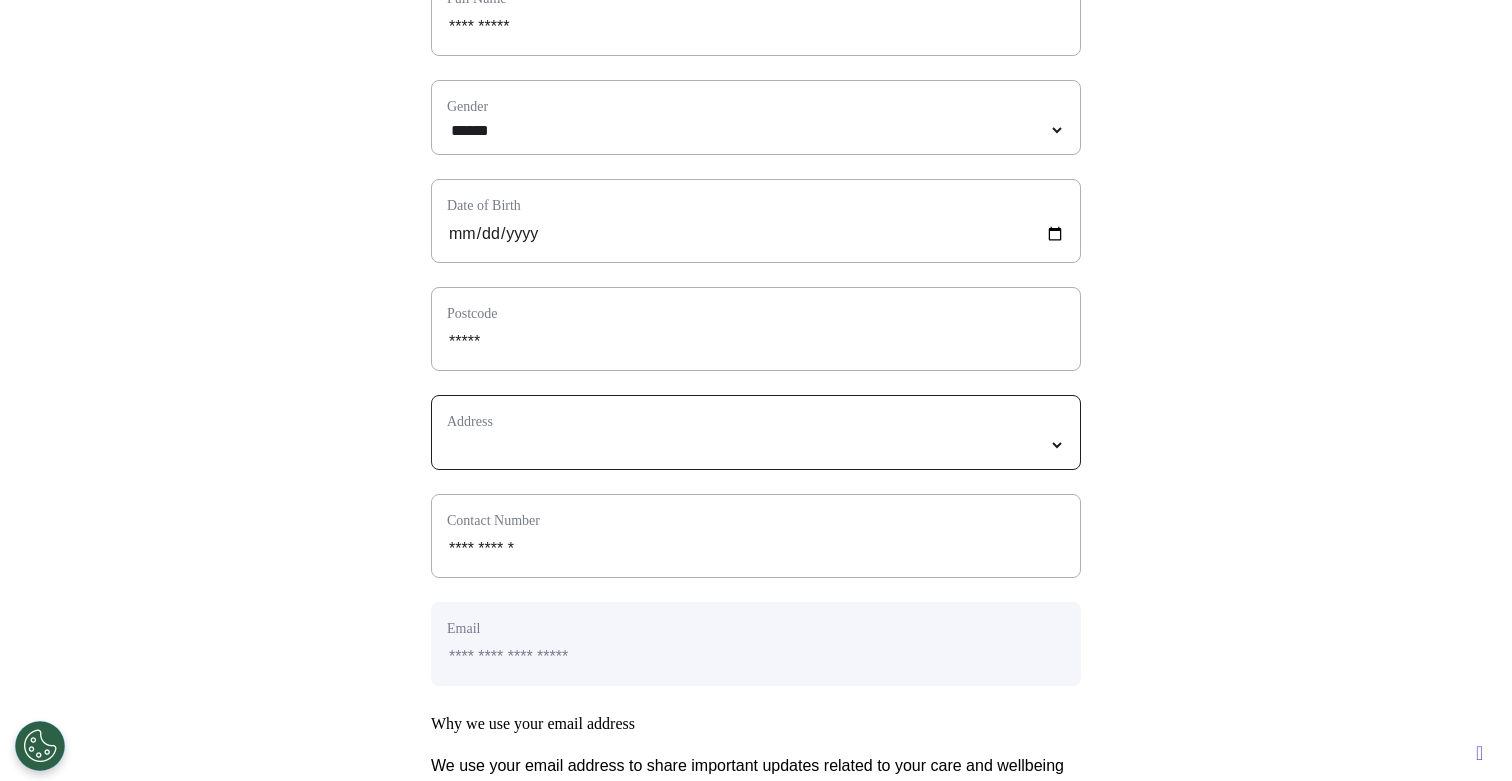 click at bounding box center [756, 445] 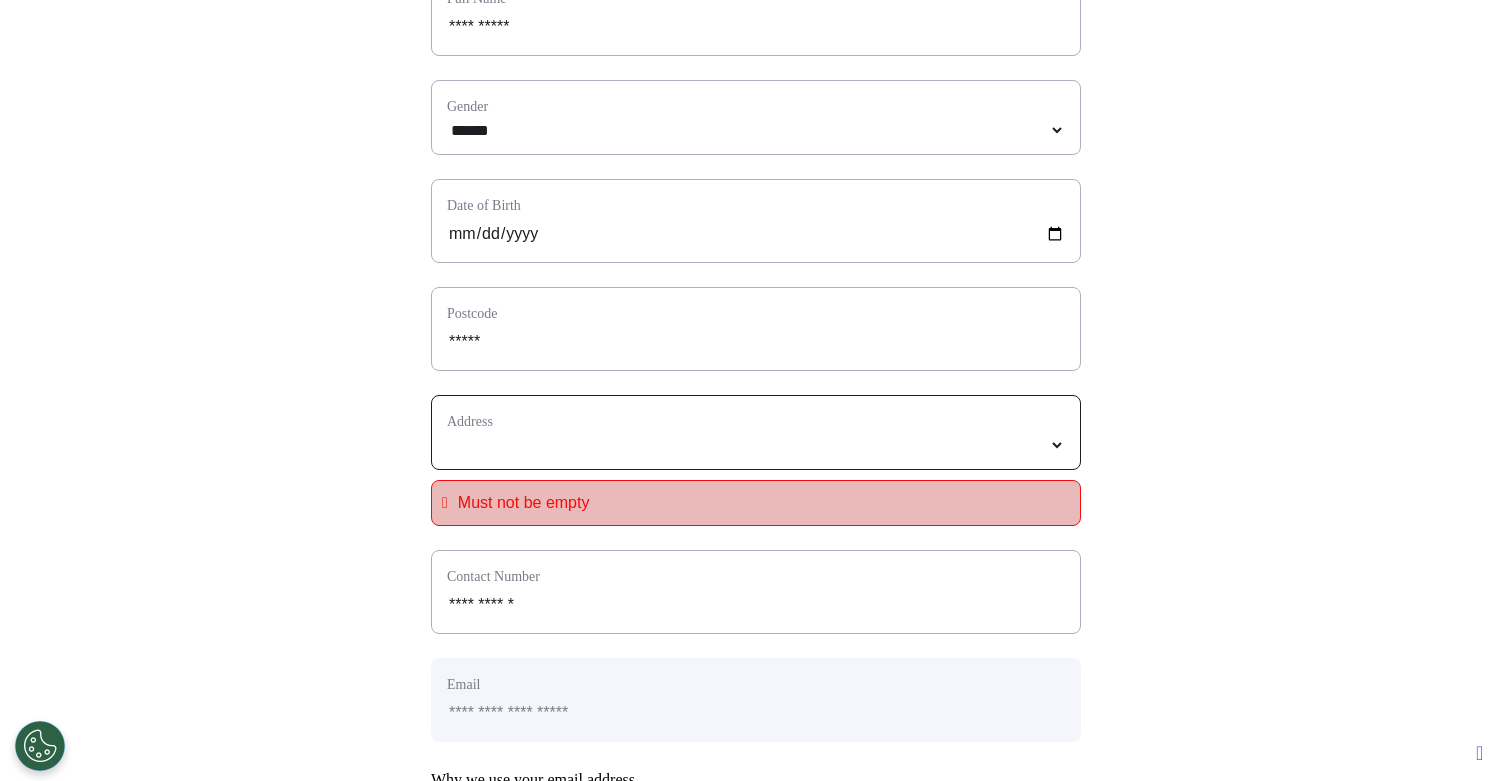click on "**********" at bounding box center (756, 445) 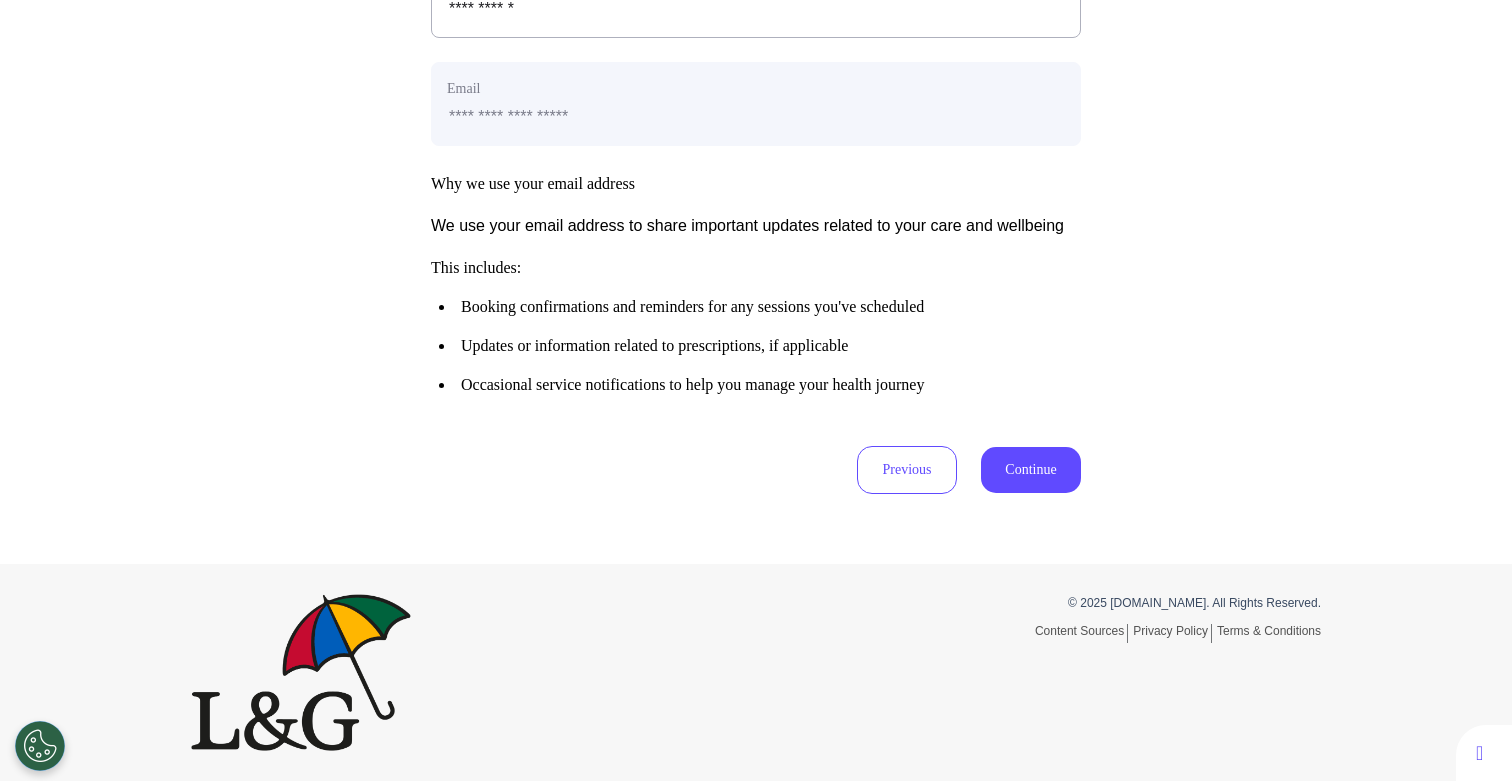 scroll, scrollTop: 881, scrollLeft: 0, axis: vertical 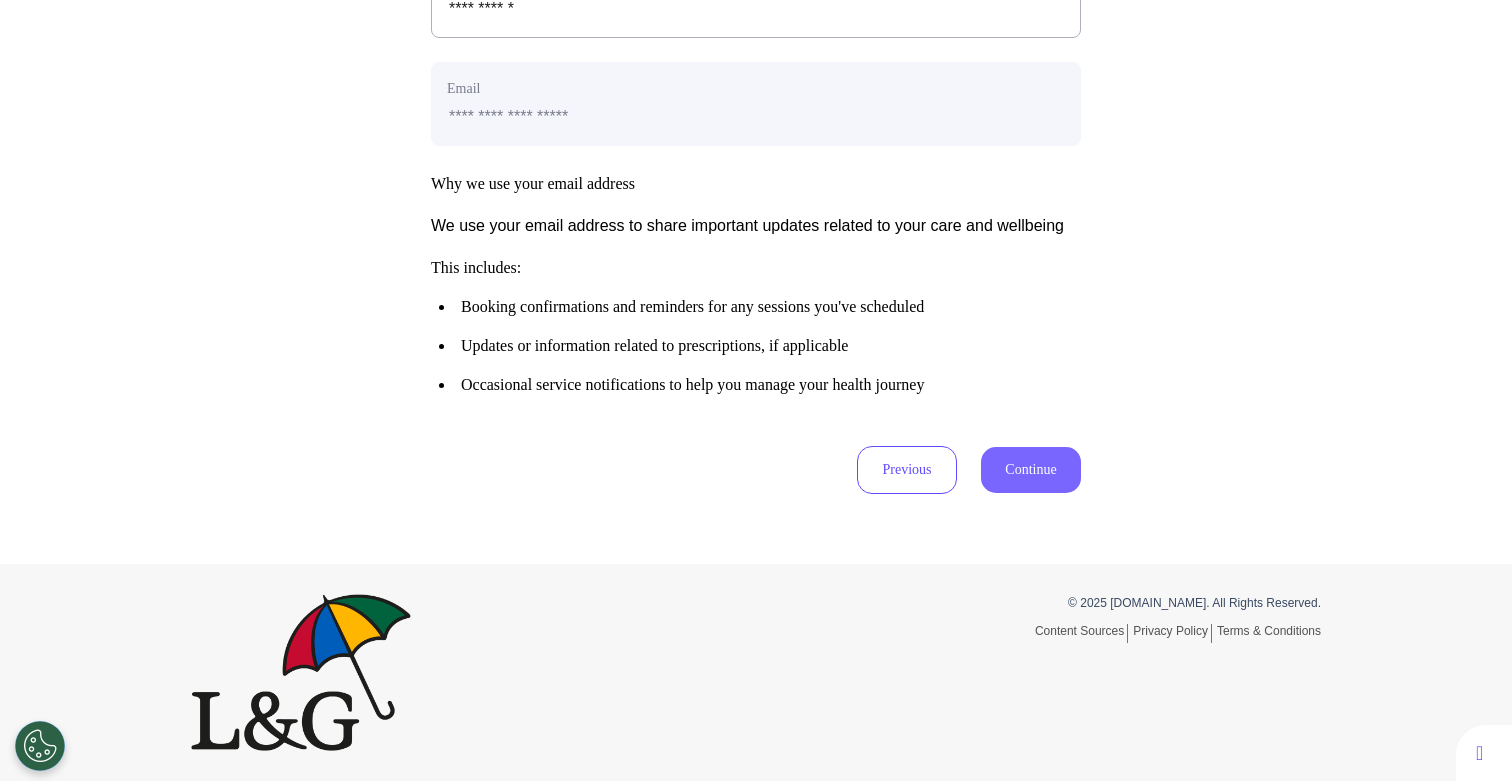 click on "Continue" at bounding box center [1031, 470] 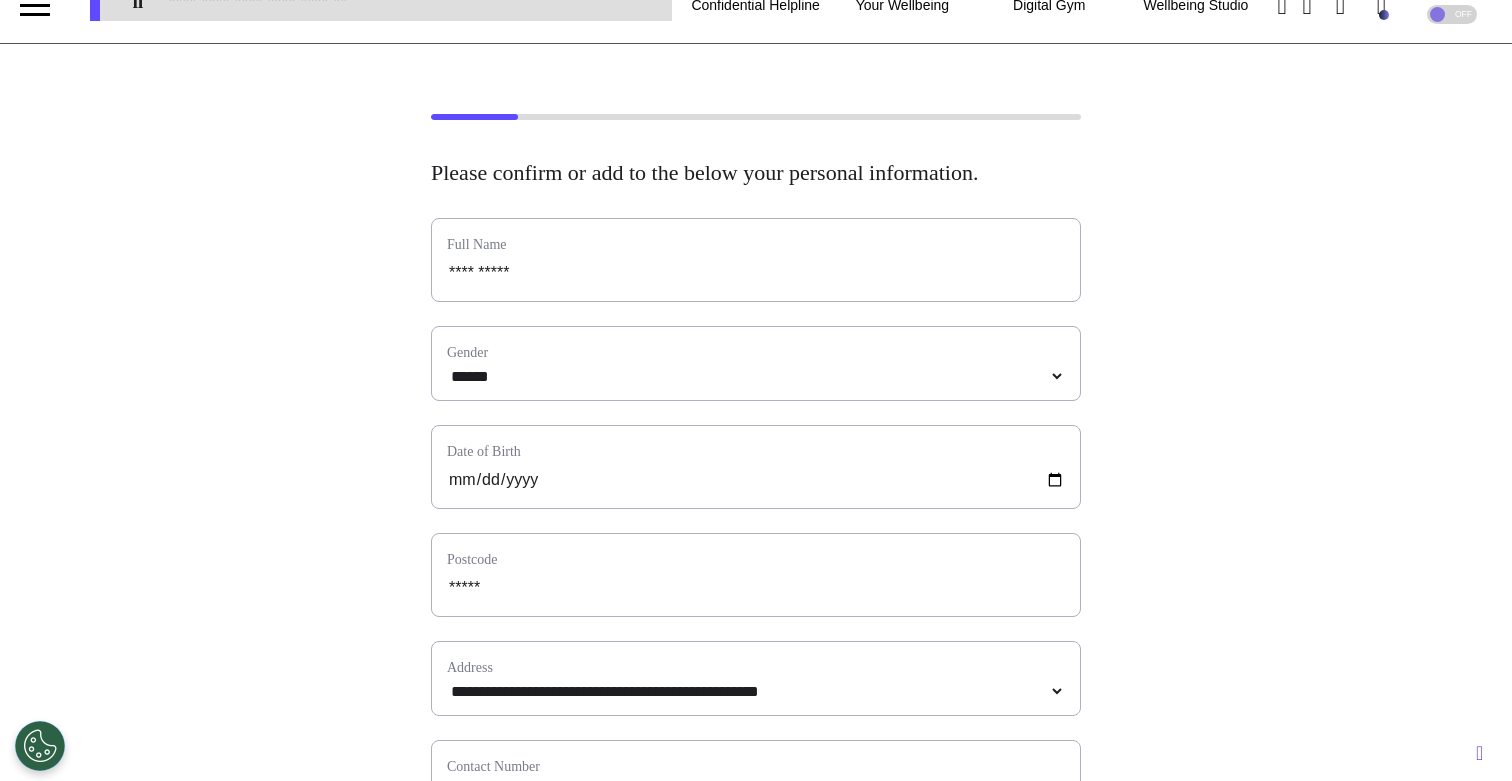 scroll, scrollTop: 0, scrollLeft: 0, axis: both 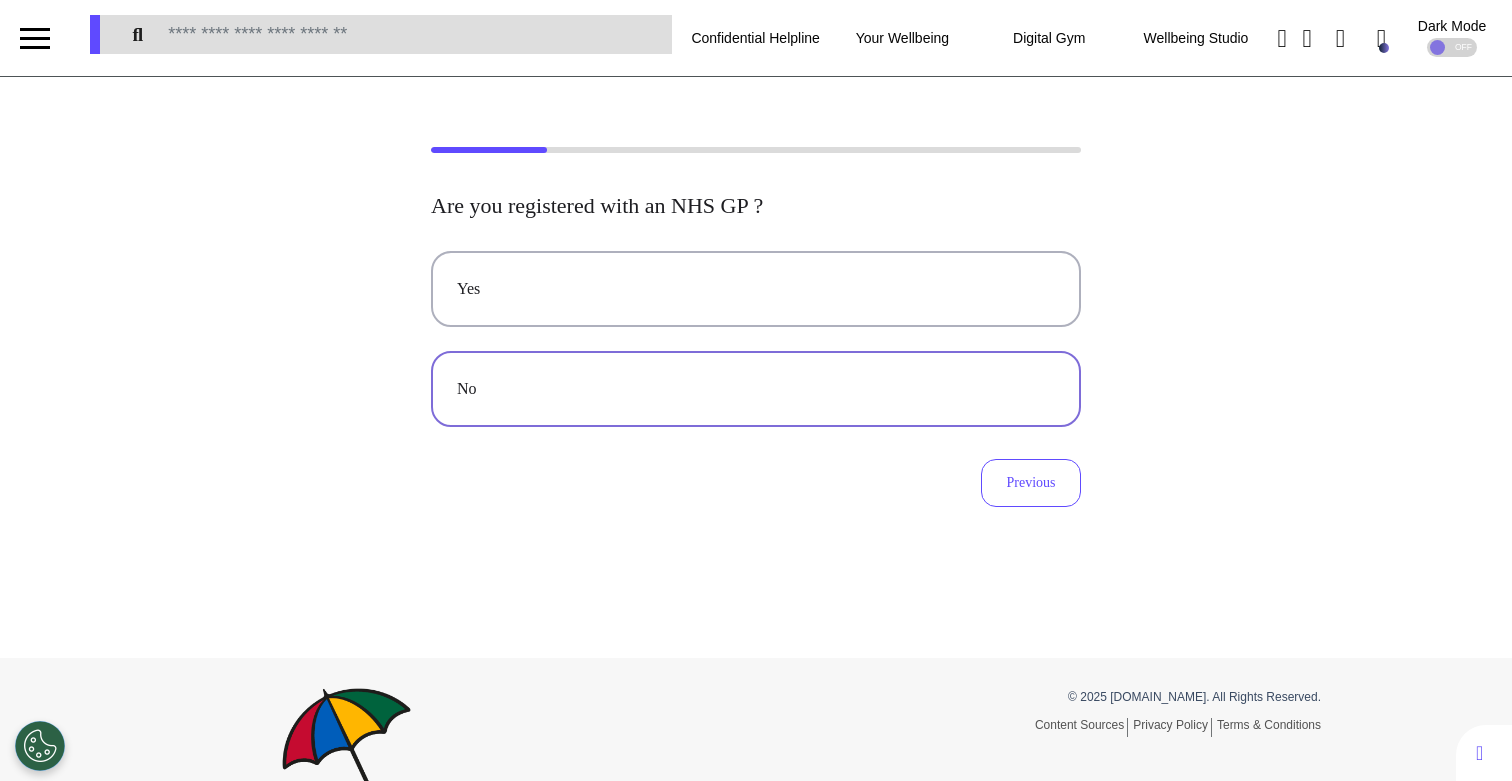 click on "No" at bounding box center [756, 389] 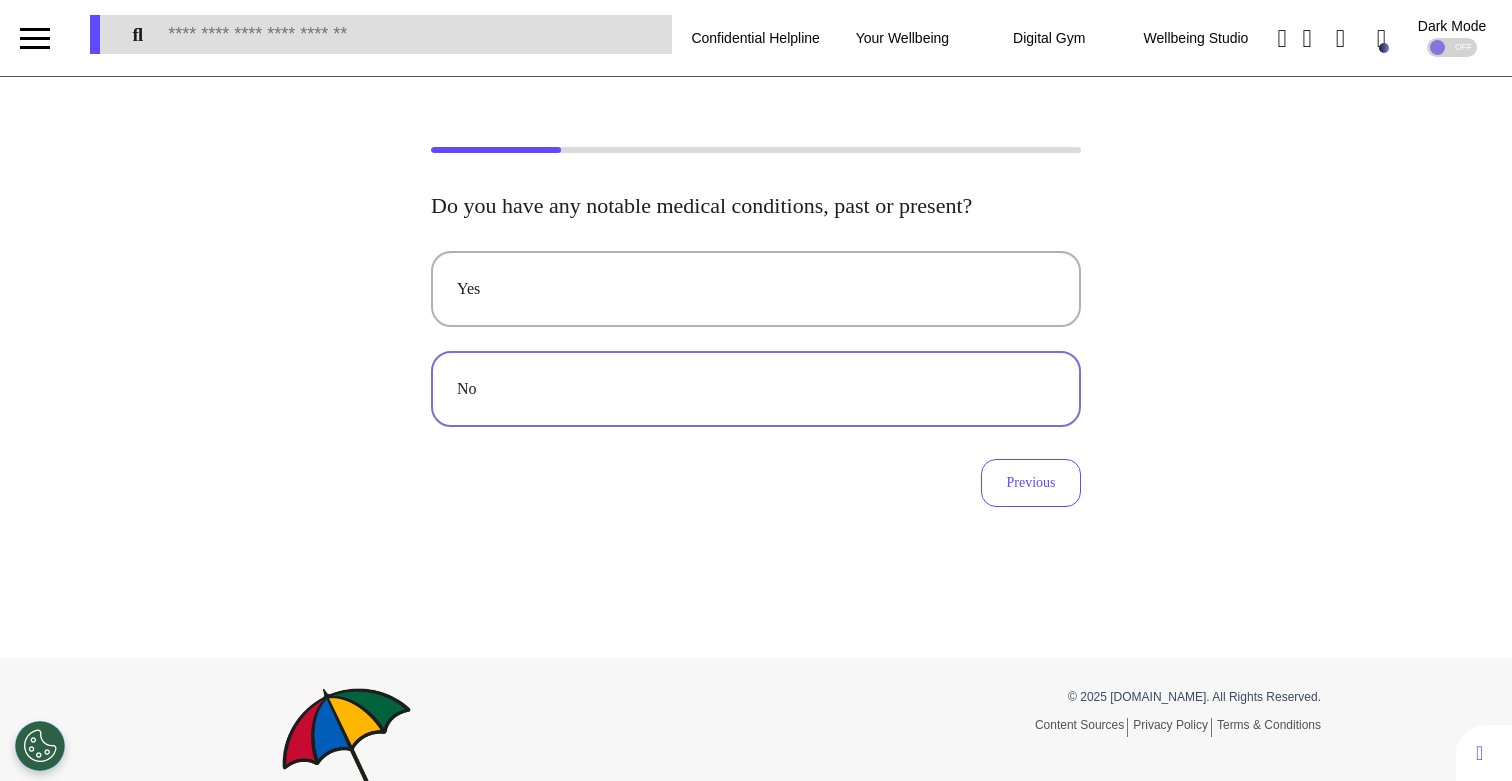 click on "No" at bounding box center [756, 389] 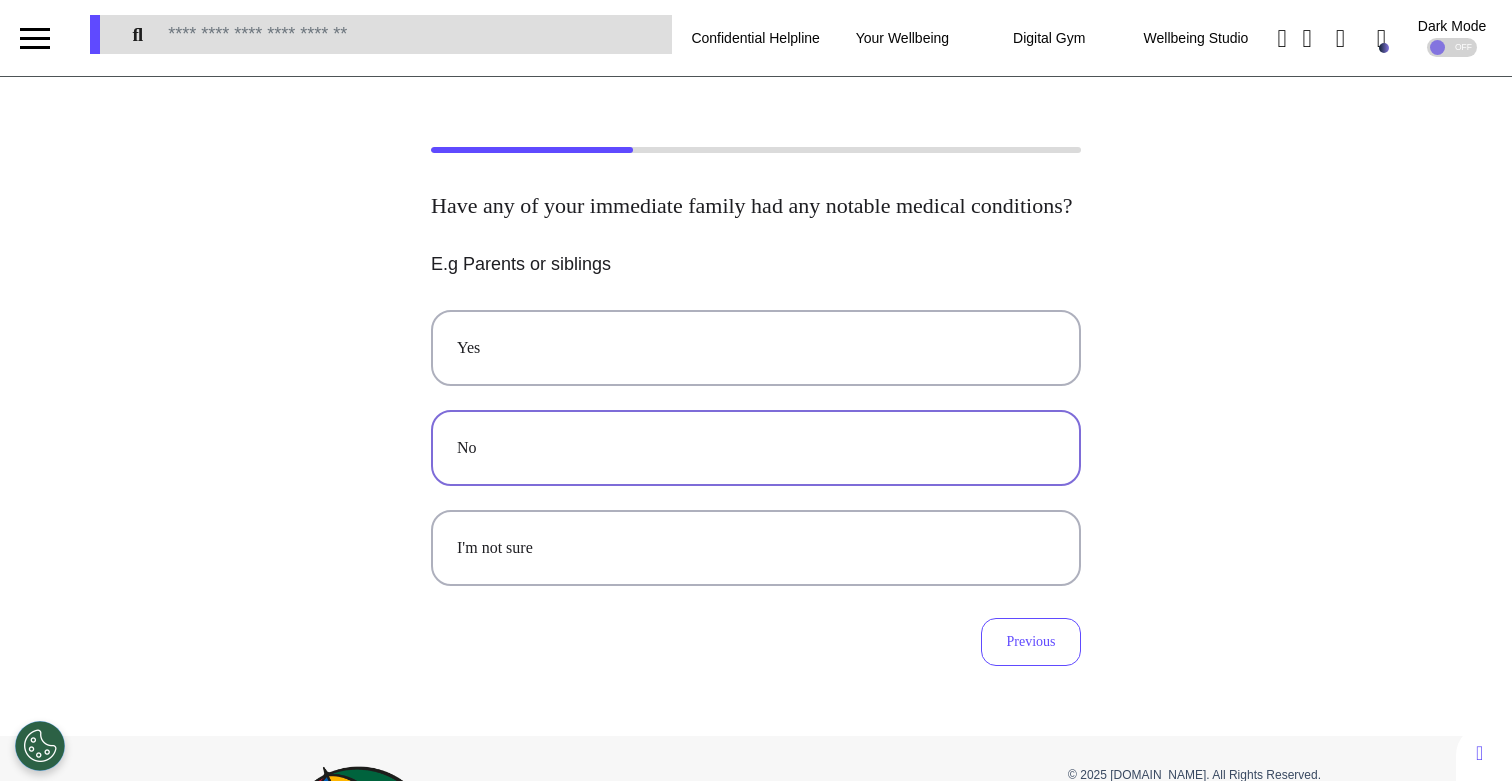 click on "No" at bounding box center [756, 448] 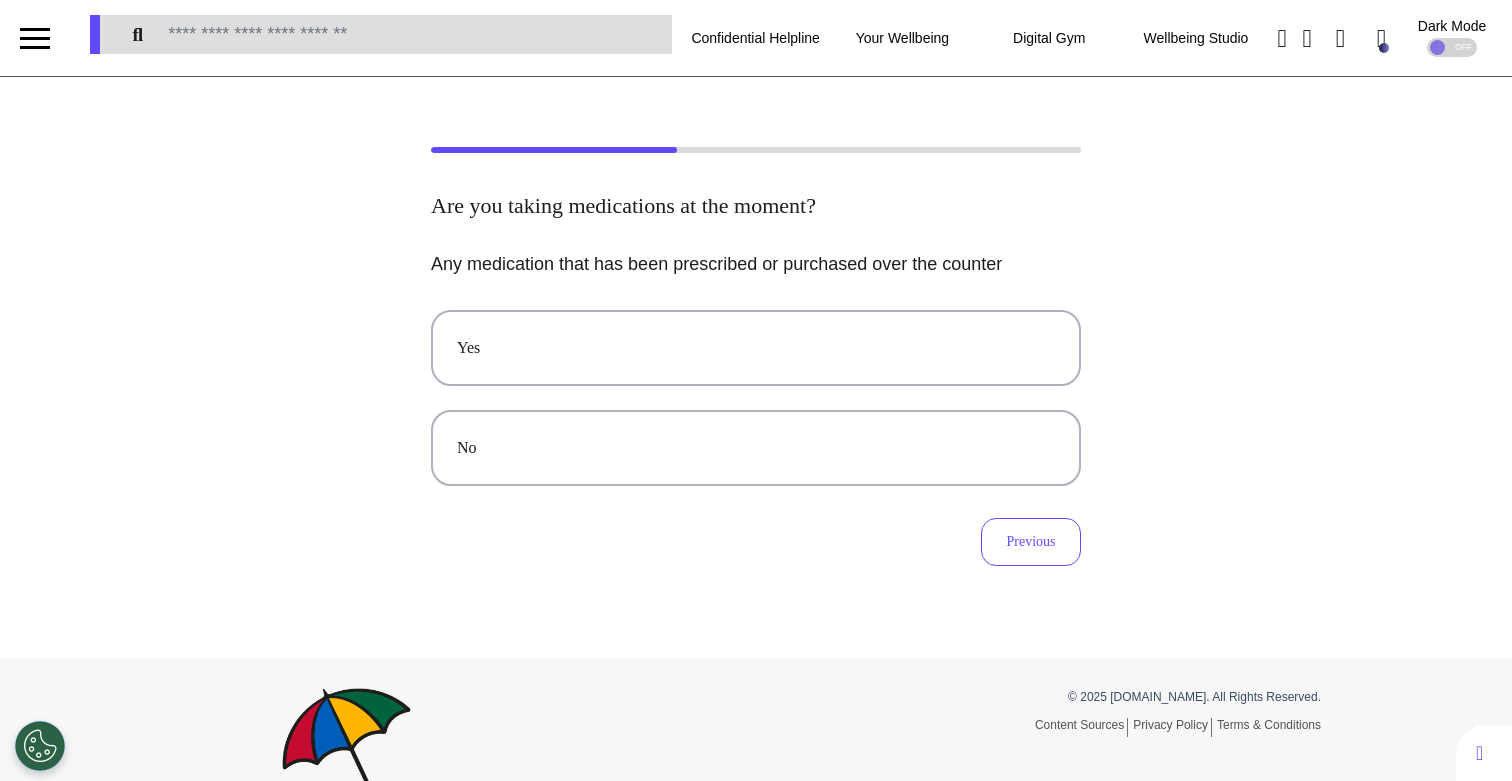 click on "No" at bounding box center (756, 448) 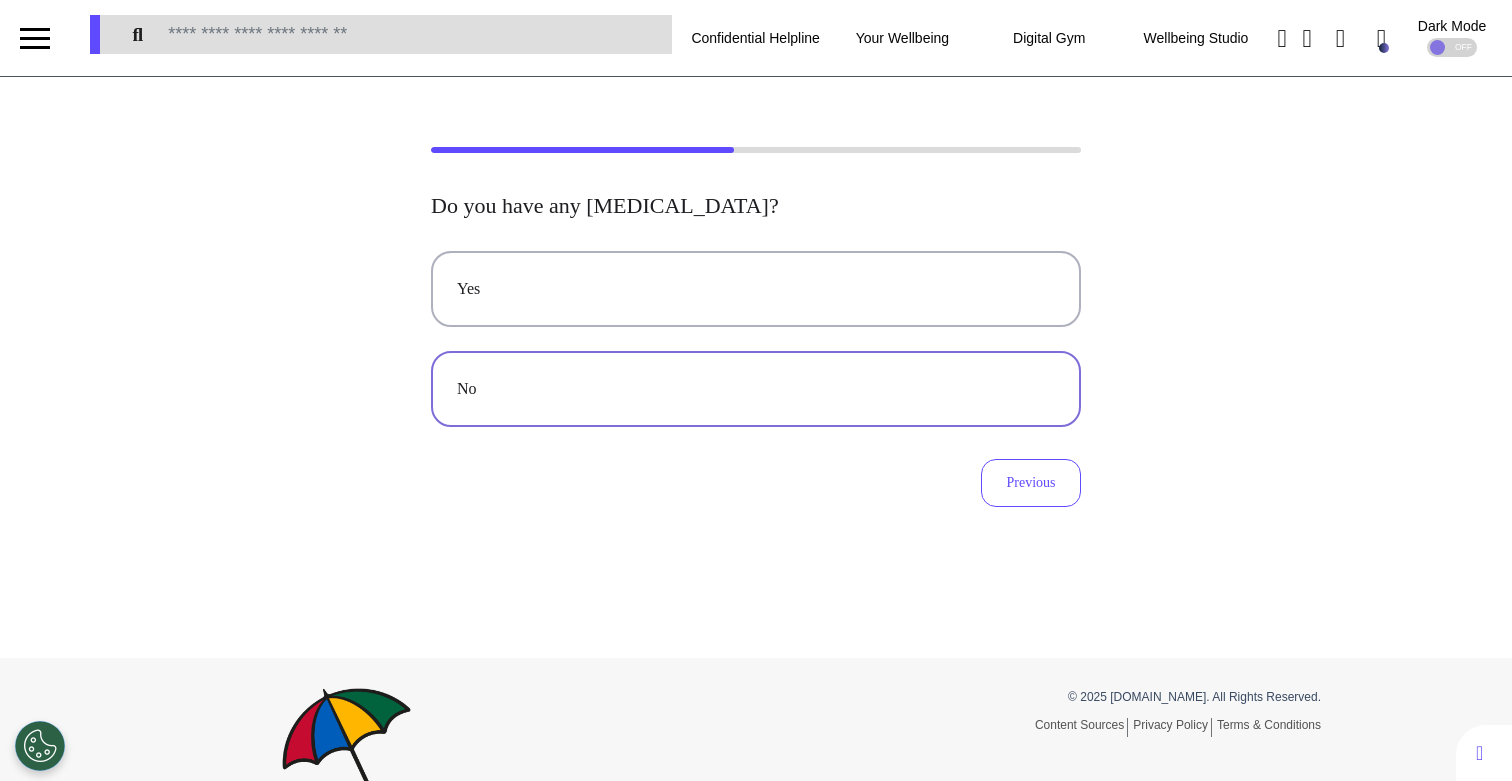 click on "No" at bounding box center [756, 389] 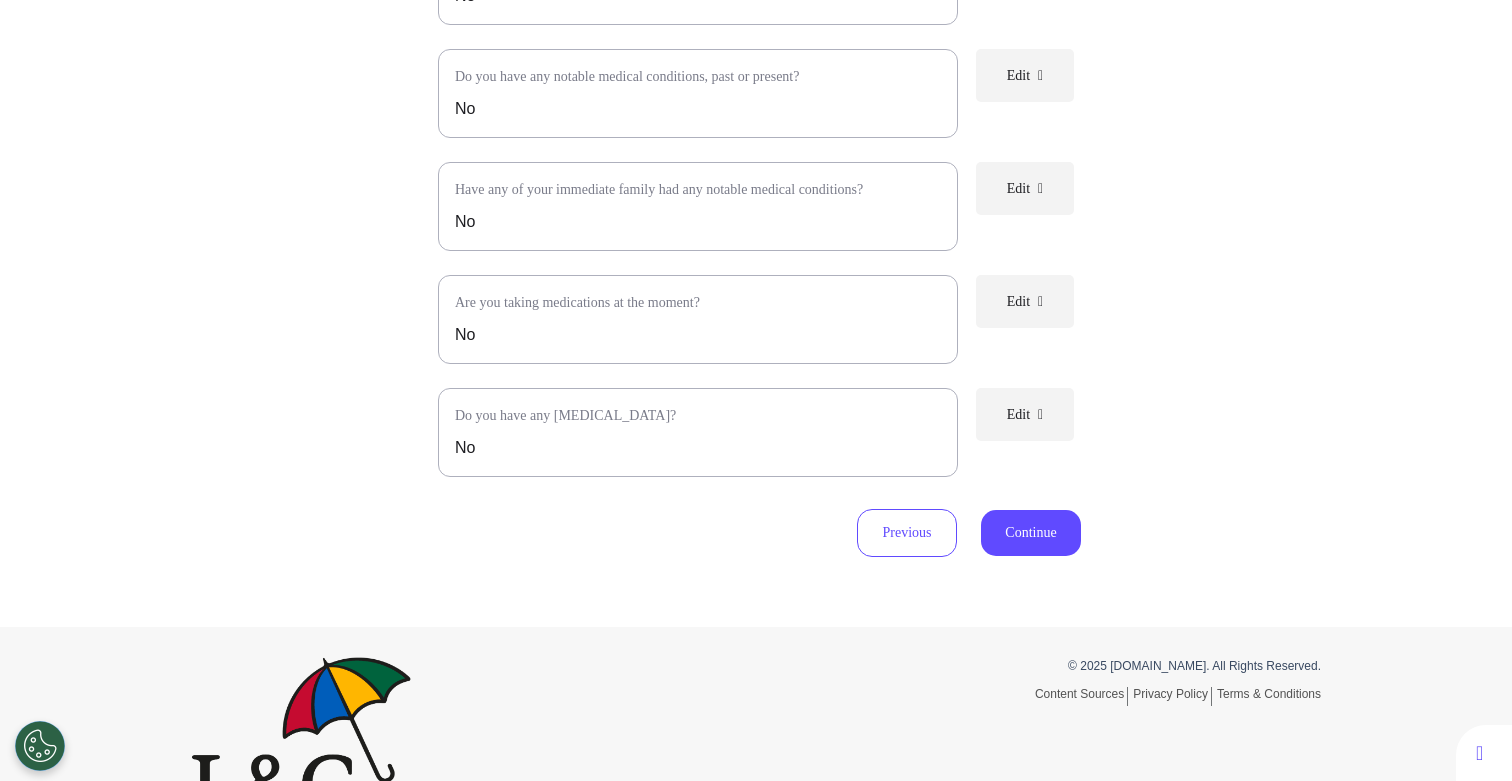 scroll, scrollTop: 458, scrollLeft: 0, axis: vertical 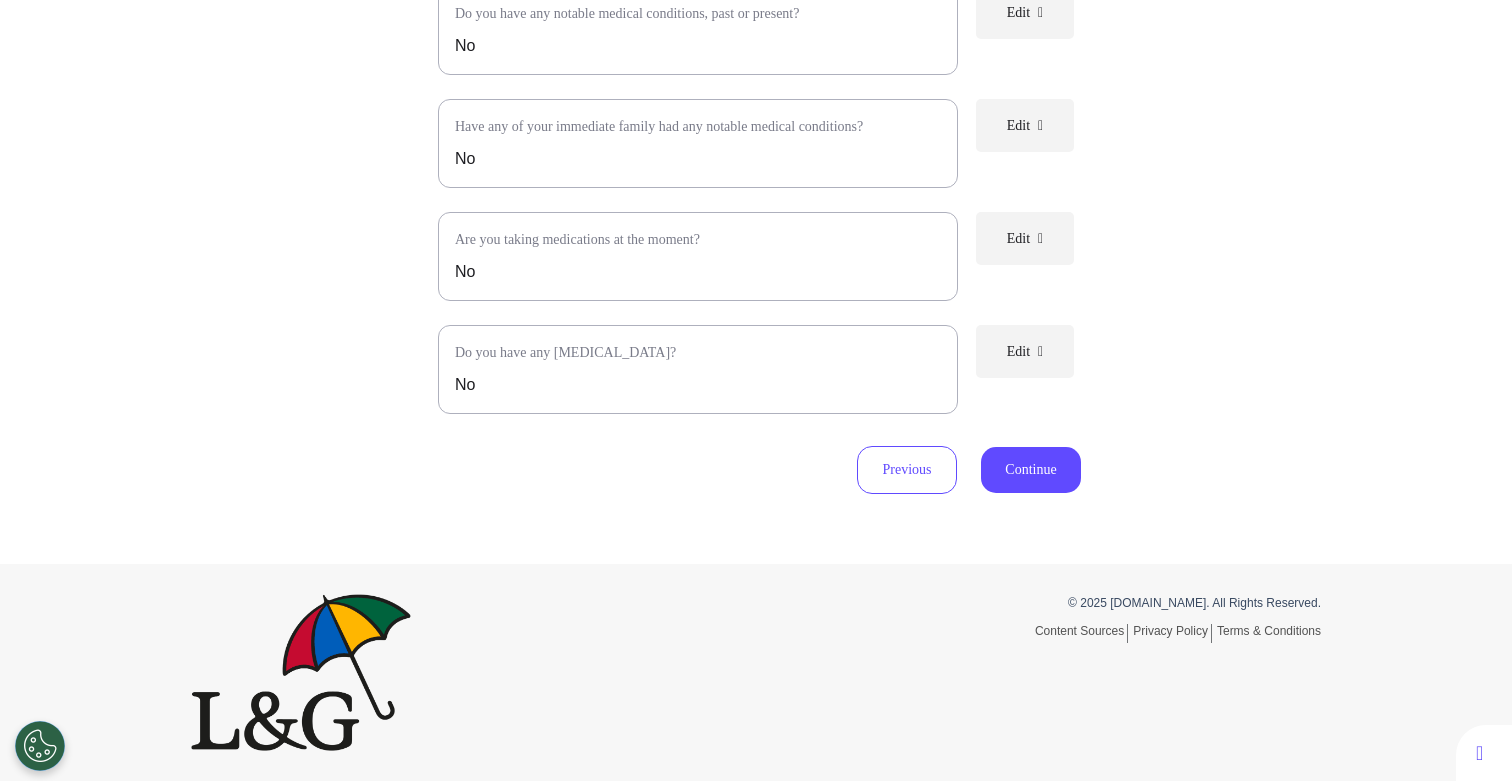 click on "Previous Continue" at bounding box center (756, 470) 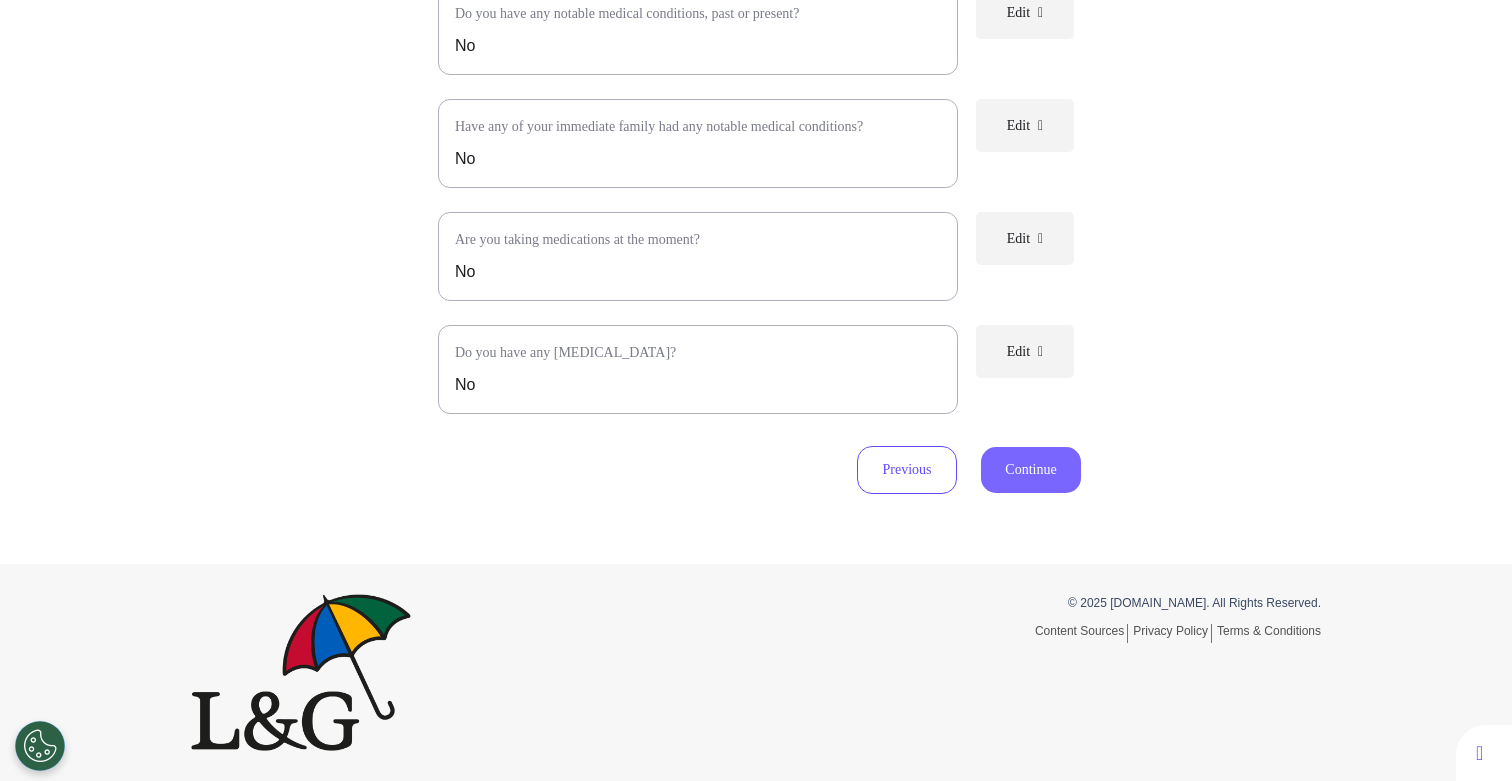 click on "Continue" at bounding box center [1031, 470] 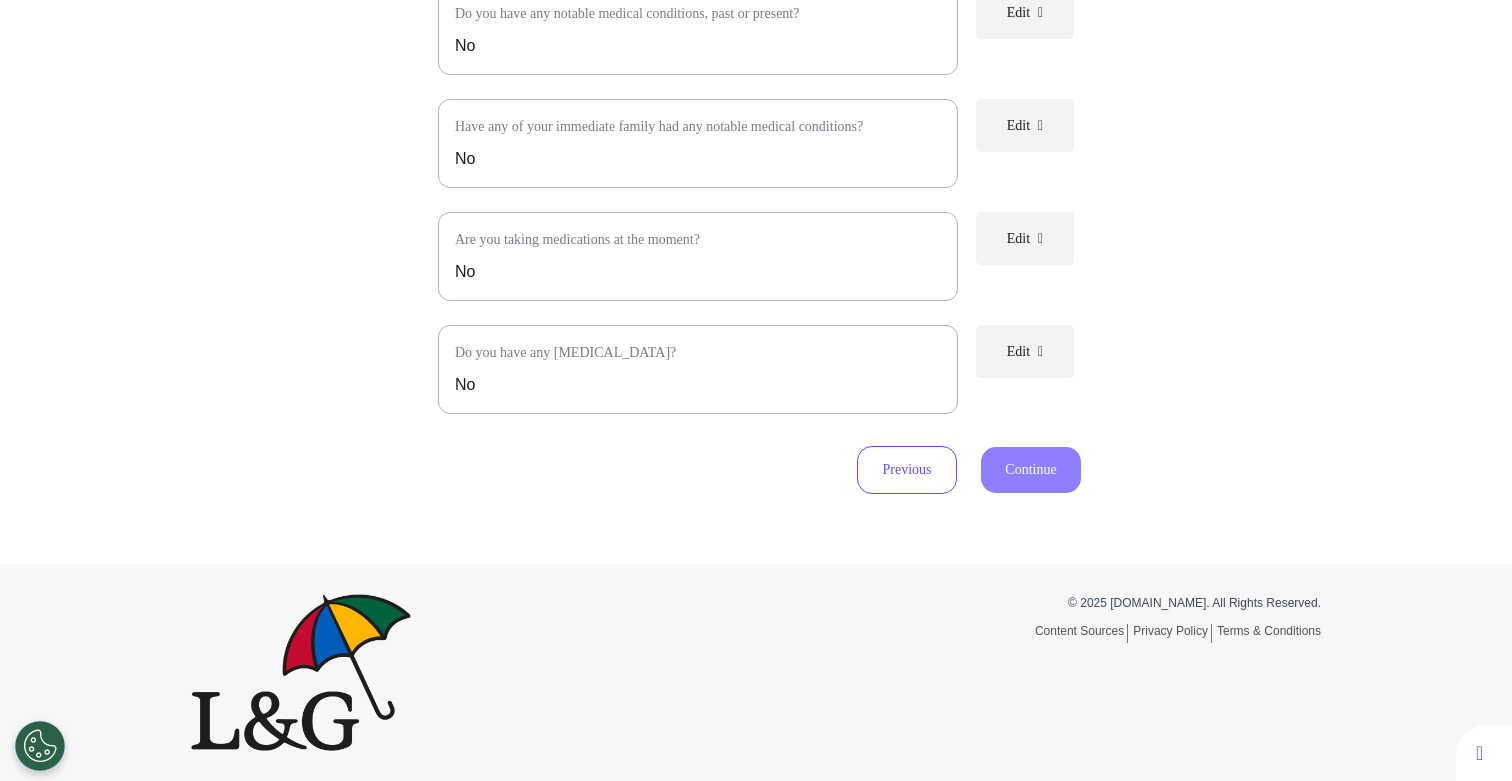 scroll, scrollTop: 0, scrollLeft: 0, axis: both 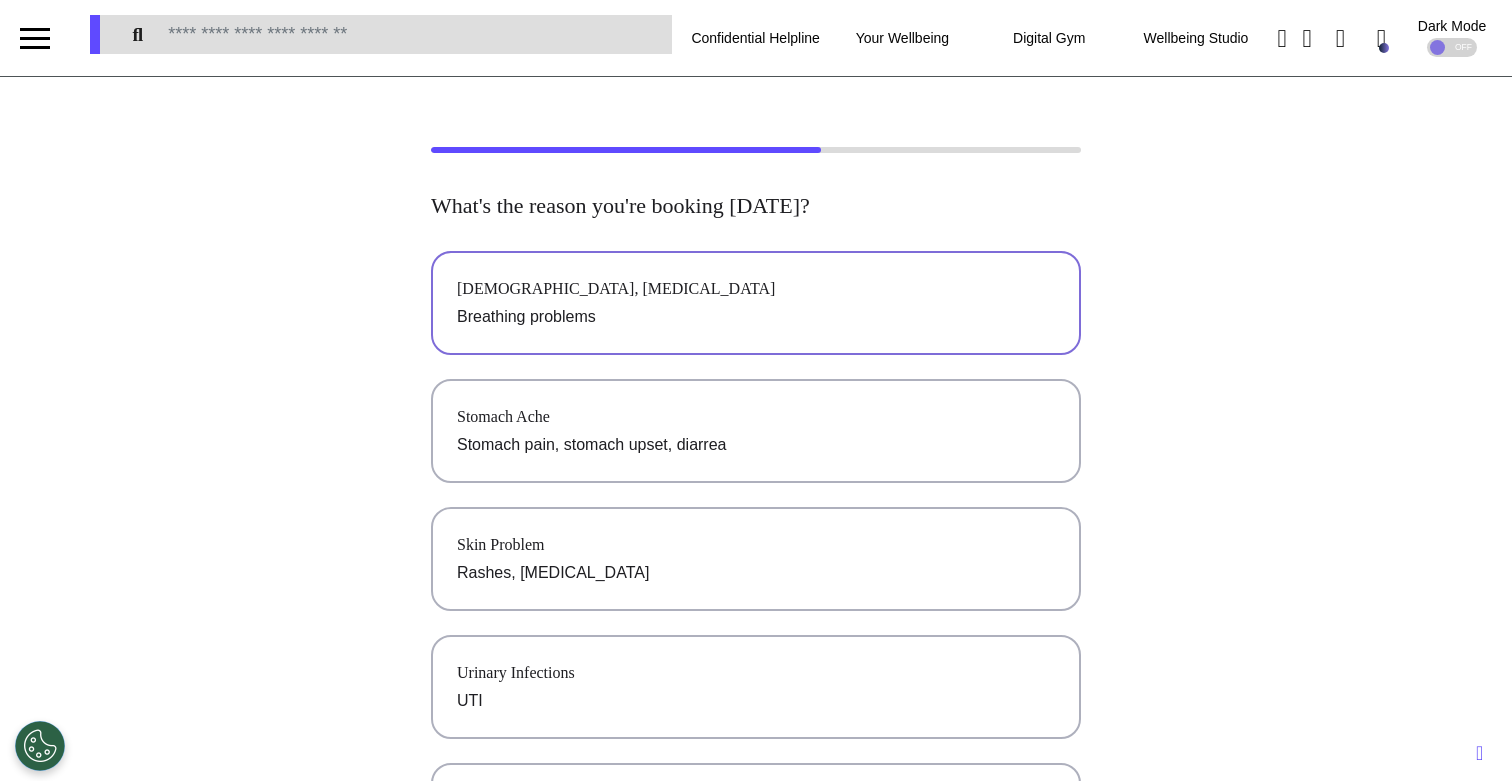 click on "[DEMOGRAPHIC_DATA], [MEDICAL_DATA]" at bounding box center [756, 289] 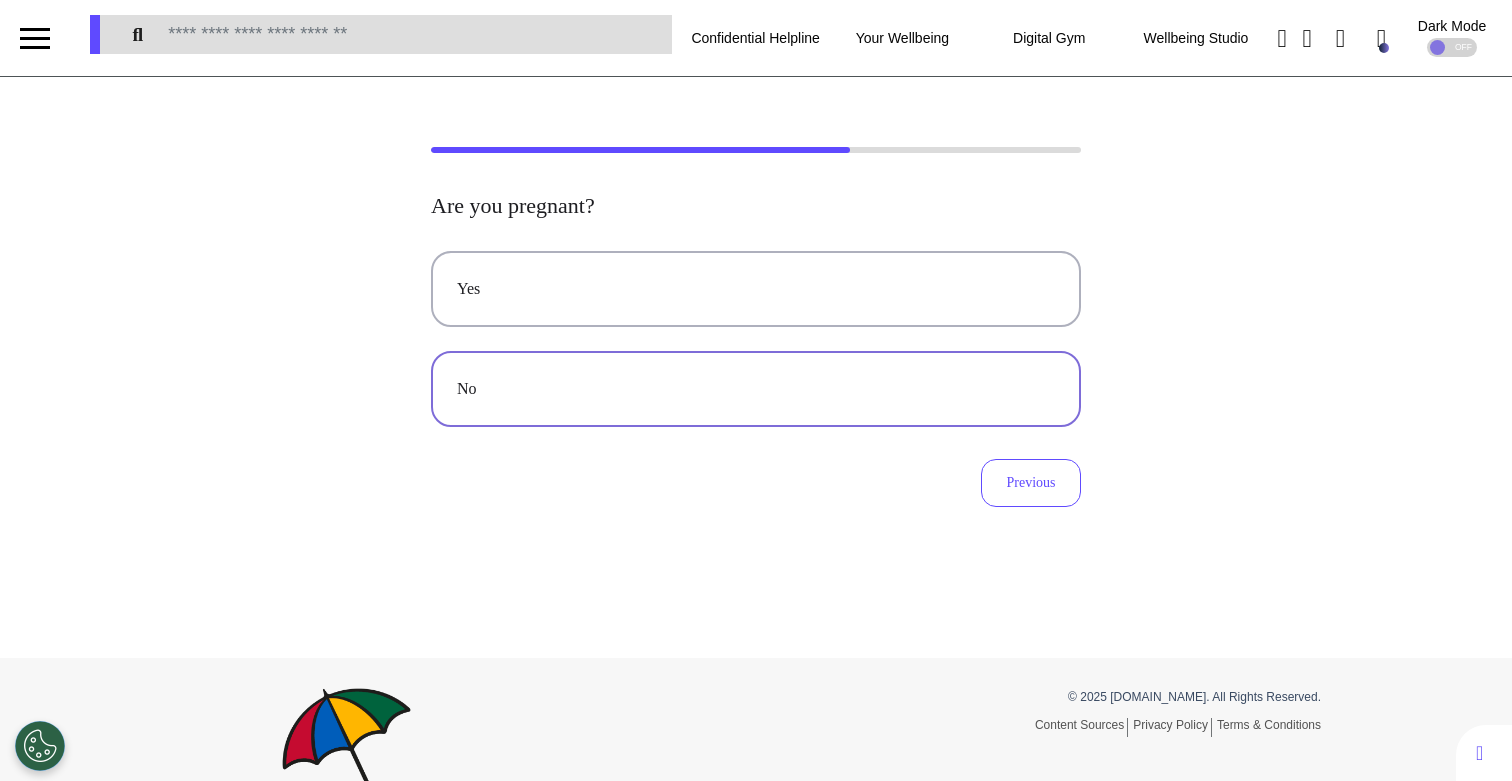 click on "No" at bounding box center (756, 389) 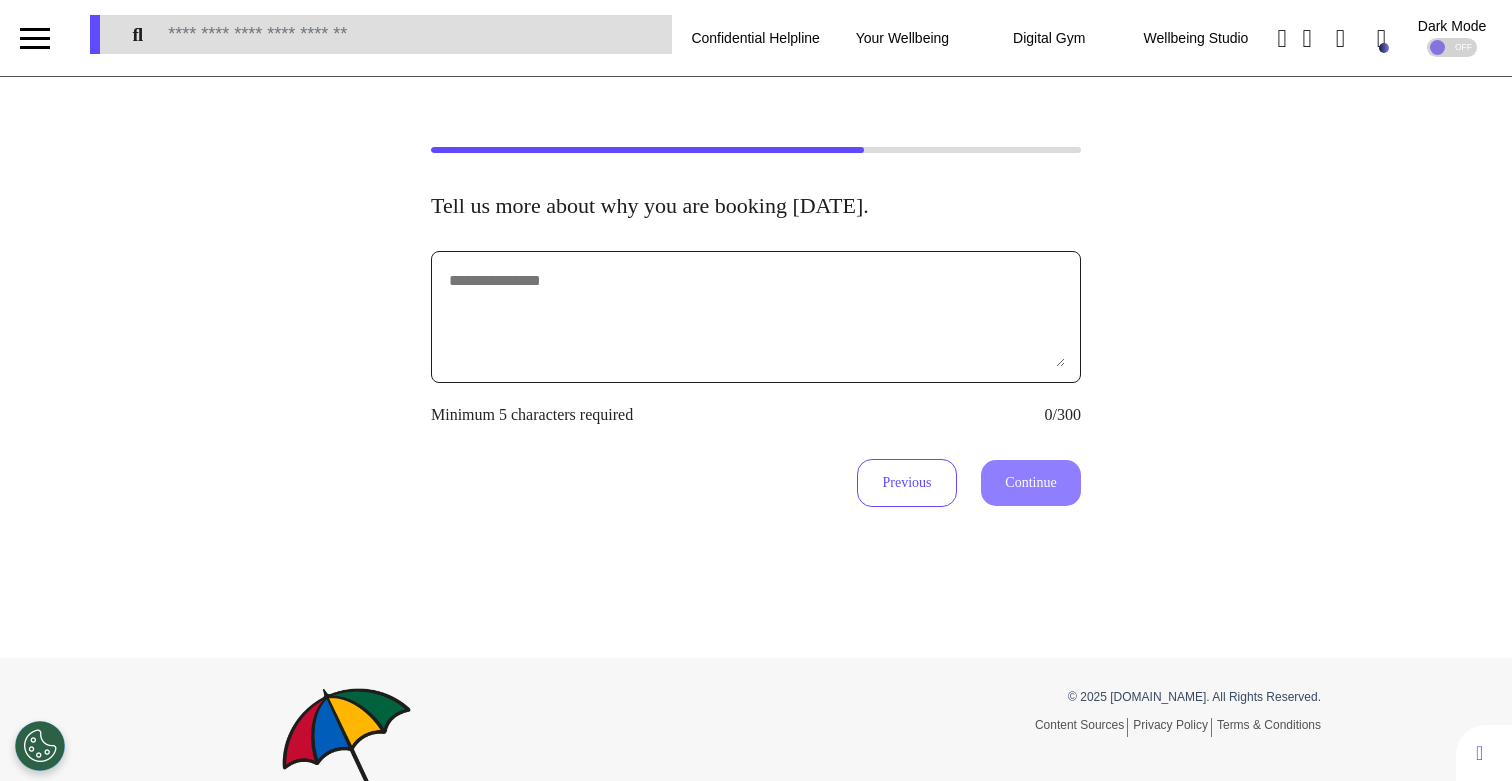 click at bounding box center (756, 317) 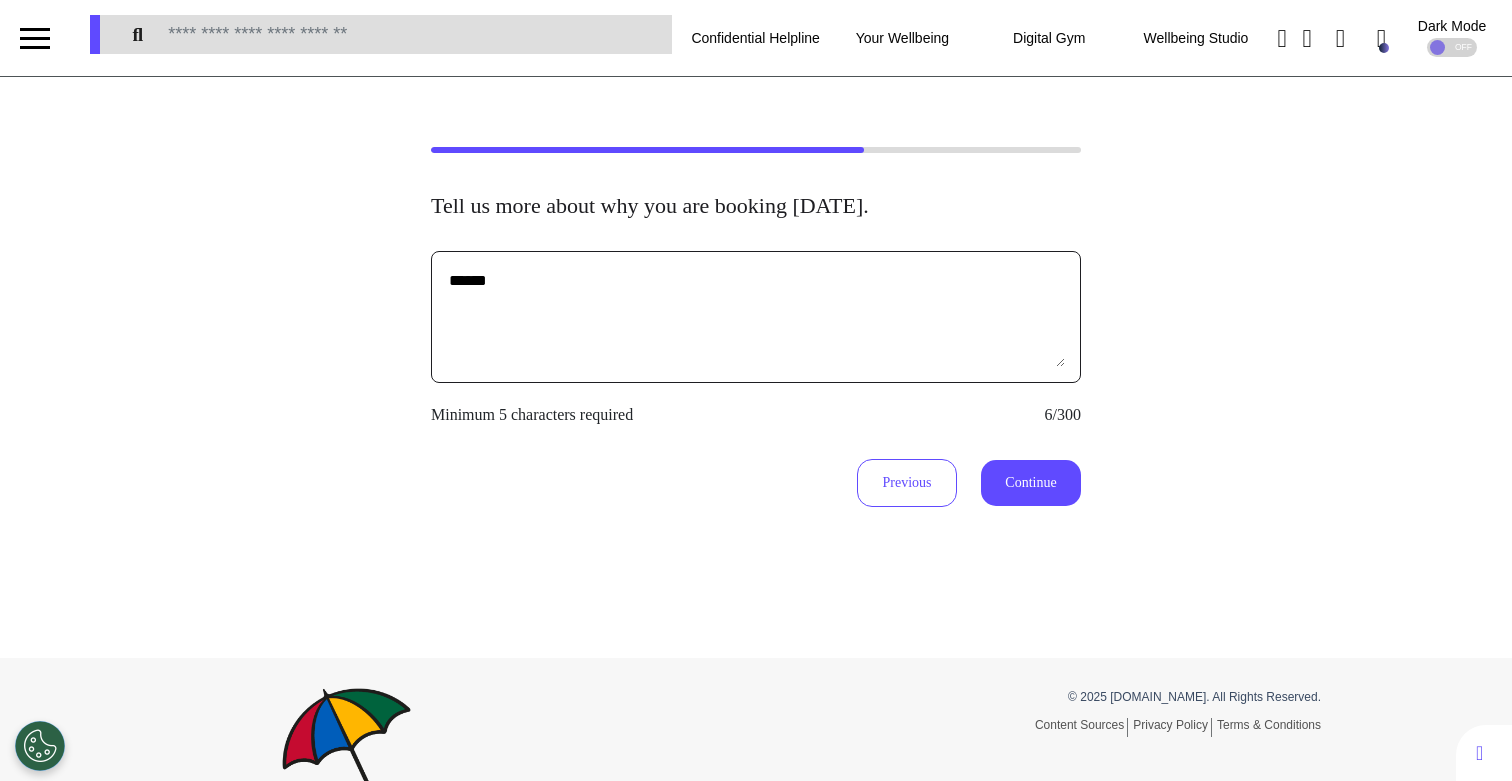 type on "******" 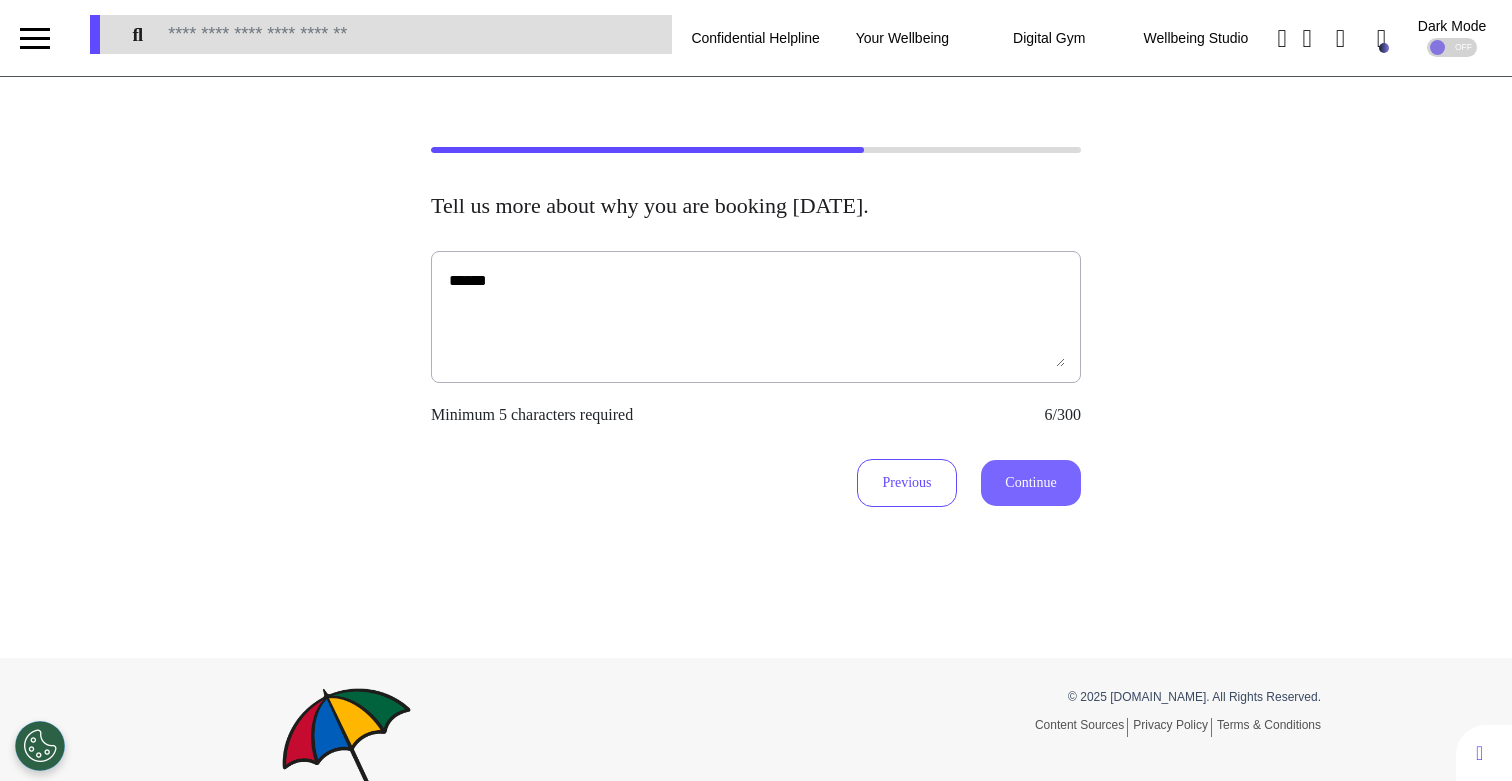 click on "Continue" at bounding box center (1031, 483) 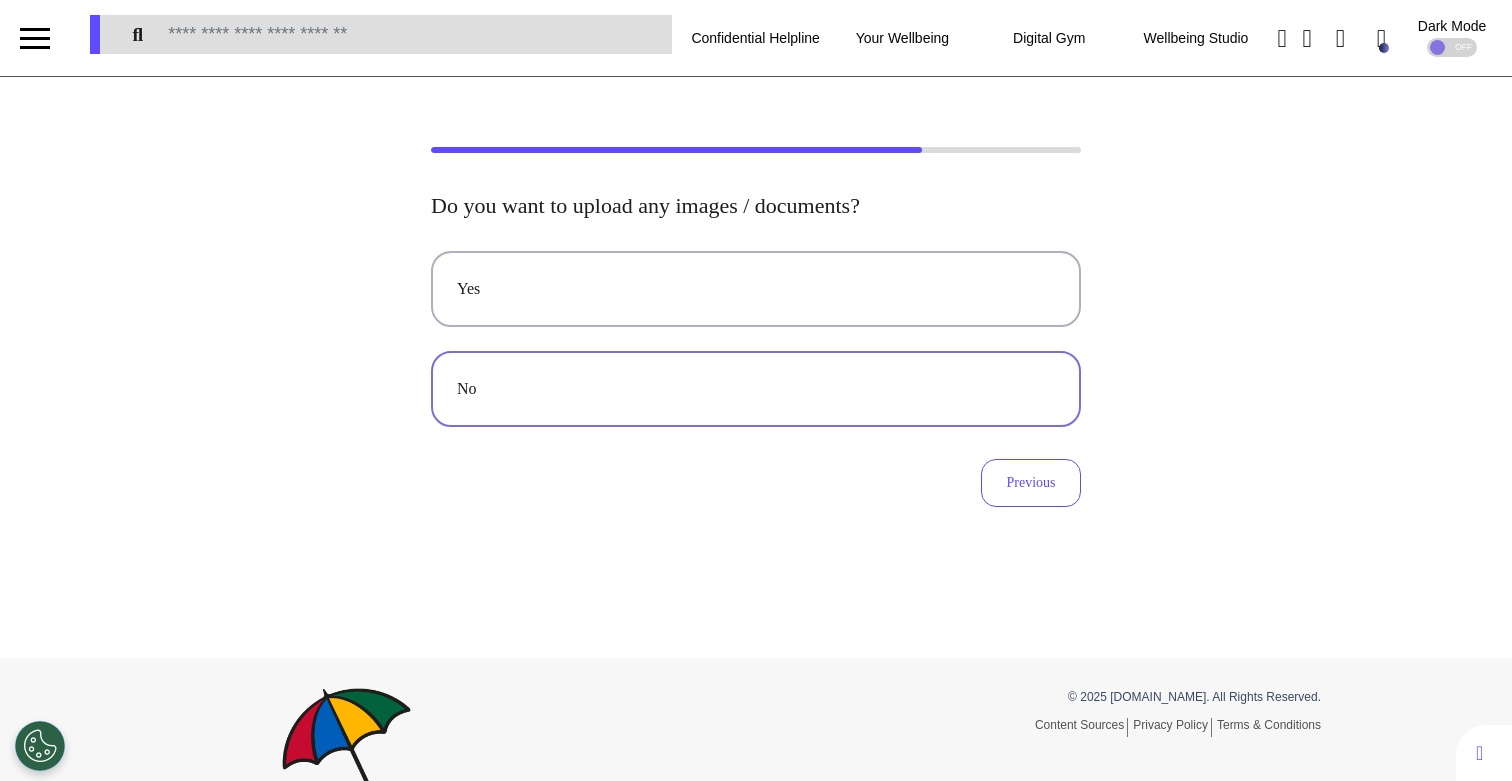 click on "No" at bounding box center [756, 389] 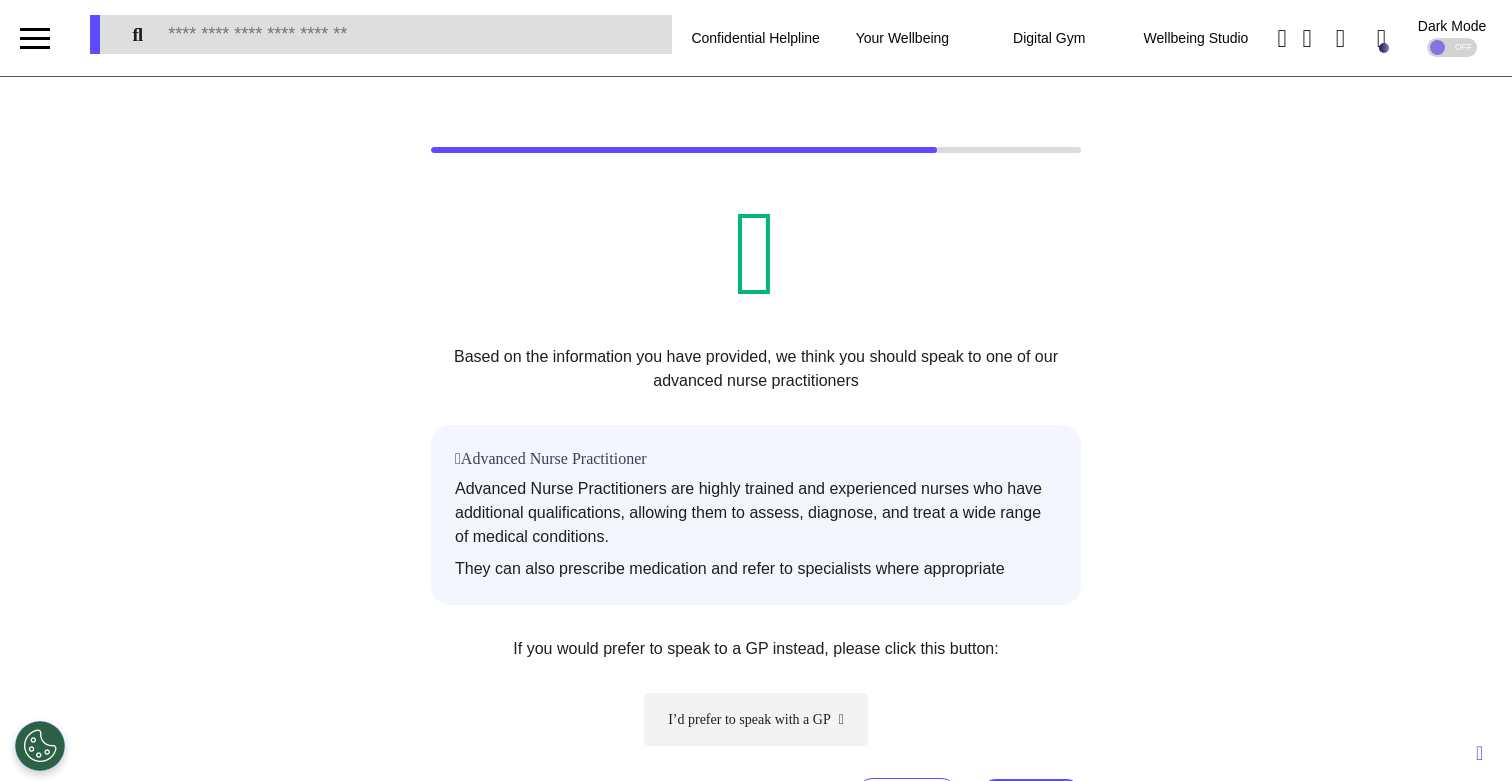 scroll, scrollTop: 331, scrollLeft: 0, axis: vertical 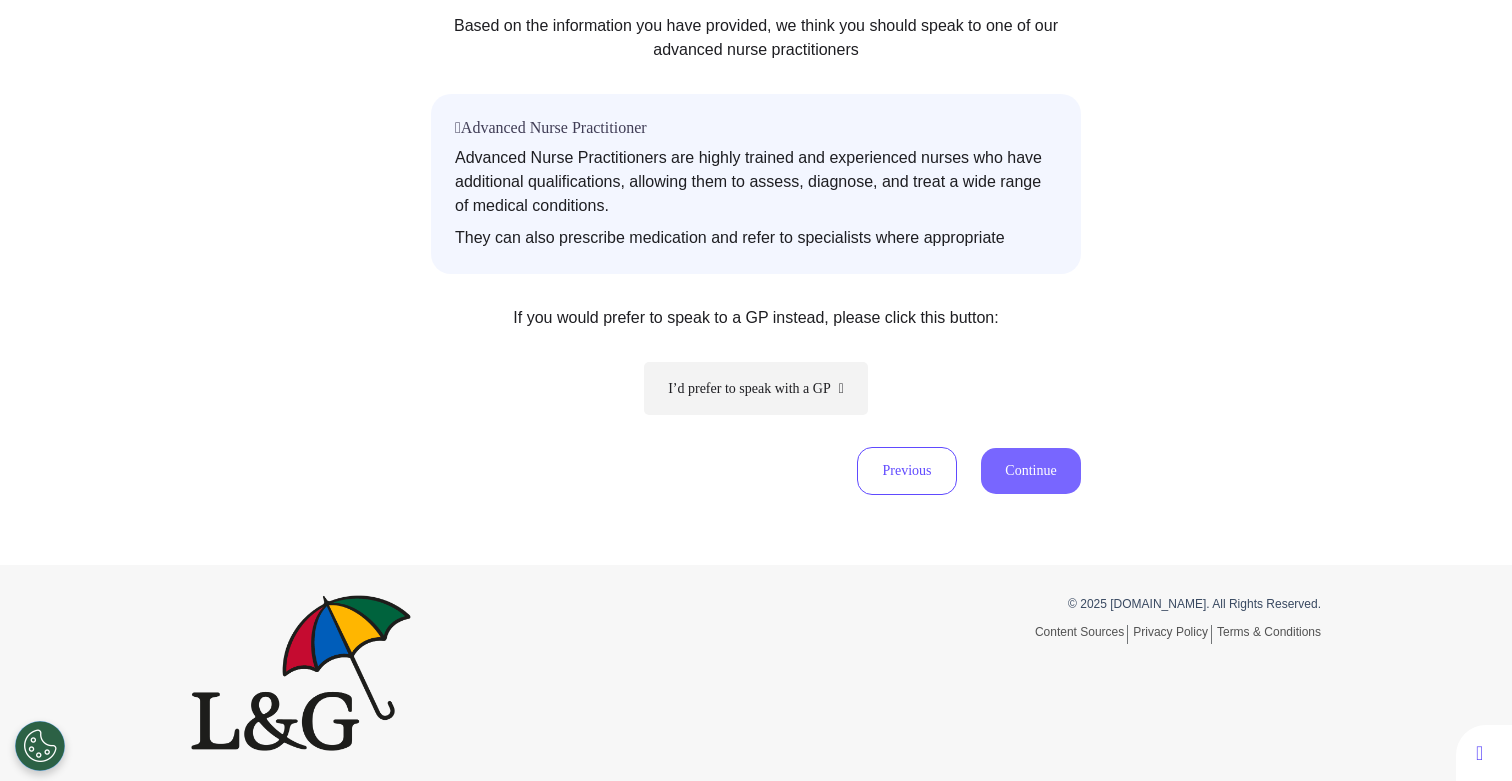 click on "Continue" at bounding box center (1031, 471) 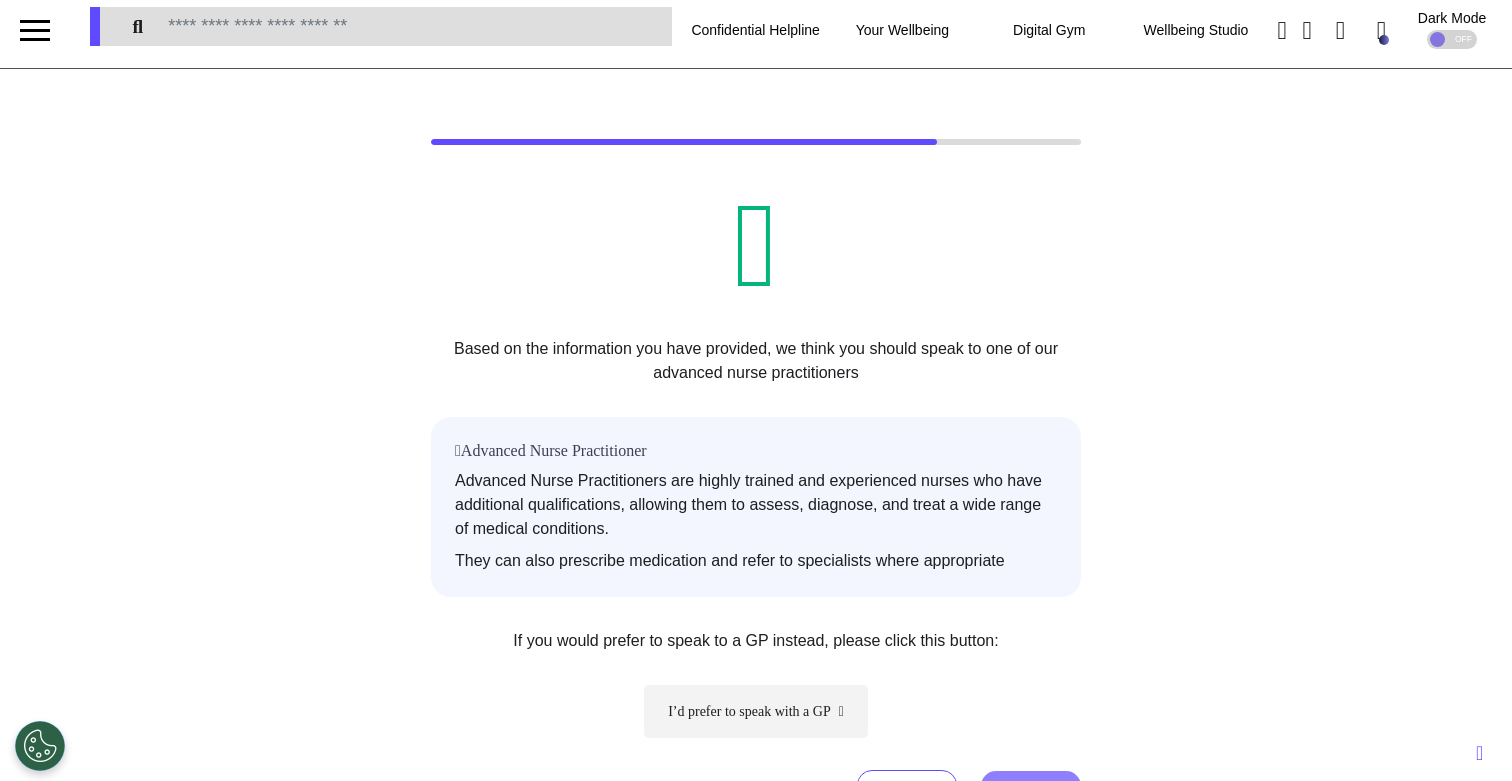 scroll, scrollTop: 0, scrollLeft: 0, axis: both 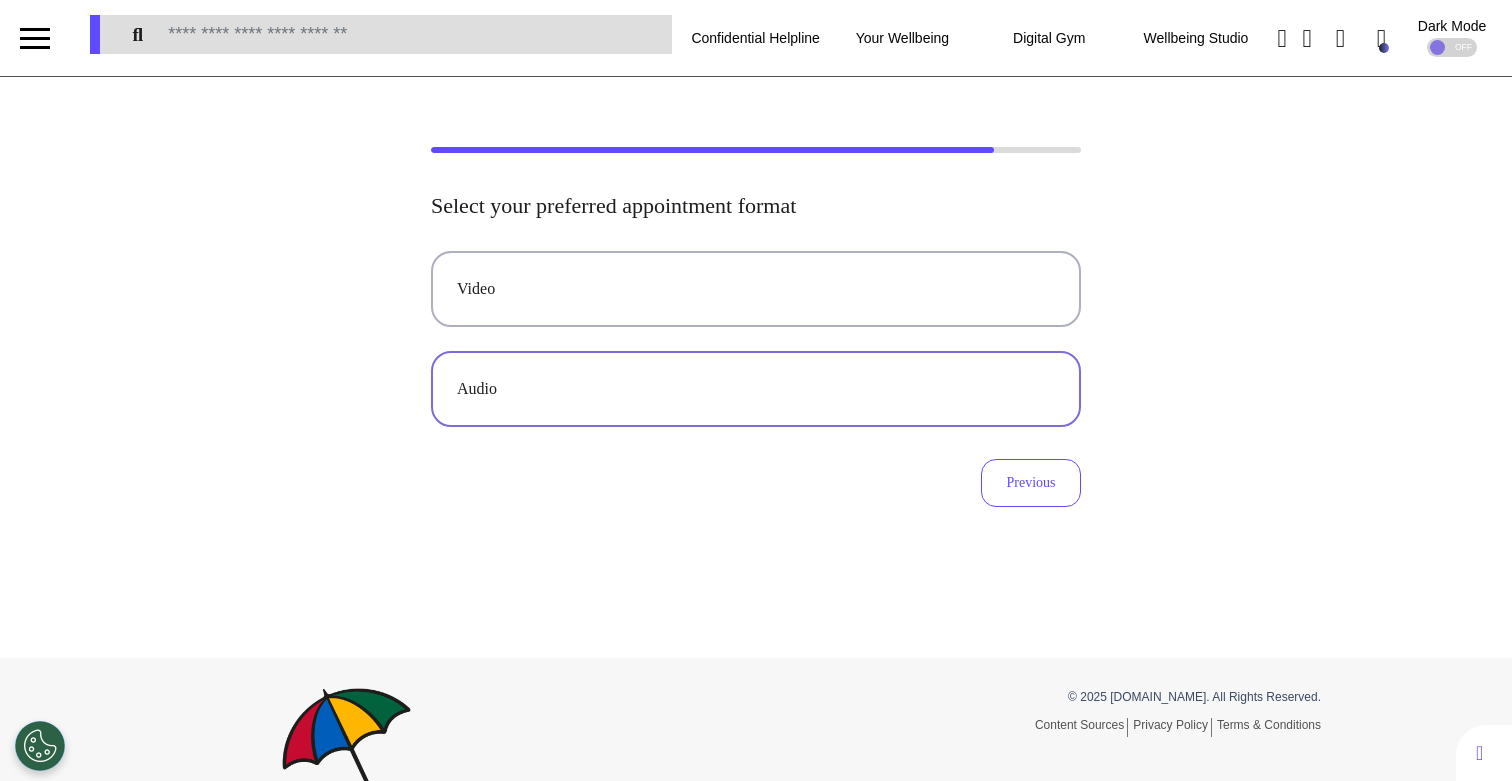 click on "Audio" at bounding box center (756, 389) 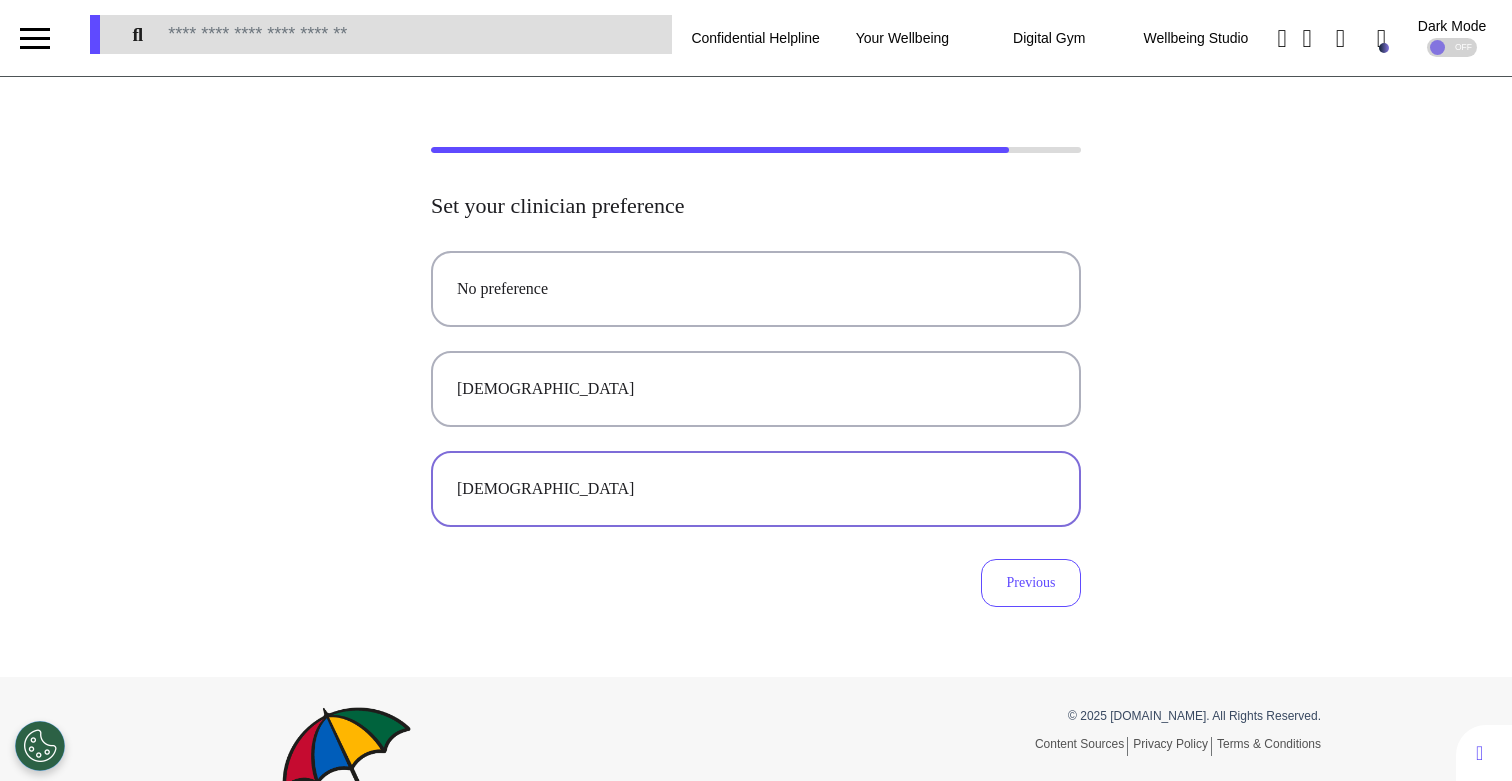 click on "[DEMOGRAPHIC_DATA]" at bounding box center (756, 489) 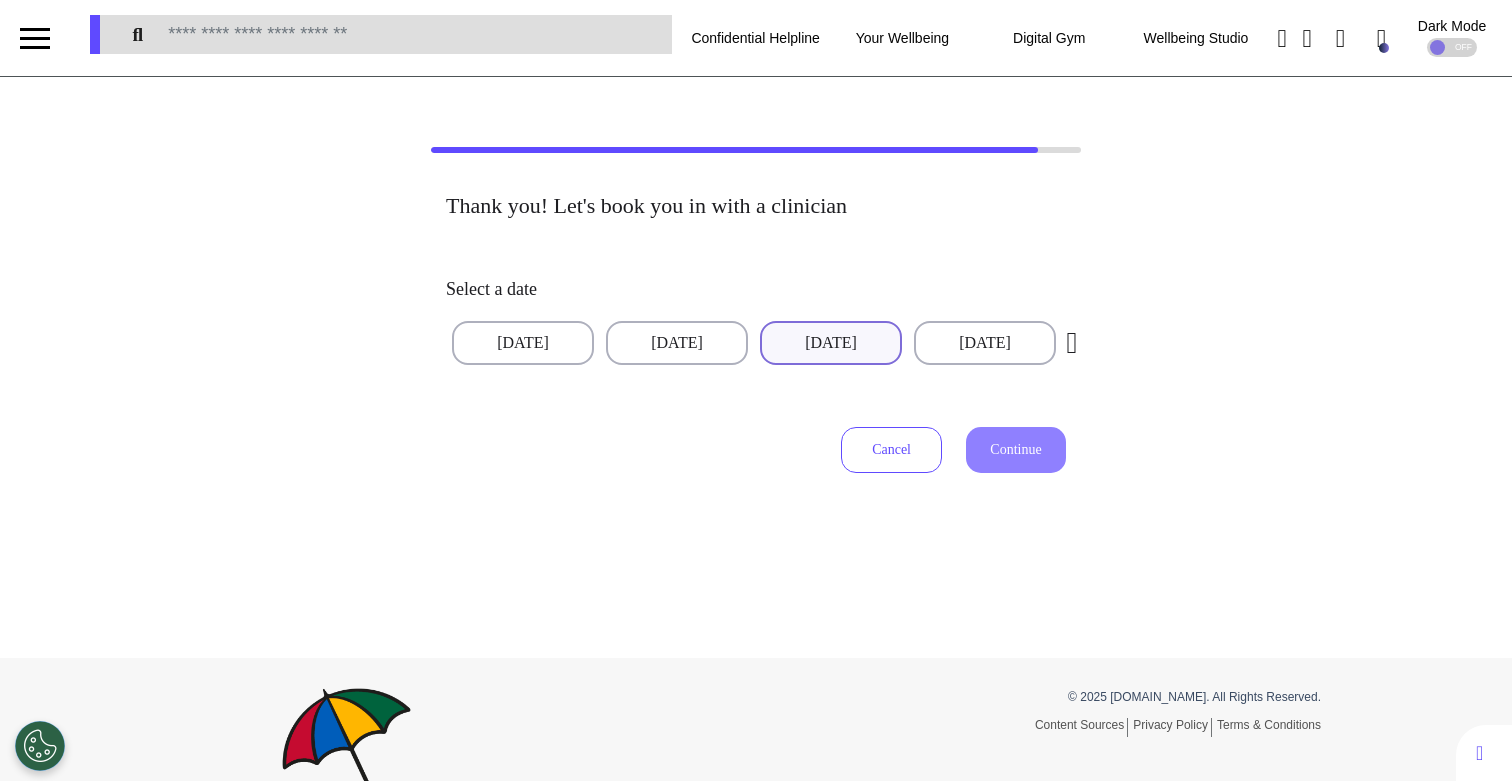 click on "[DATE]" at bounding box center [831, 343] 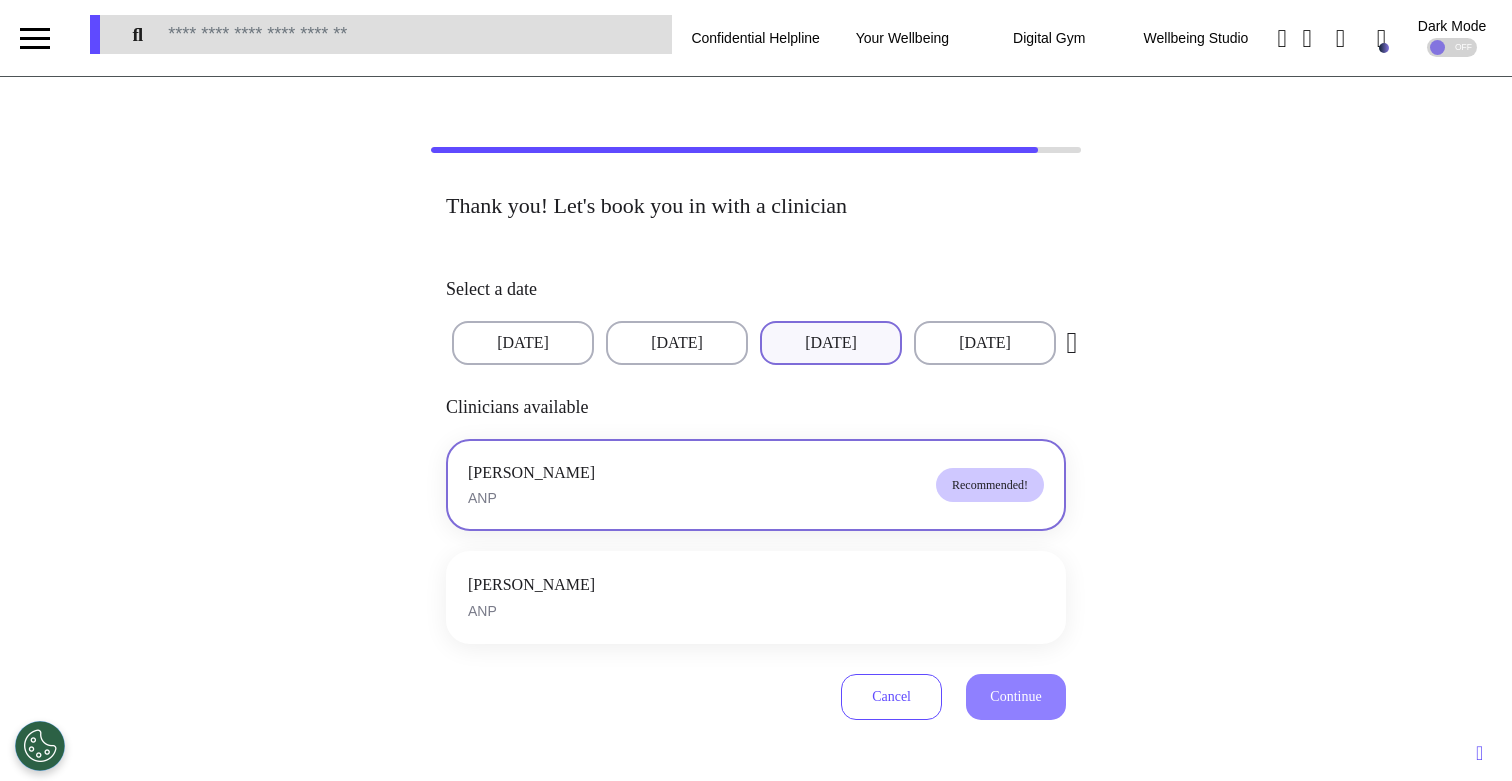 click on "[PERSON_NAME] ANP Recommended!" at bounding box center [756, 485] 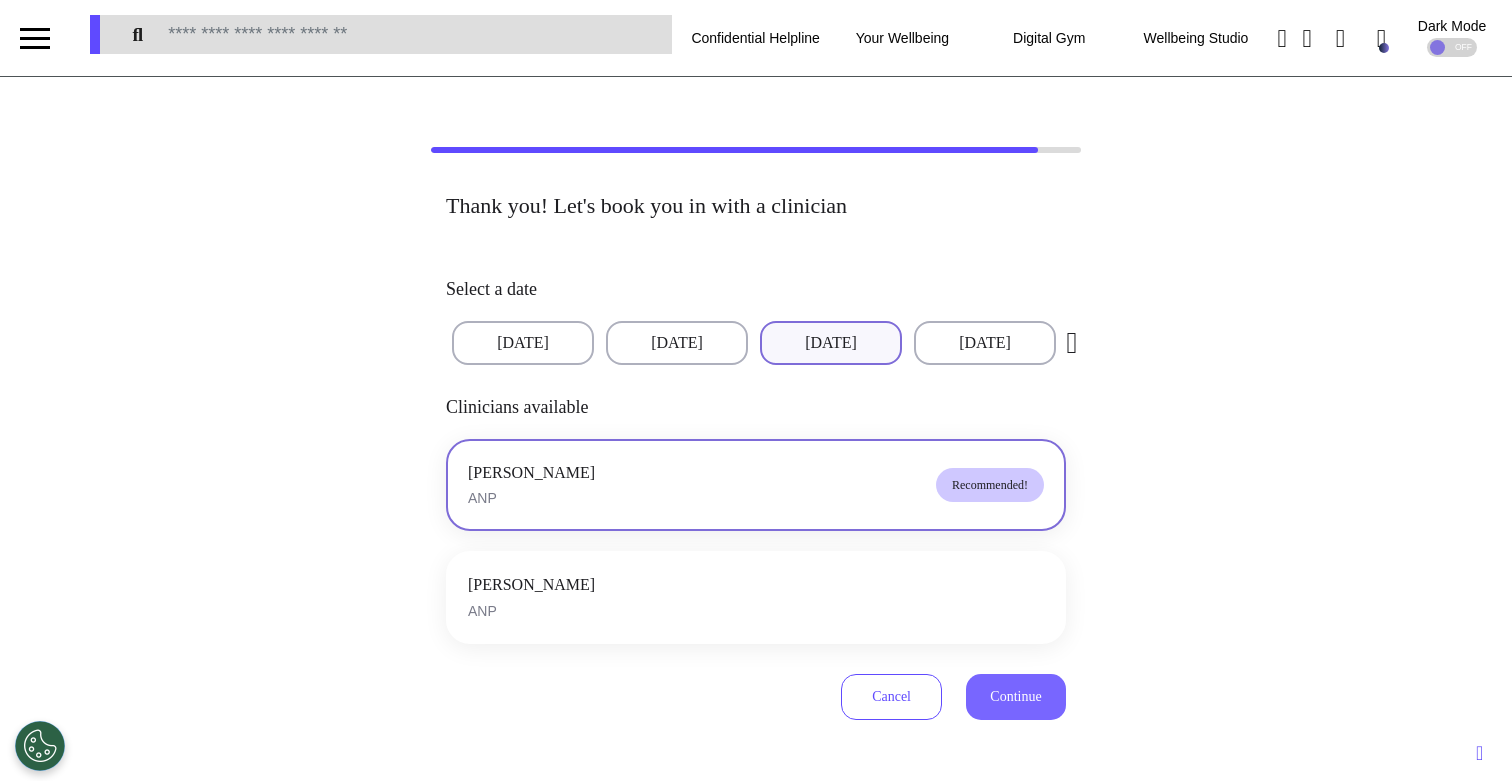 click on "Continue" at bounding box center (1015, 696) 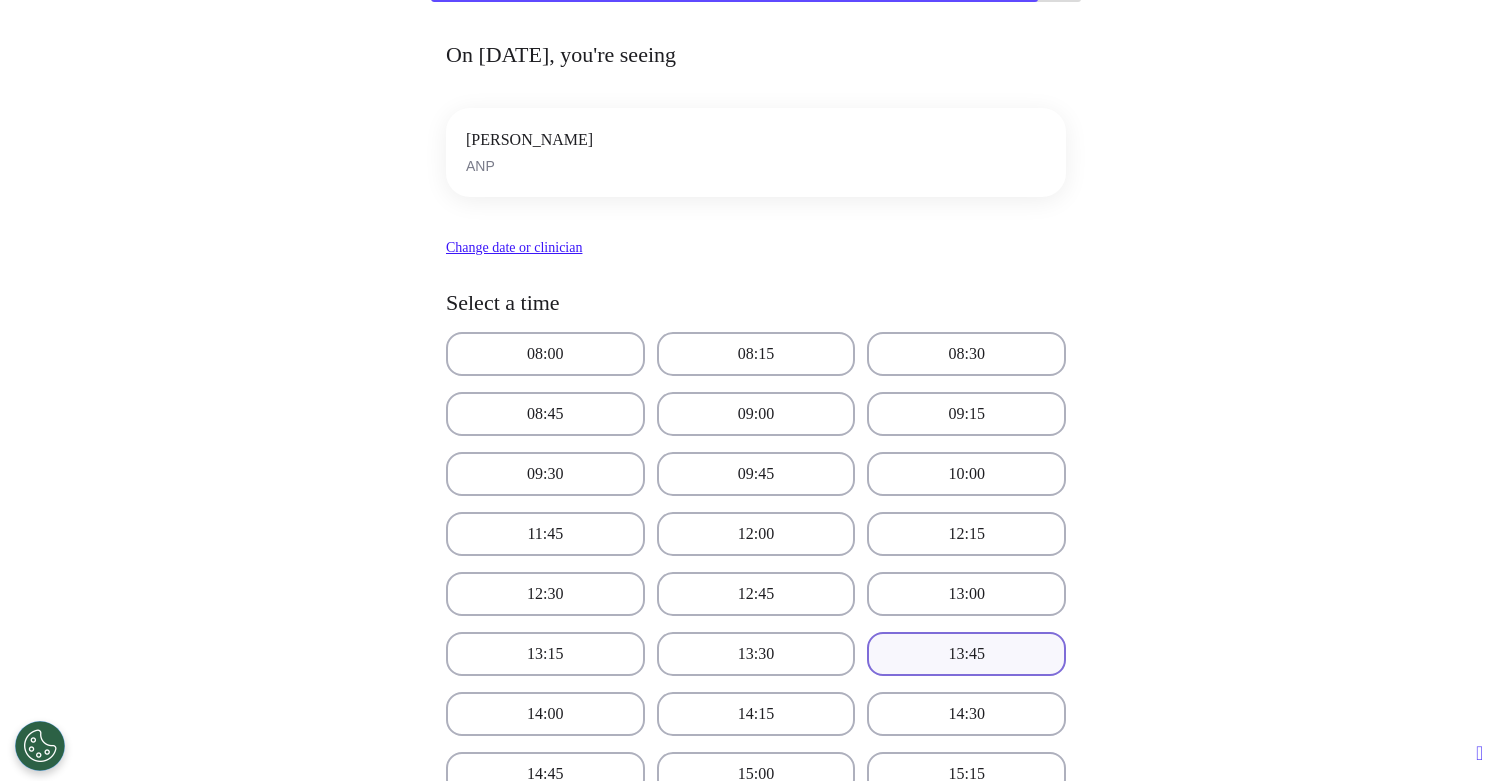 click on "13:45" at bounding box center (966, 654) 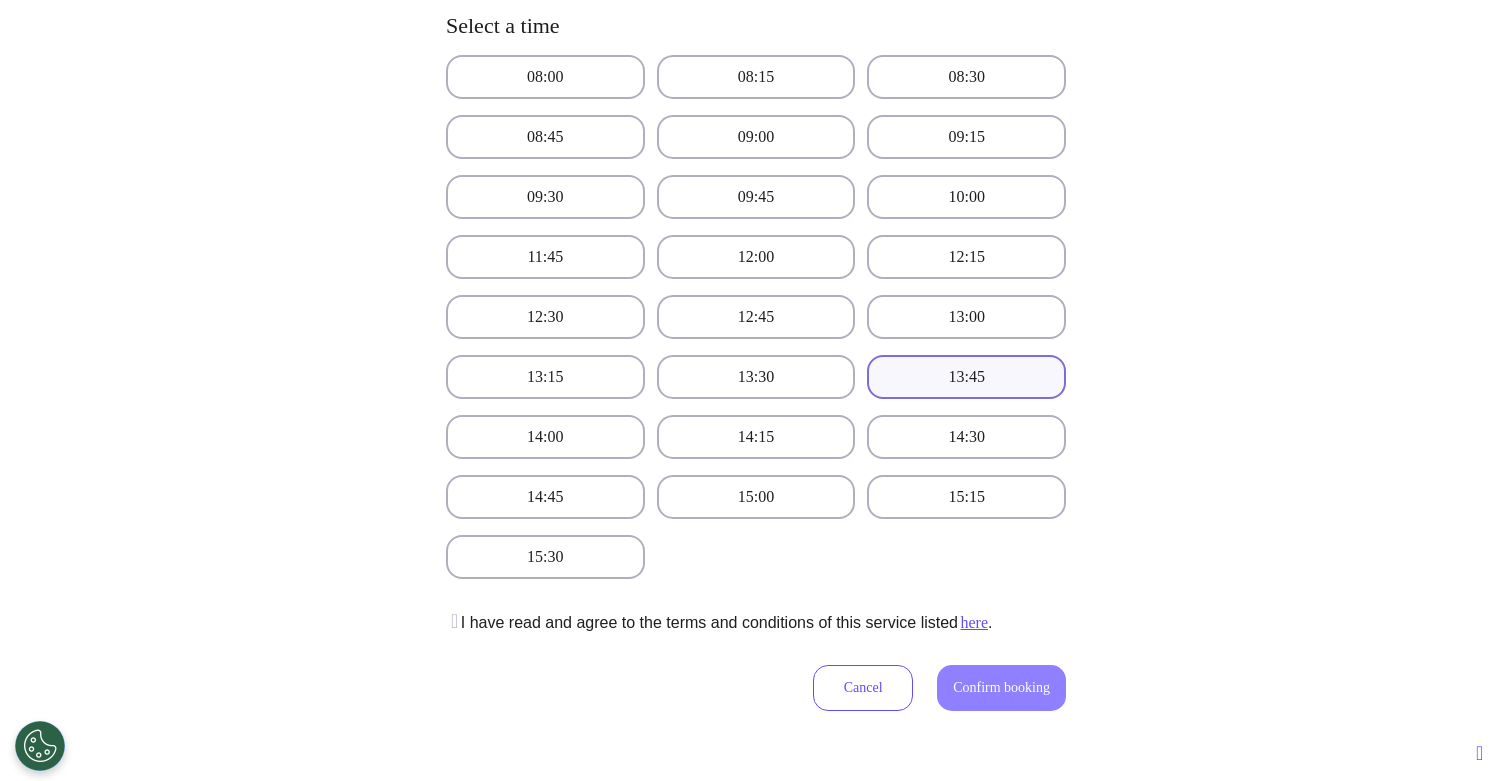 scroll, scrollTop: 715, scrollLeft: 0, axis: vertical 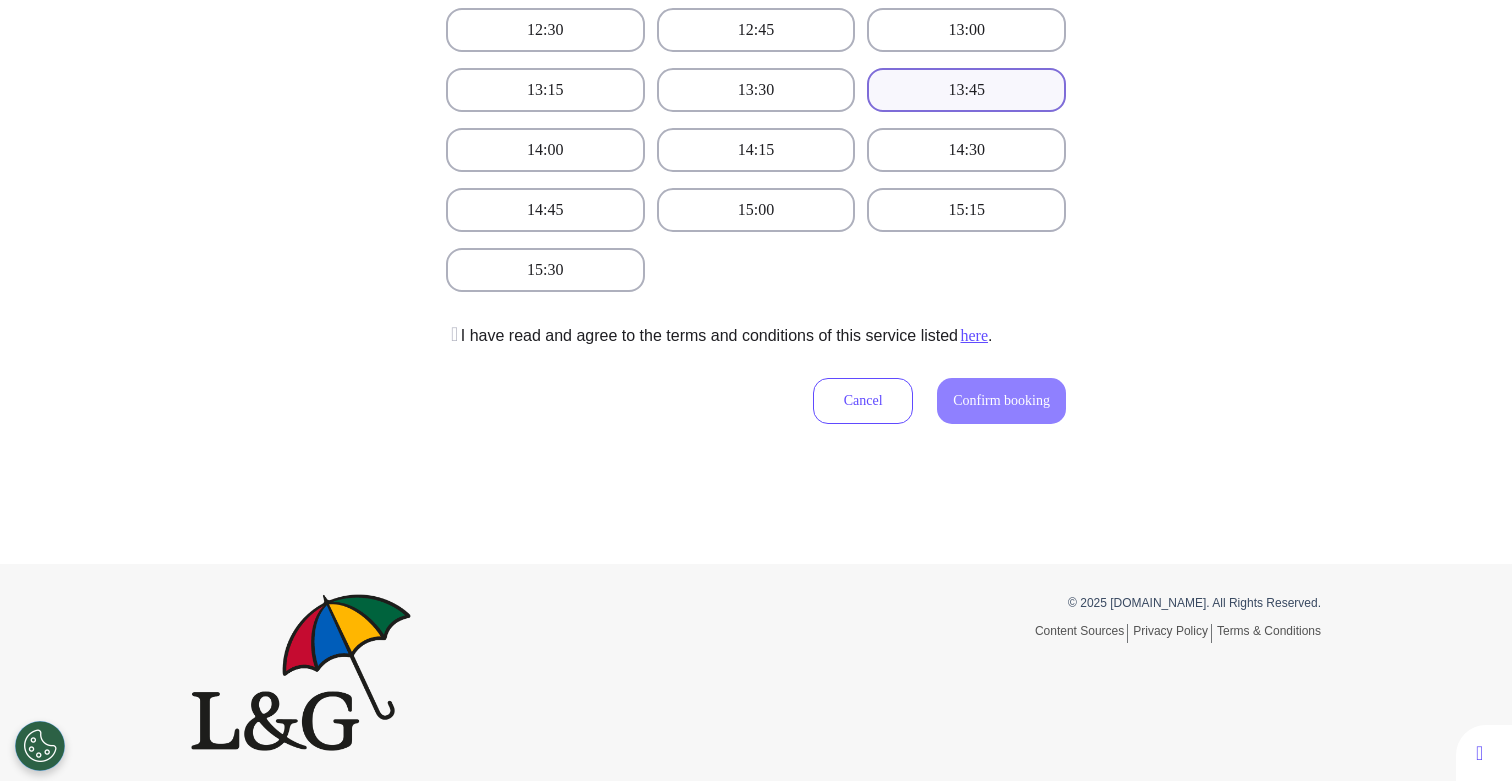 click at bounding box center (452, 334) 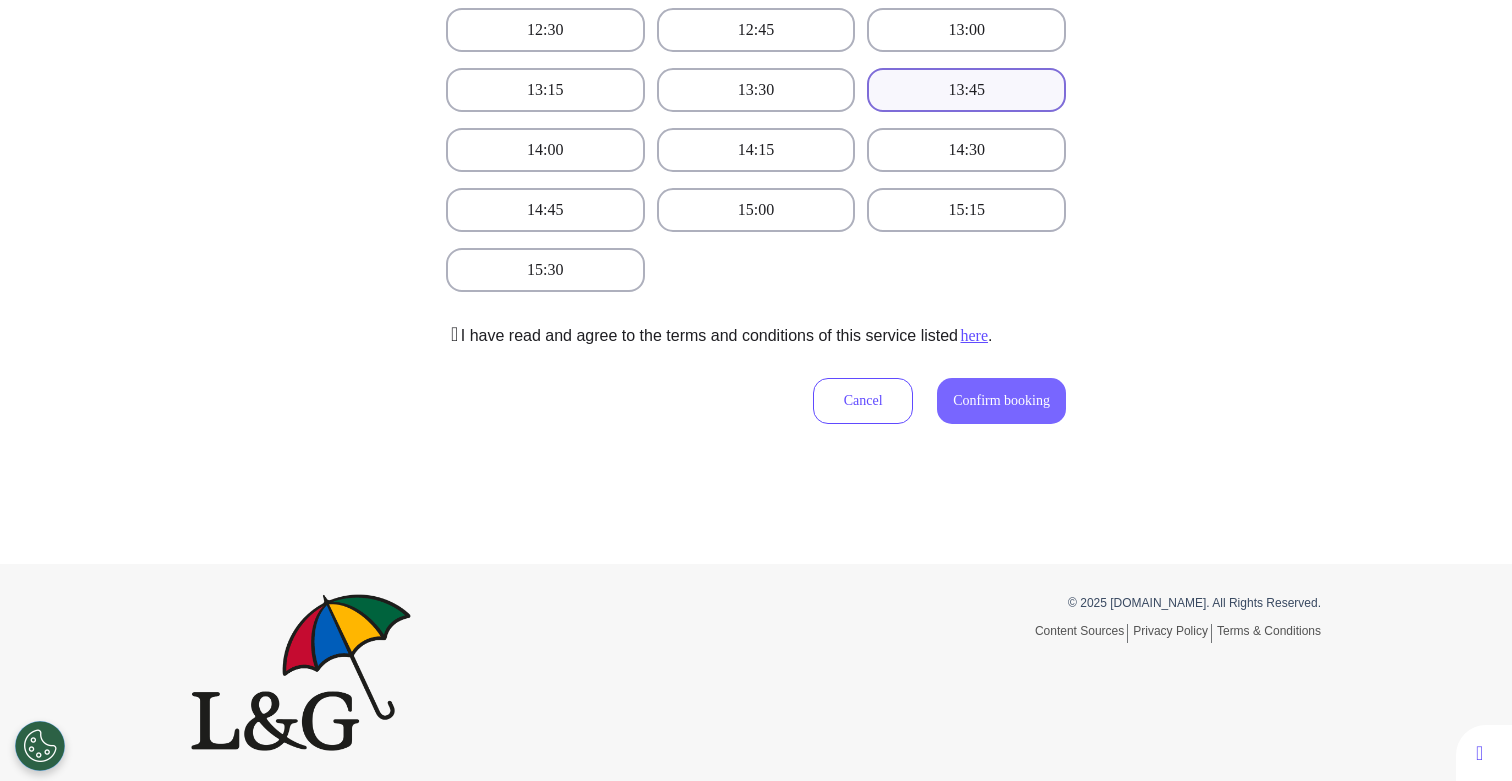 click on "Confirm booking" at bounding box center (1001, 400) 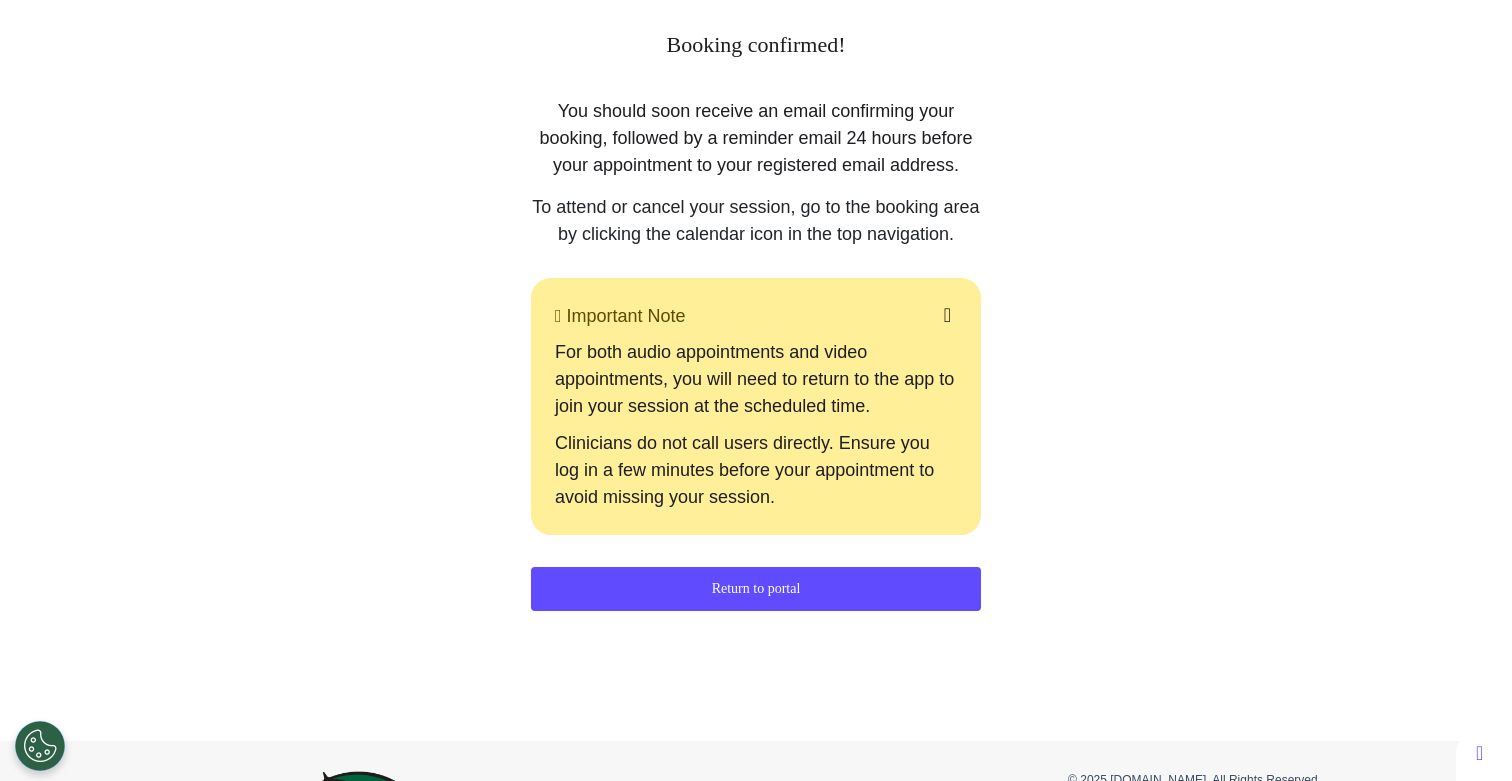 scroll, scrollTop: 0, scrollLeft: 0, axis: both 